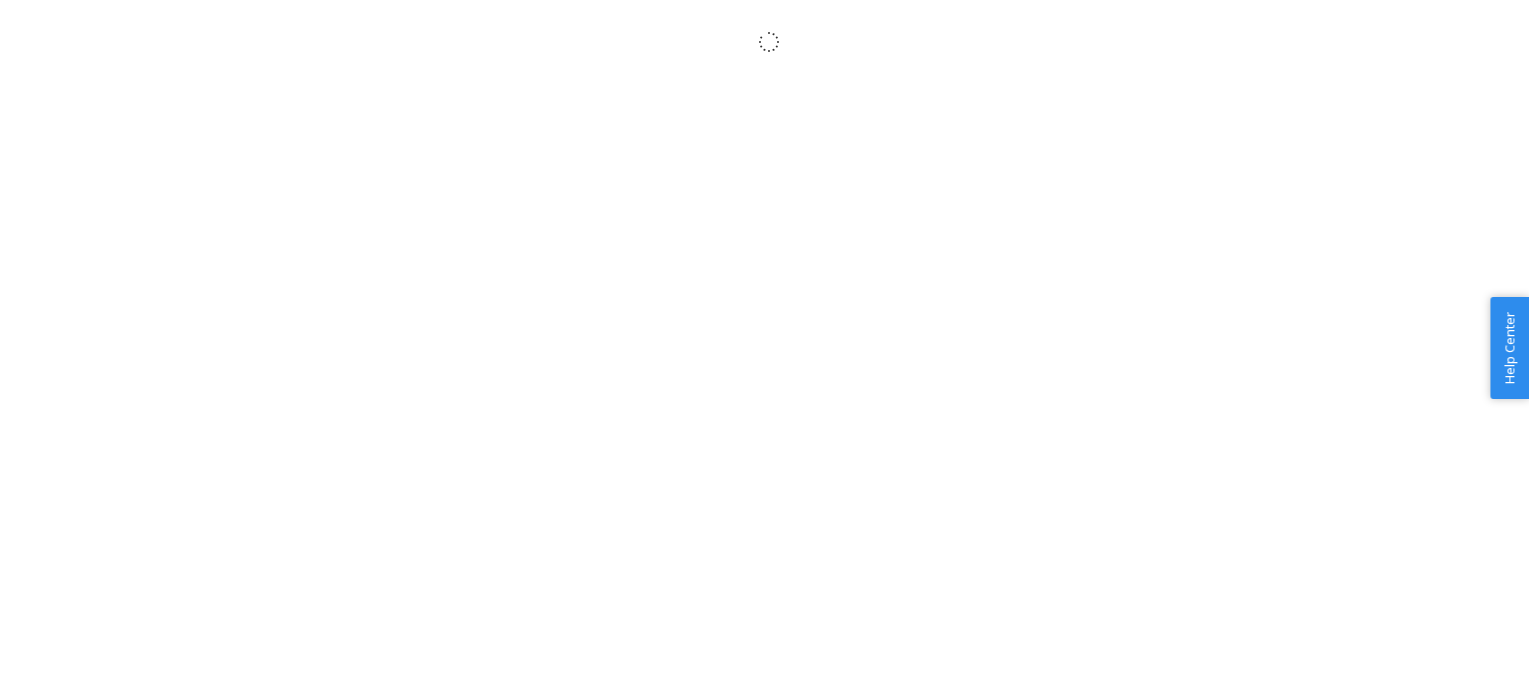 scroll, scrollTop: 0, scrollLeft: 0, axis: both 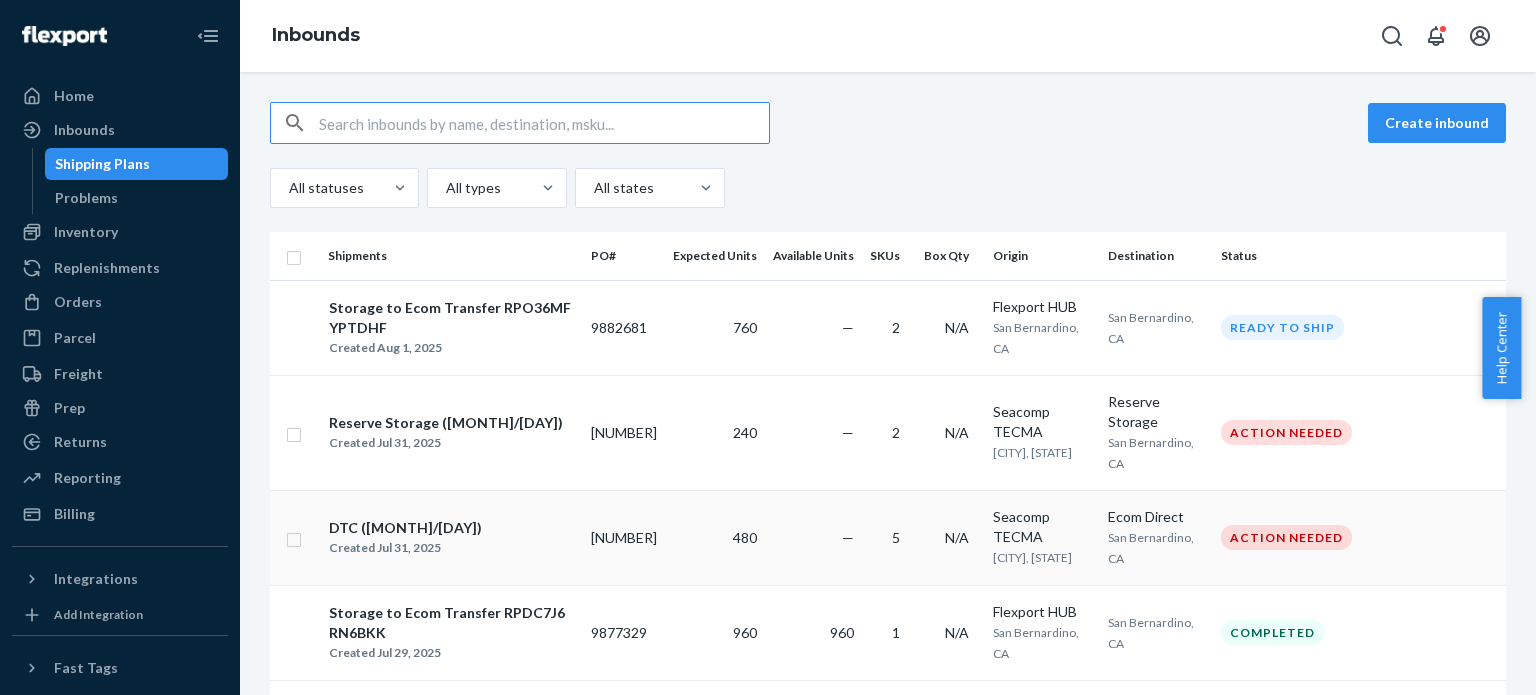 click on "—" at bounding box center (813, 537) 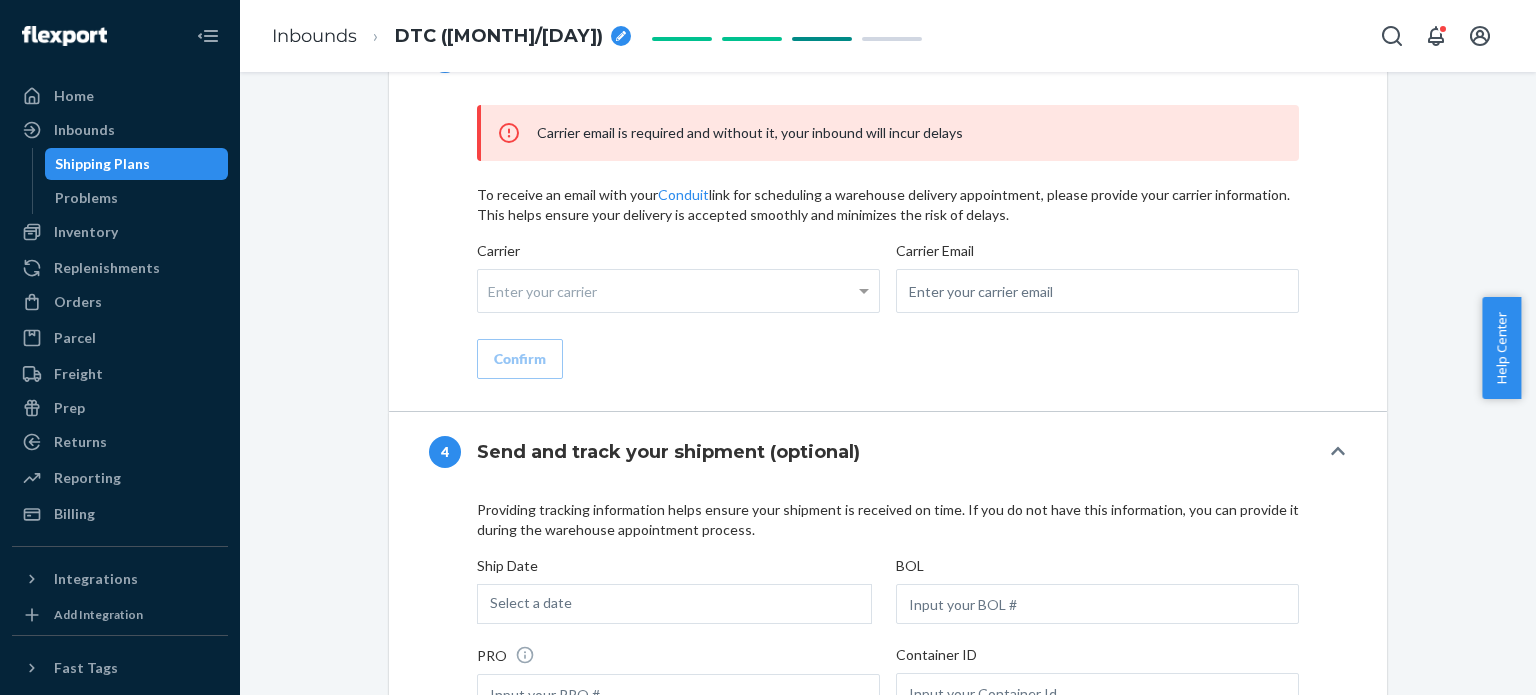 scroll, scrollTop: 1832, scrollLeft: 0, axis: vertical 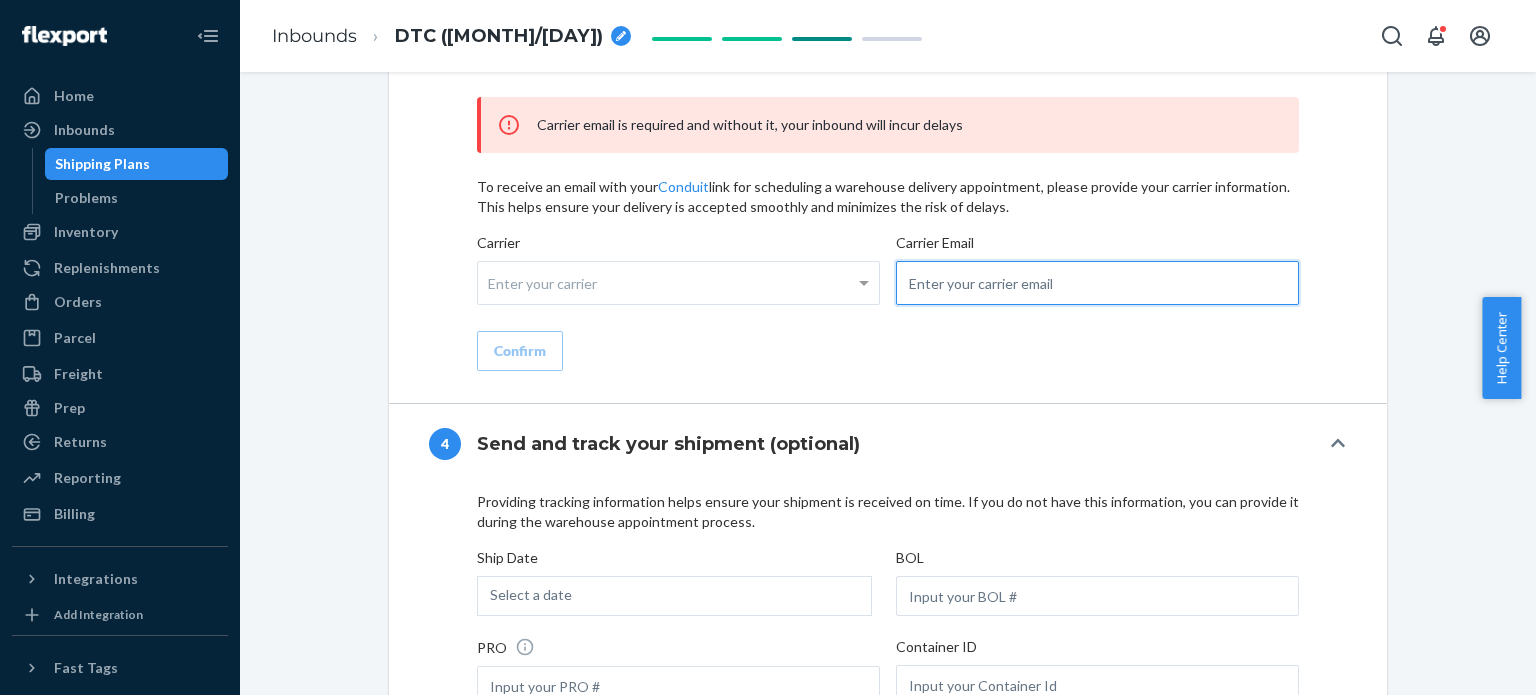 click at bounding box center (1097, 283) 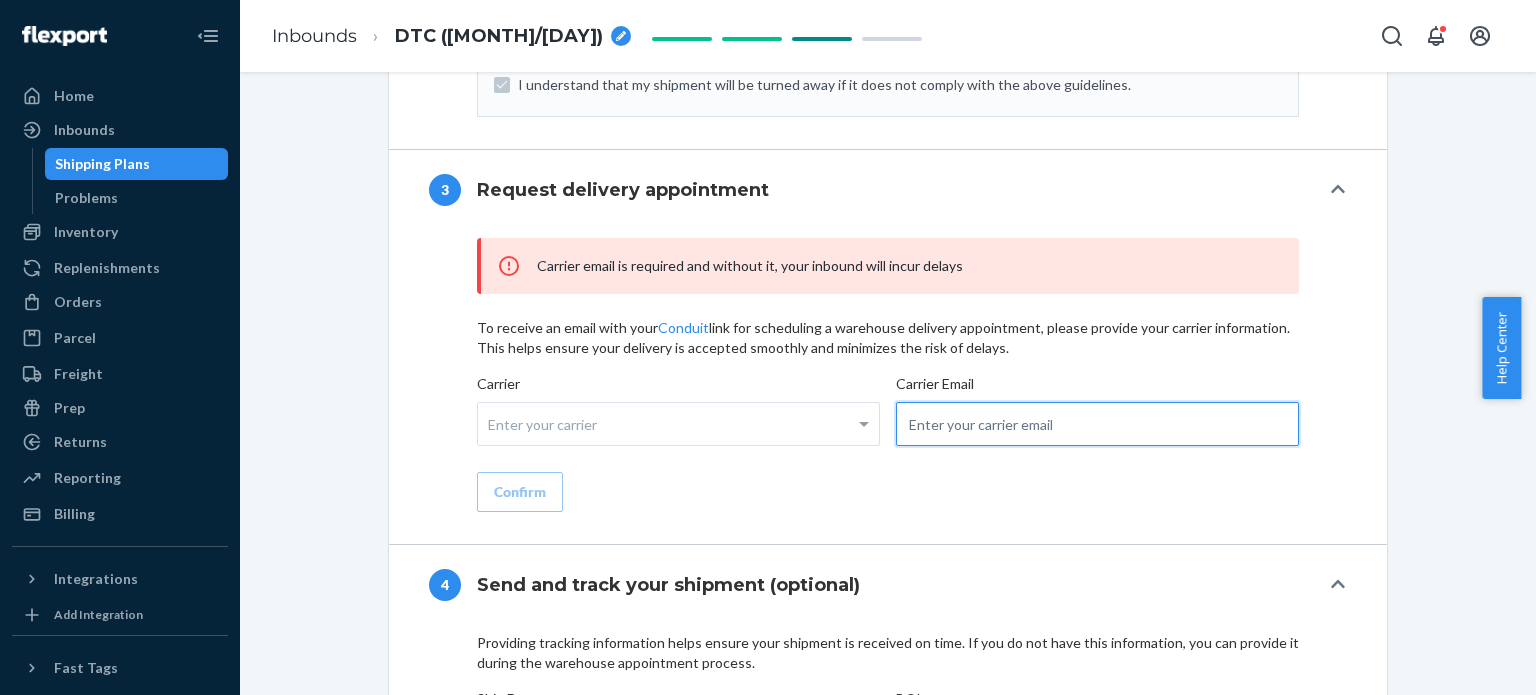 scroll, scrollTop: 1686, scrollLeft: 0, axis: vertical 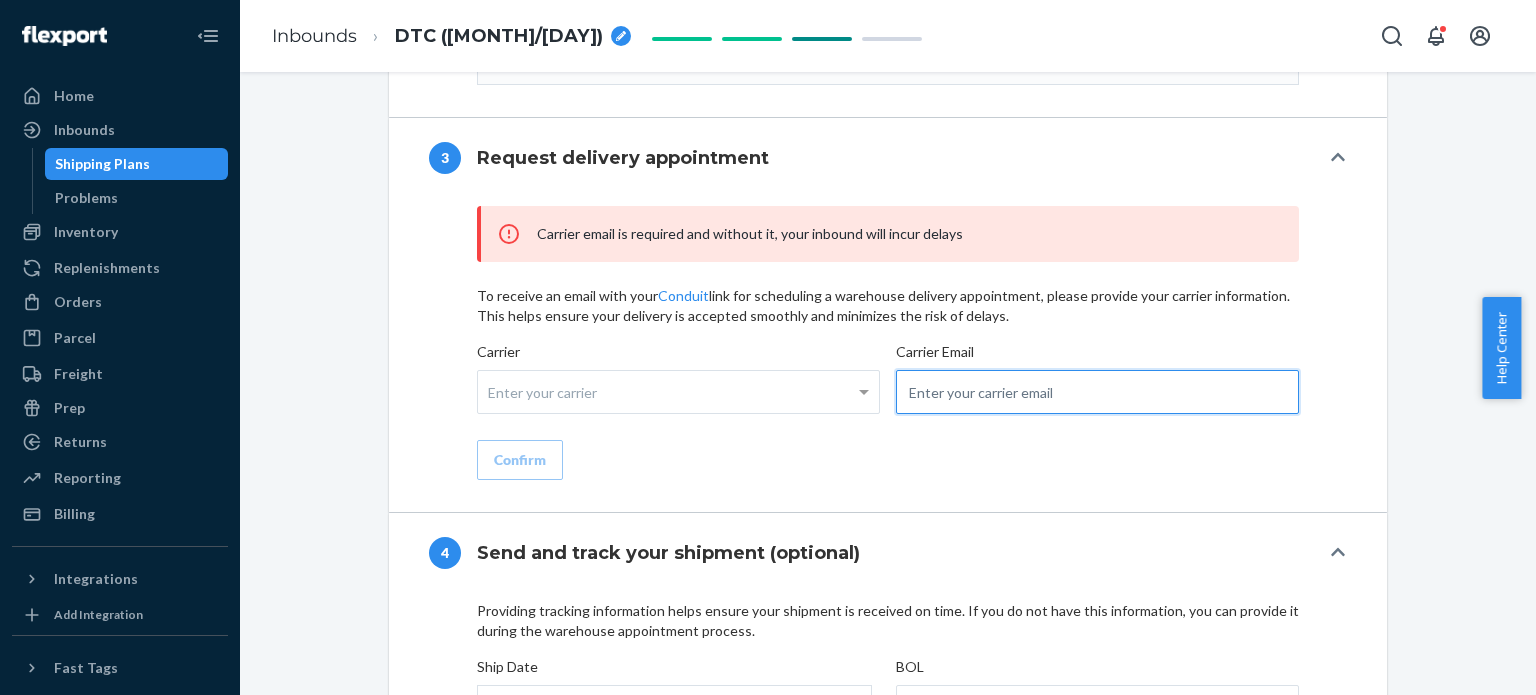 click at bounding box center (1097, 392) 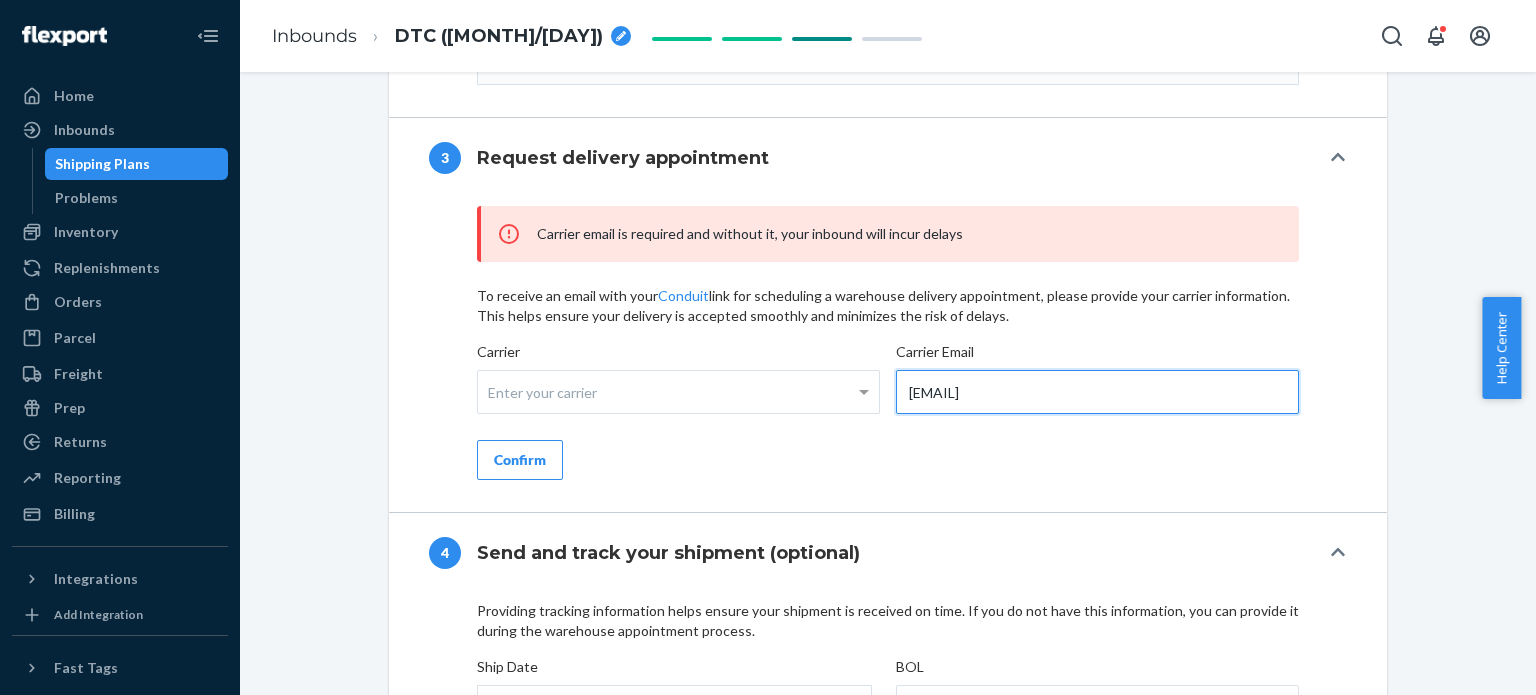 click on "[EMAIL]" at bounding box center (1097, 392) 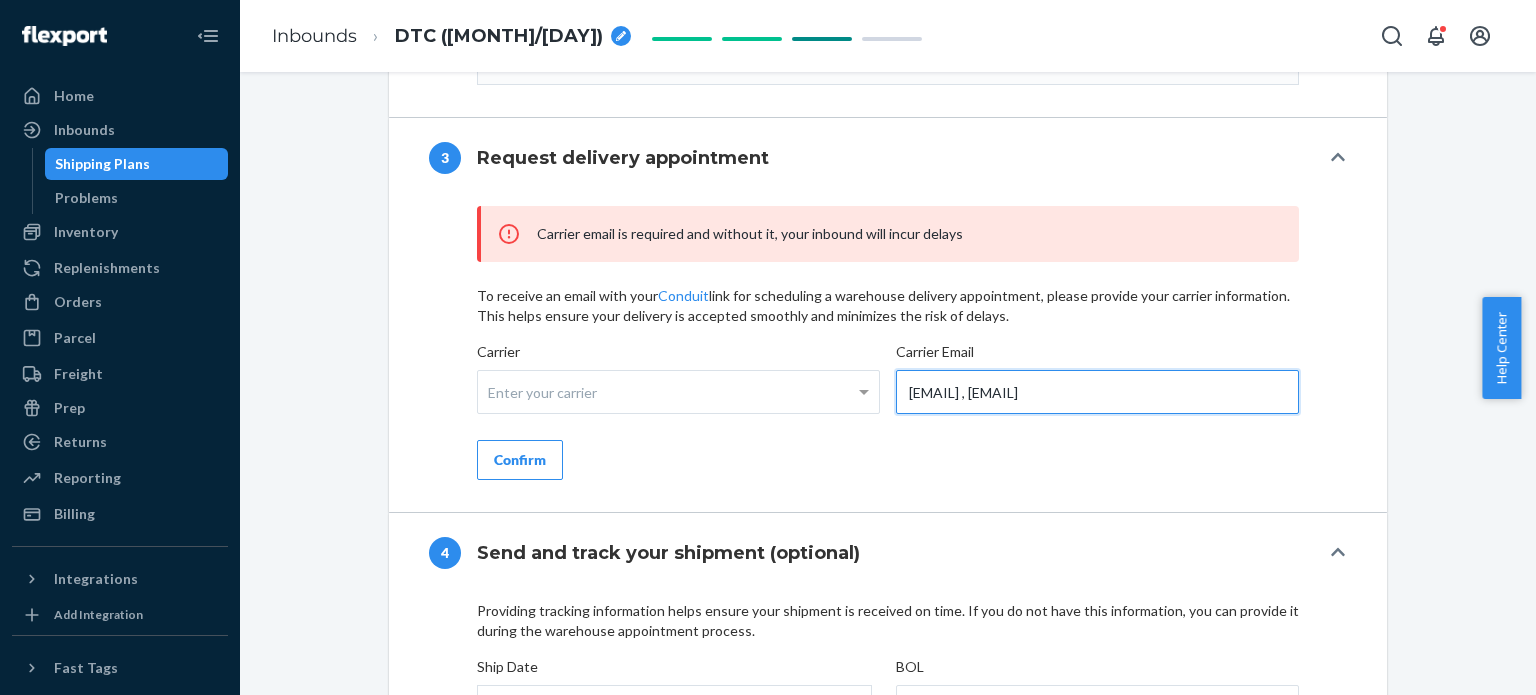 click on "[EMAIL] , [EMAIL]" at bounding box center [1097, 392] 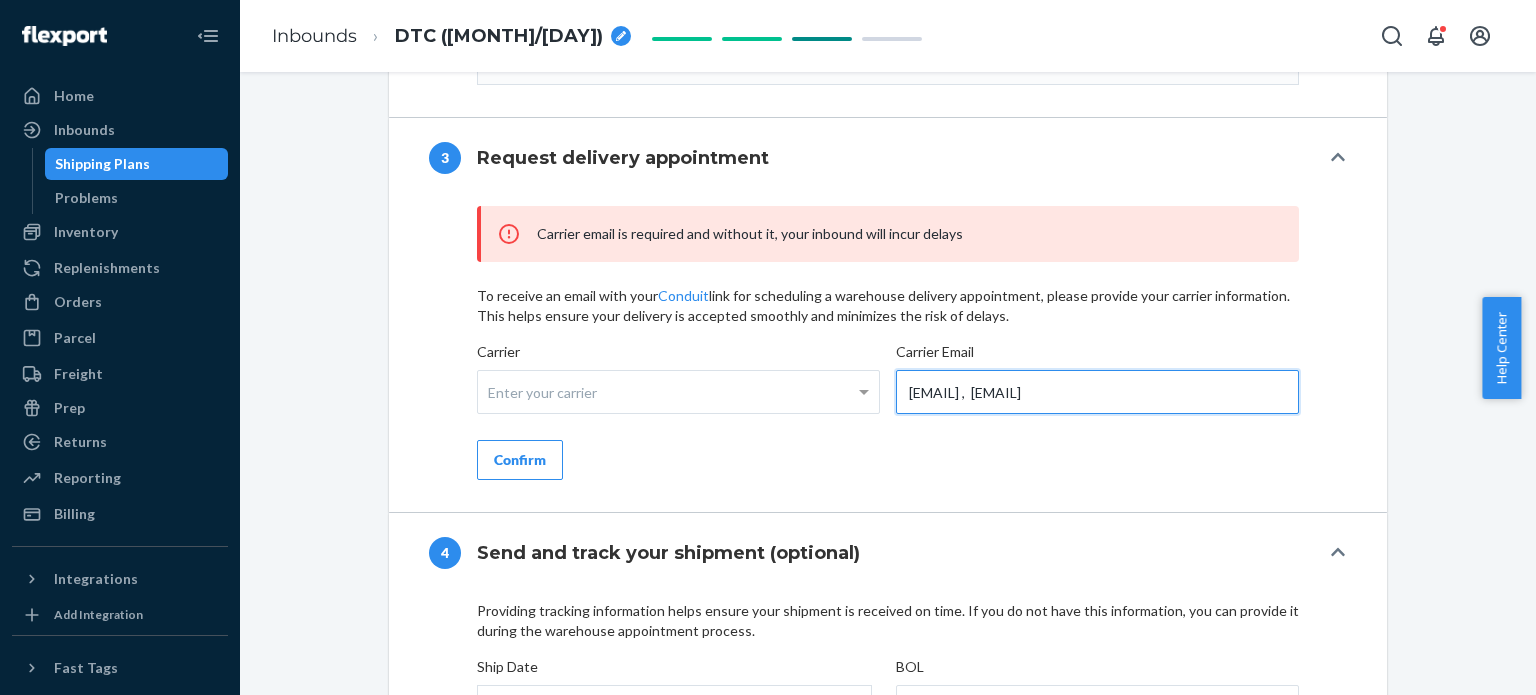 click on "[EMAIL] ,  [EMAIL]" at bounding box center [1097, 392] 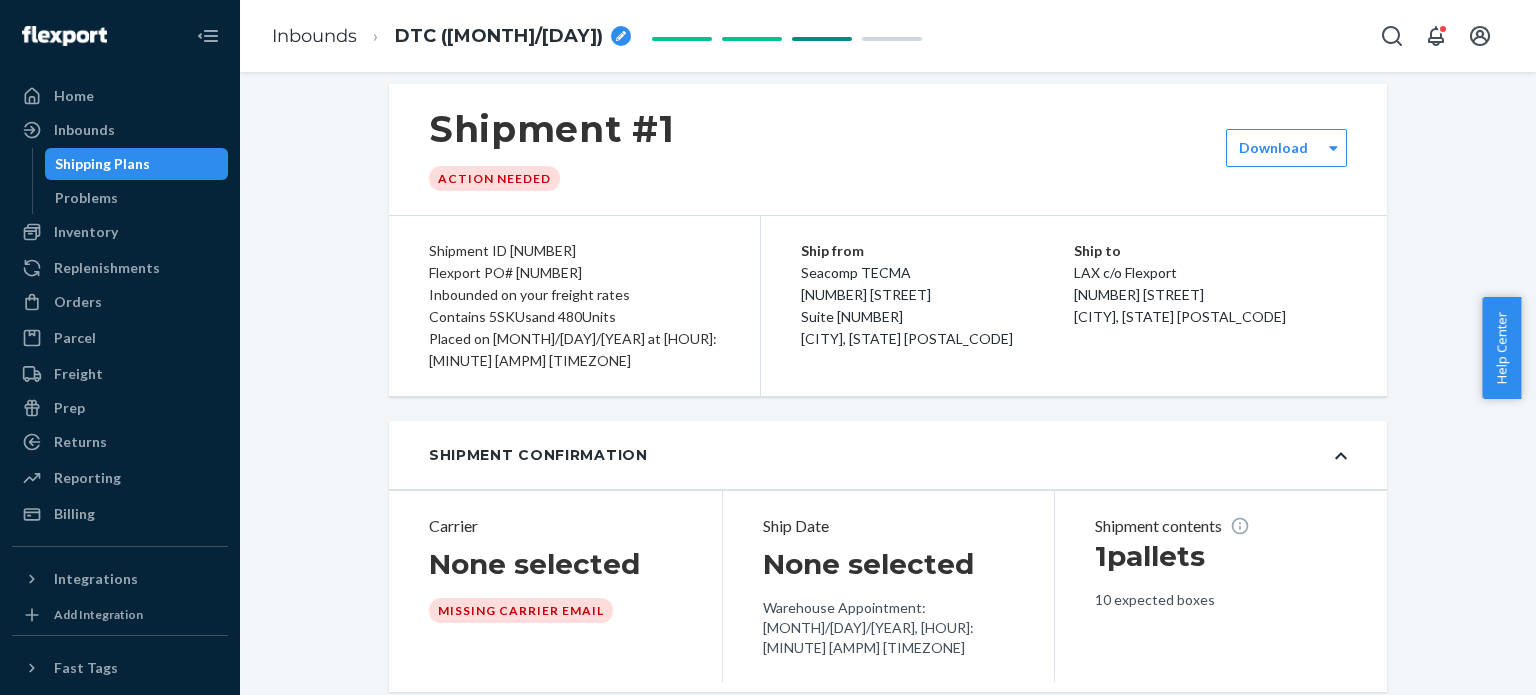 scroll, scrollTop: 108, scrollLeft: 0, axis: vertical 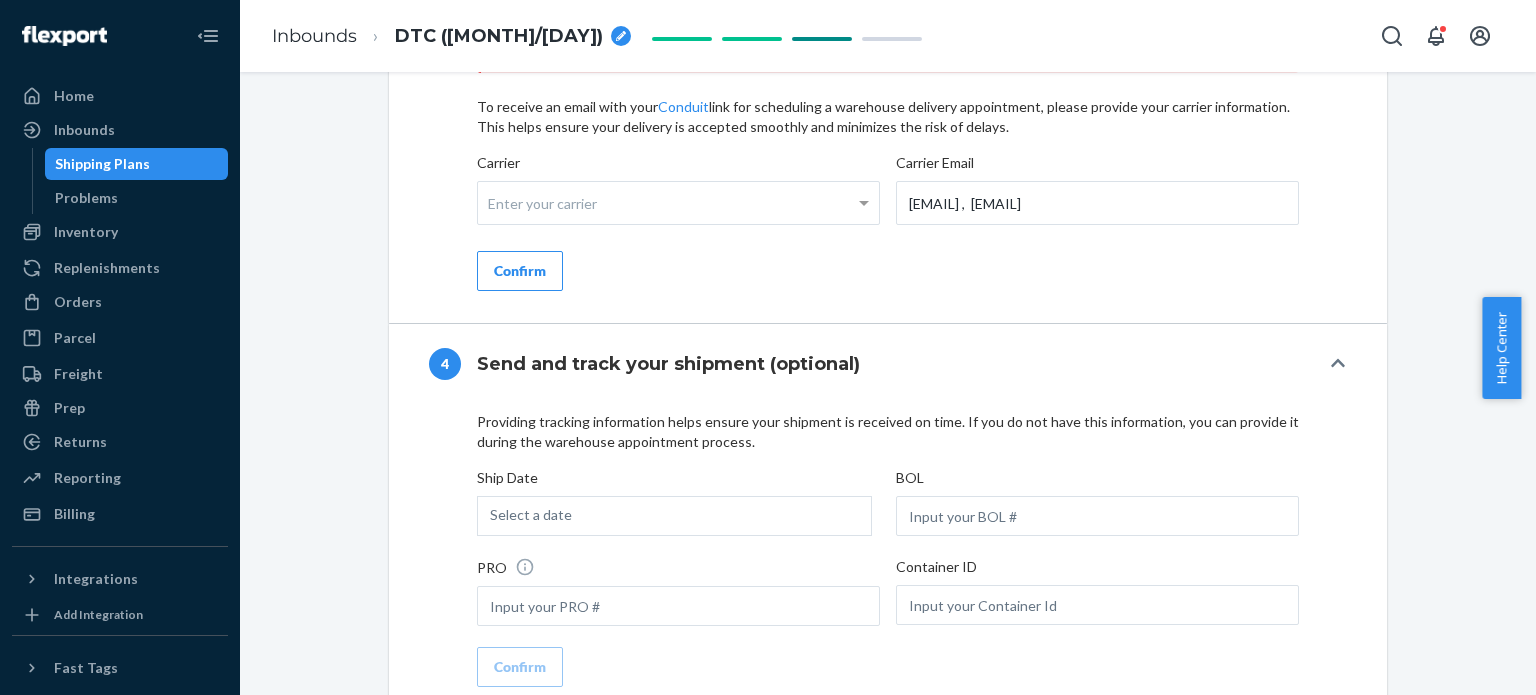 click on "Ship Date Select a date" at bounding box center (678, 504) 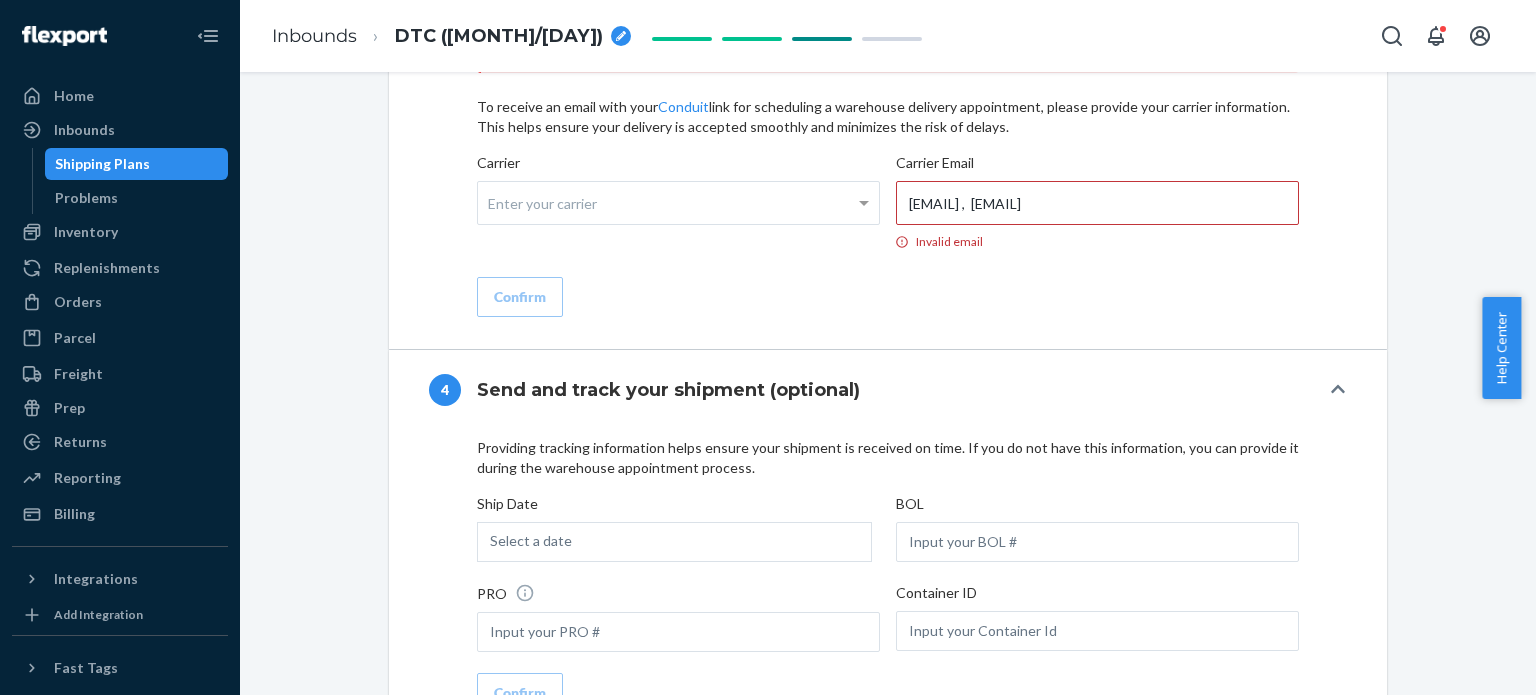 click on "Select a date" at bounding box center (531, 540) 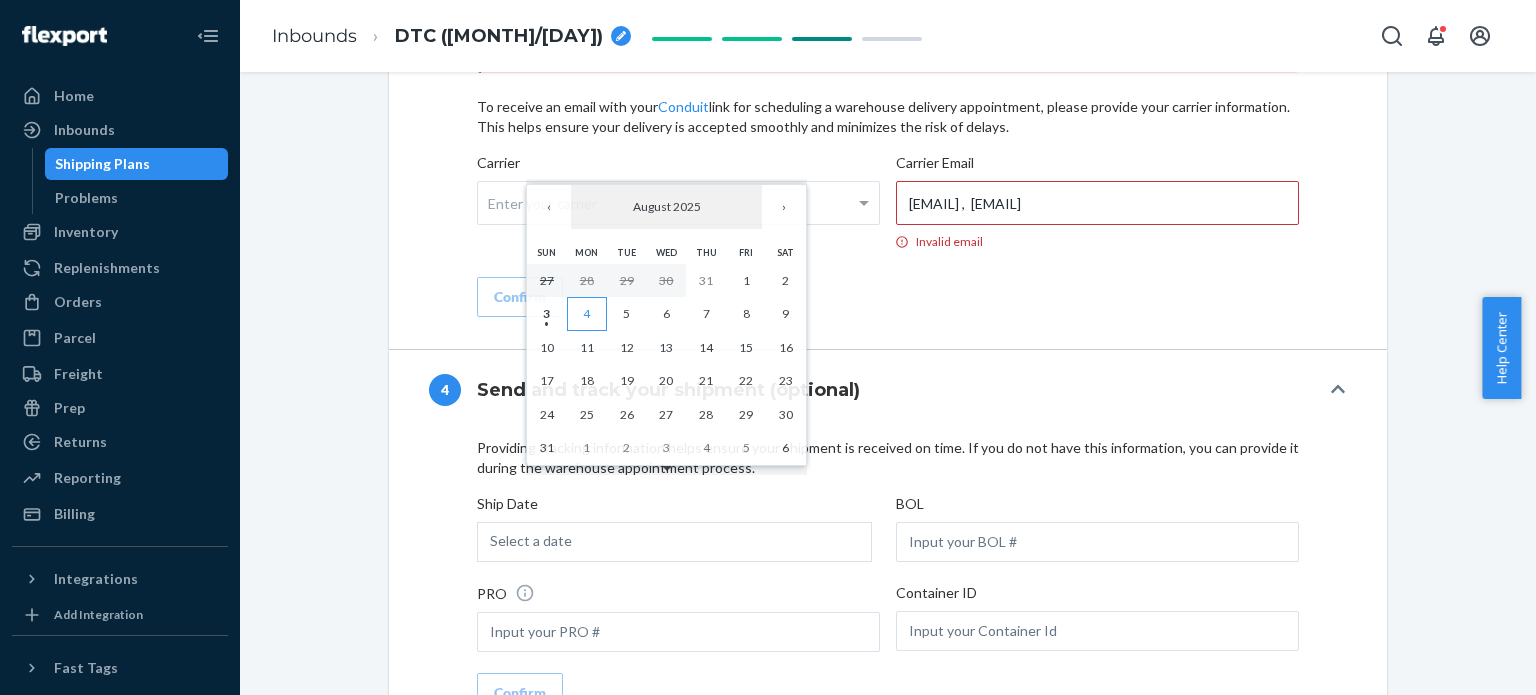 click on "4" at bounding box center [587, 314] 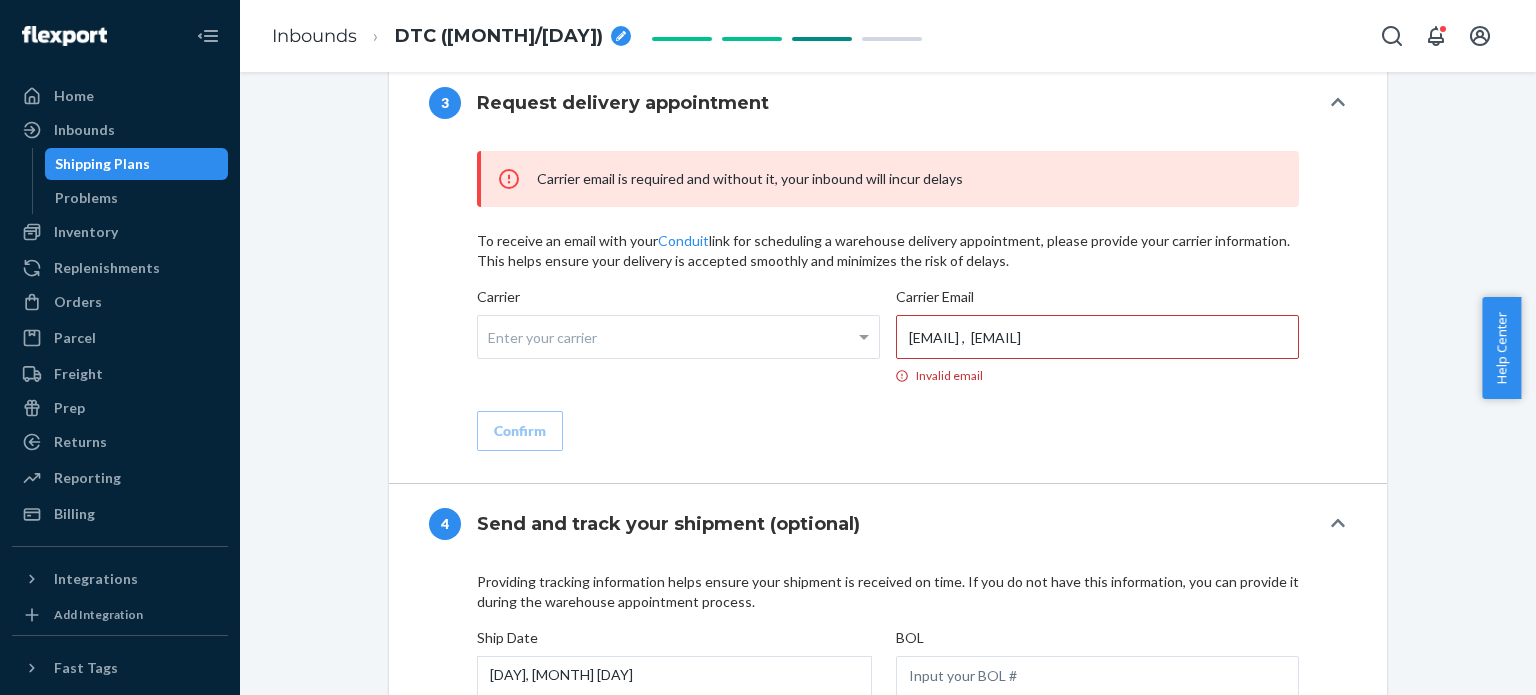 scroll, scrollTop: 1776, scrollLeft: 0, axis: vertical 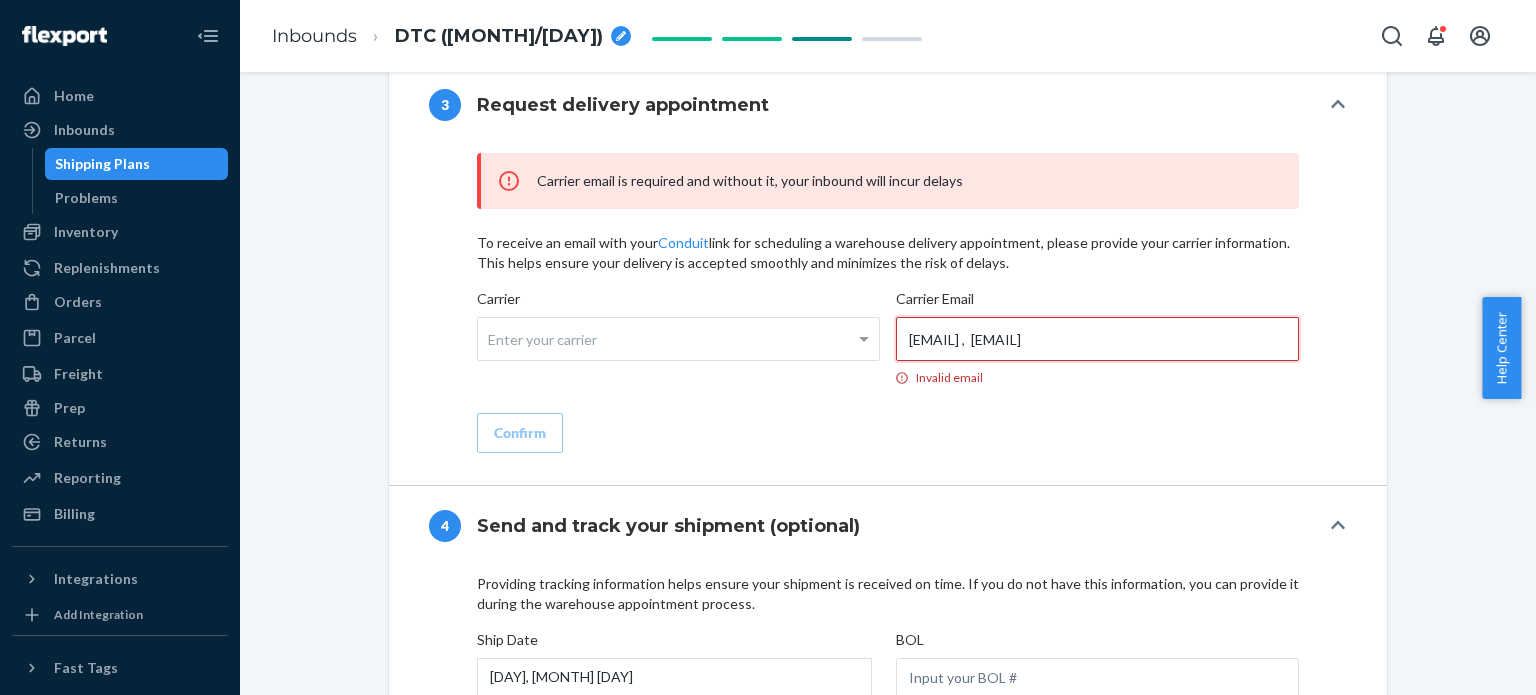 click on "[EMAIL] ,  [EMAIL]" at bounding box center [1097, 339] 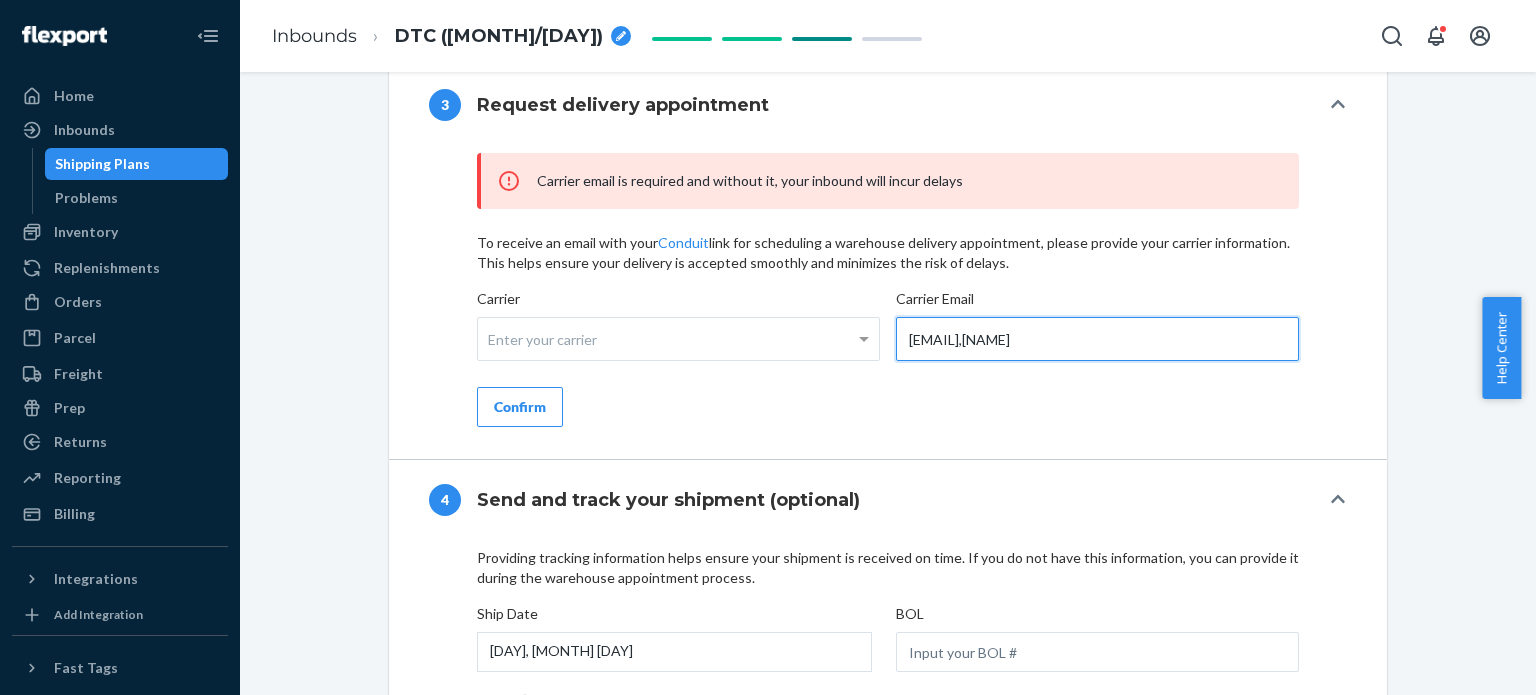 click on "[EMAIL],[NAME]" at bounding box center [1097, 339] 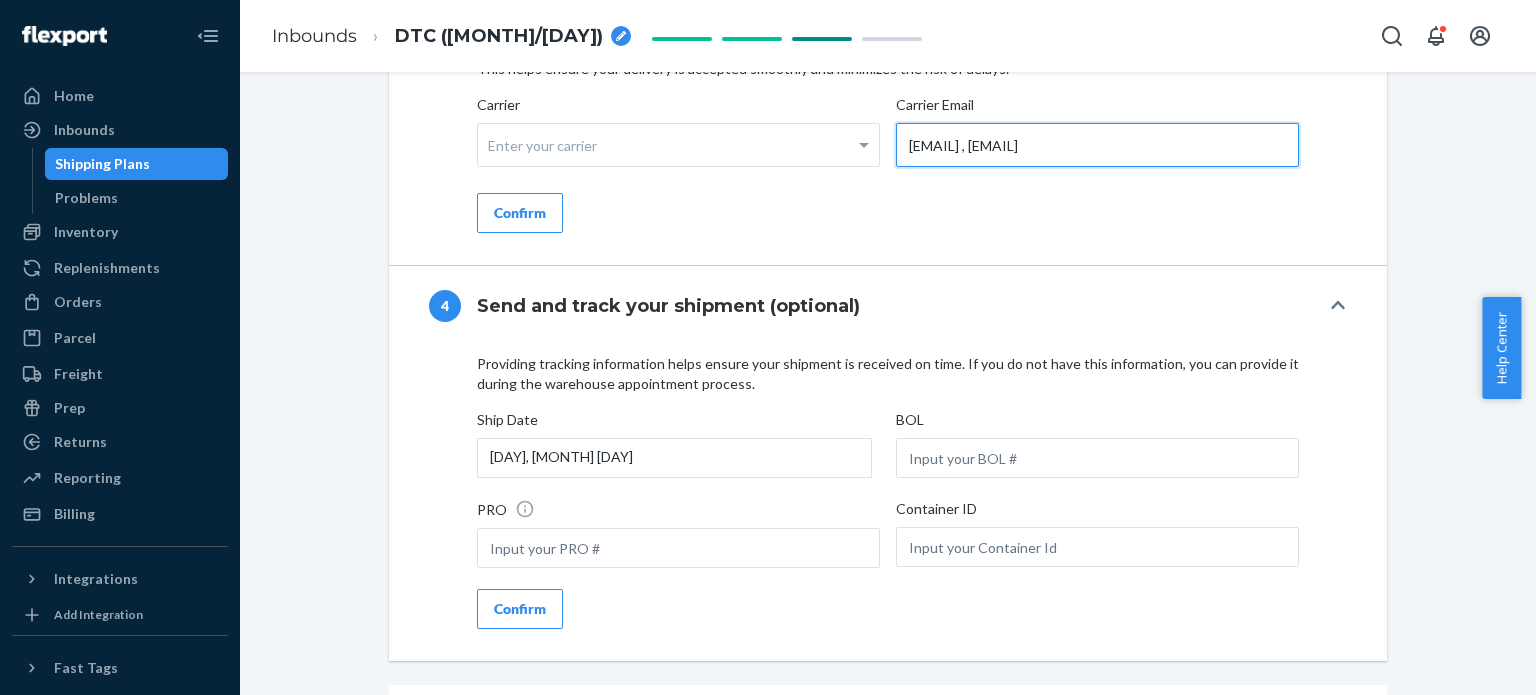 scroll, scrollTop: 1971, scrollLeft: 0, axis: vertical 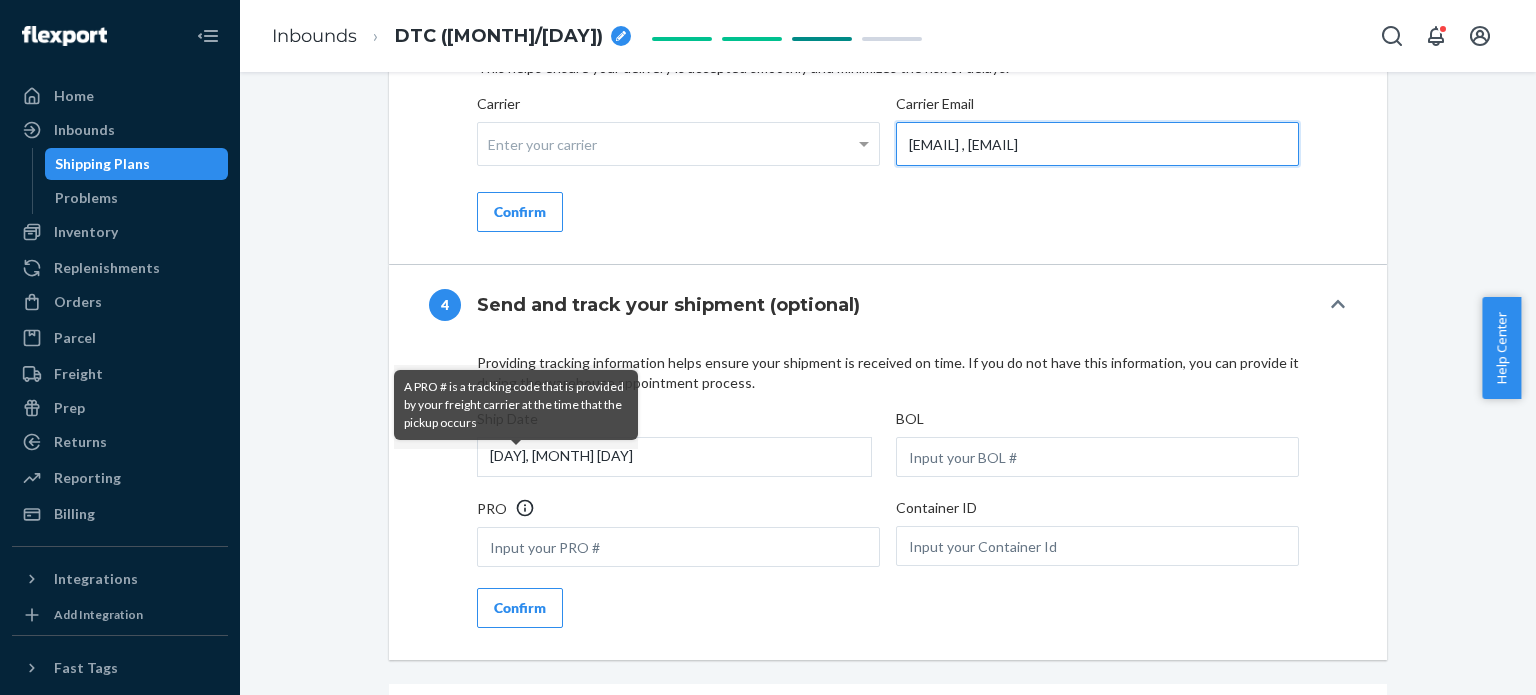 type on "[EMAIL] , [EMAIL]" 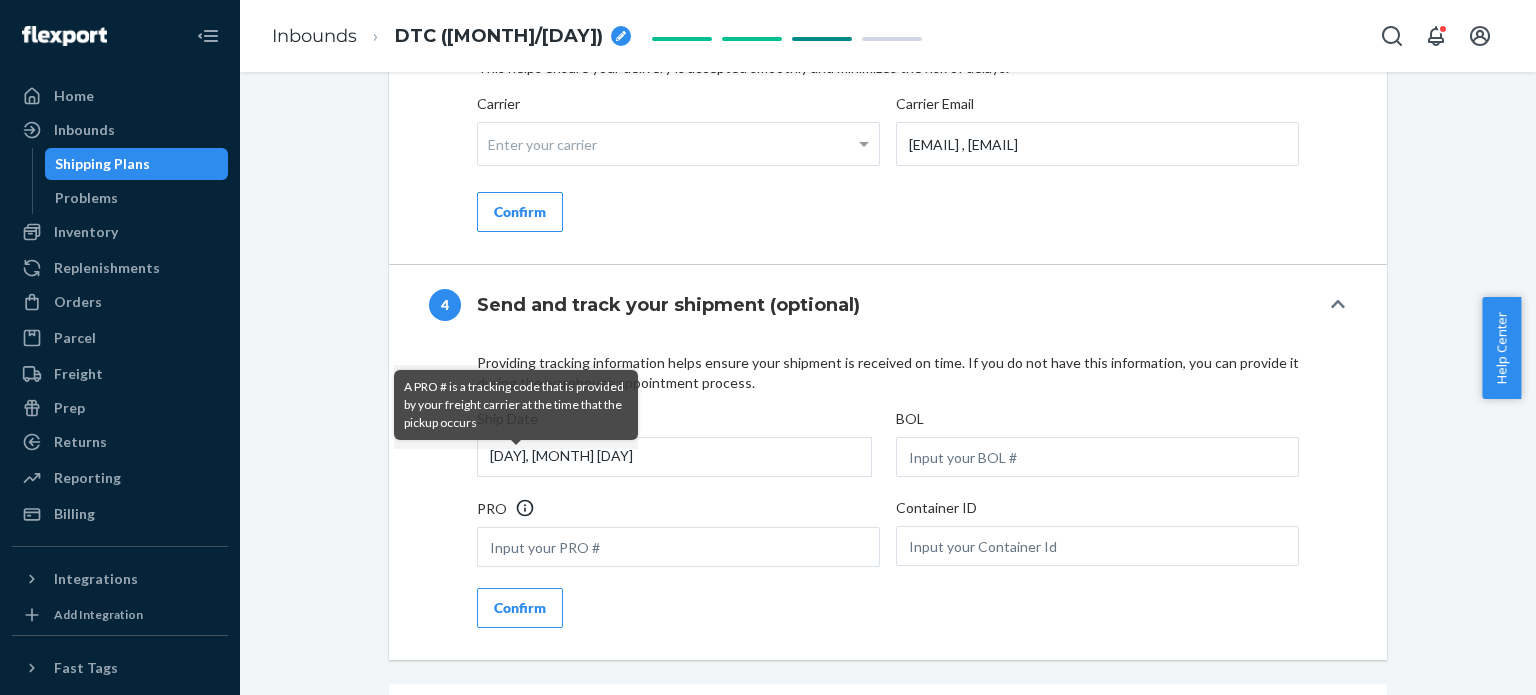 click on "Ship Date [DAY], [MONTH] [DAY]   BOL PRO Container ID" at bounding box center (888, 490) 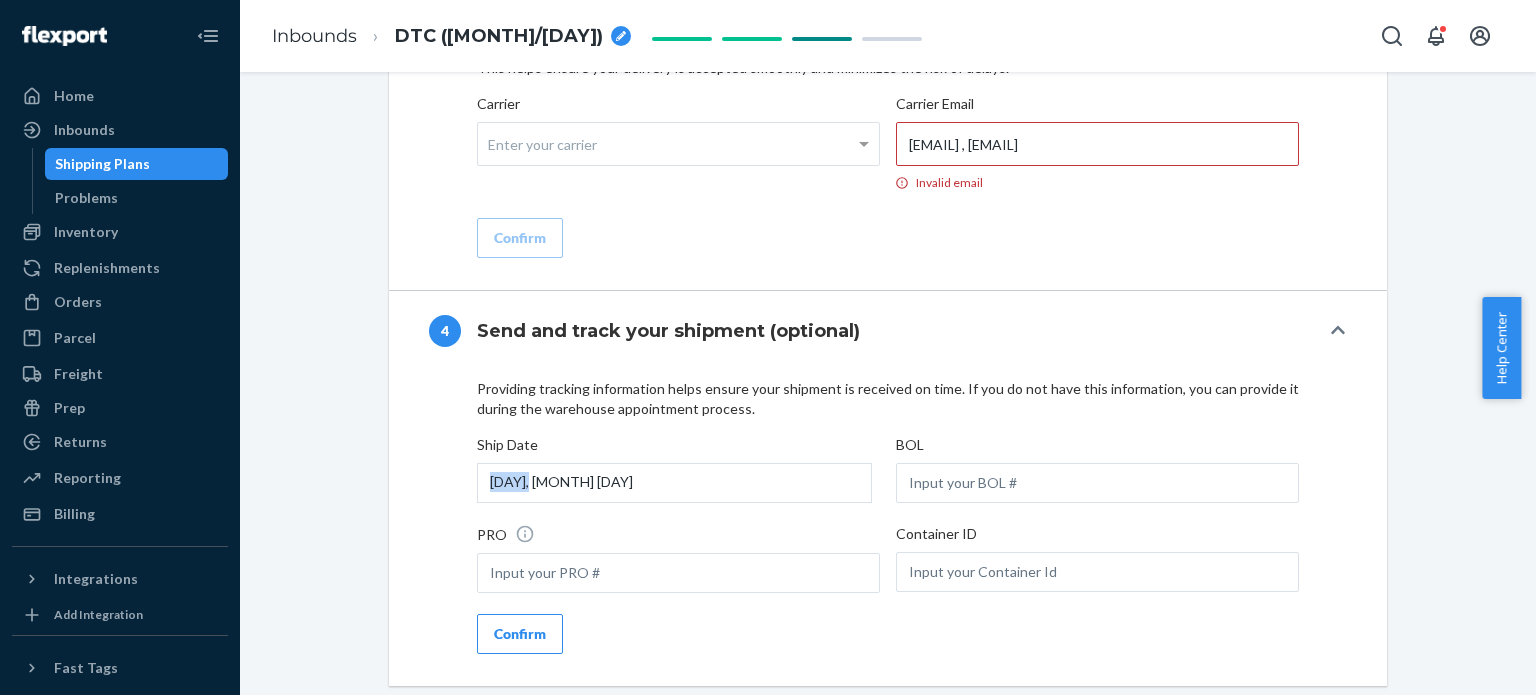 click on "Ship Date [DAY], [MONTH] [DAY]   BOL PRO Container ID" at bounding box center (888, 516) 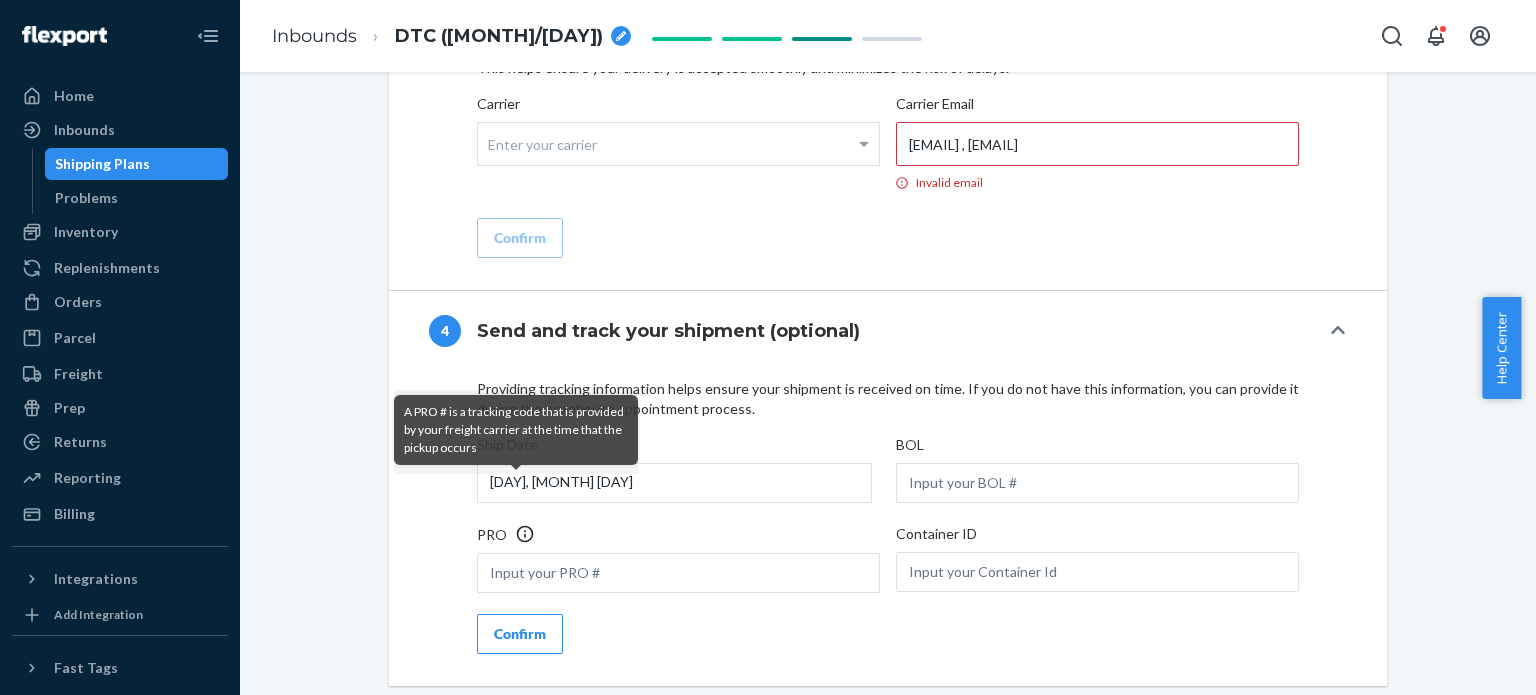 click 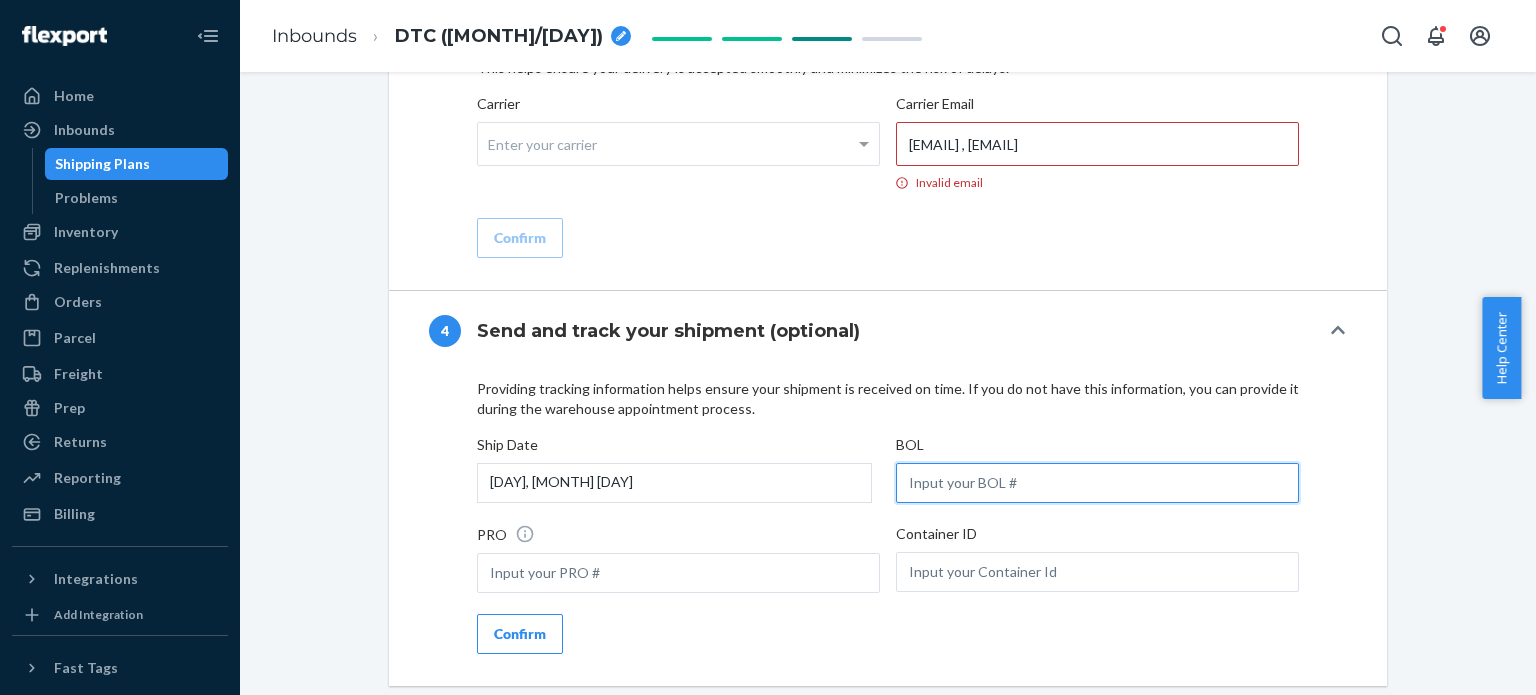 click at bounding box center [1097, 483] 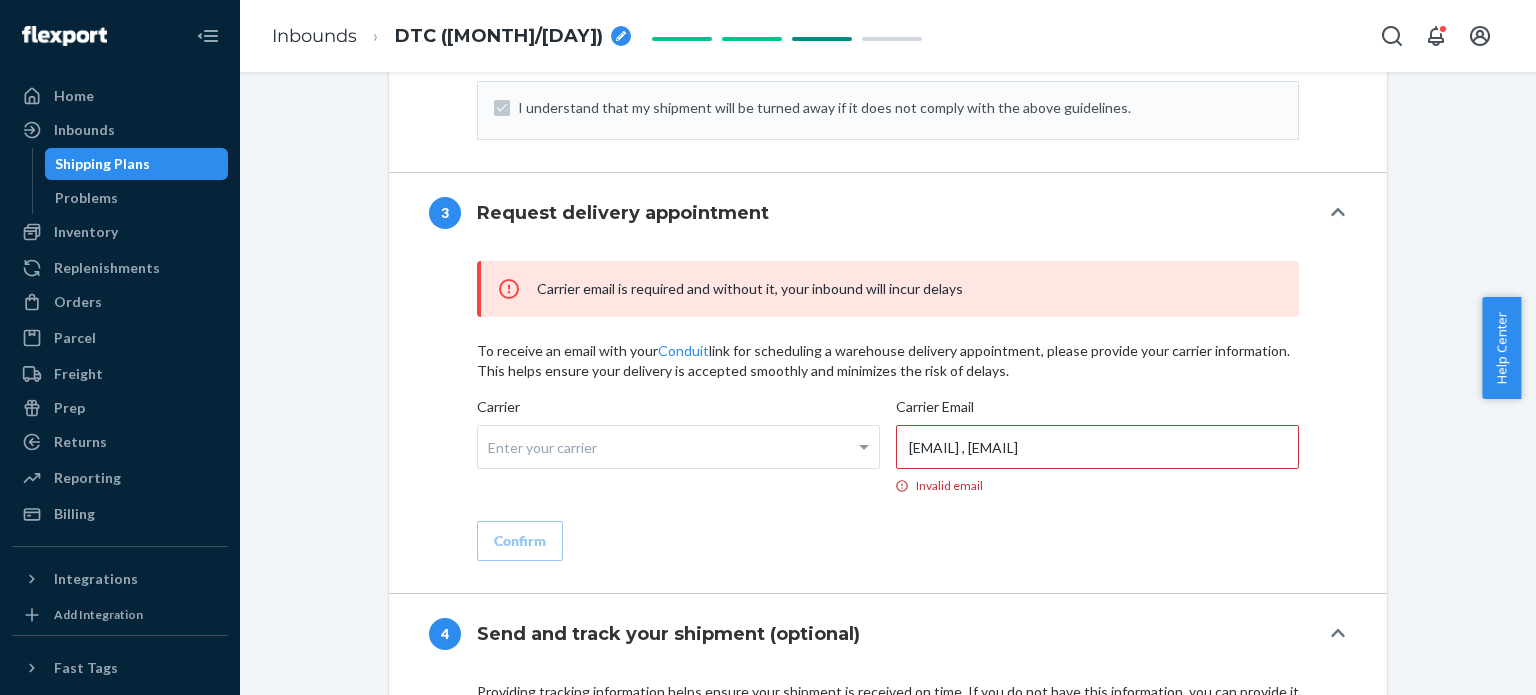 scroll, scrollTop: 1668, scrollLeft: 0, axis: vertical 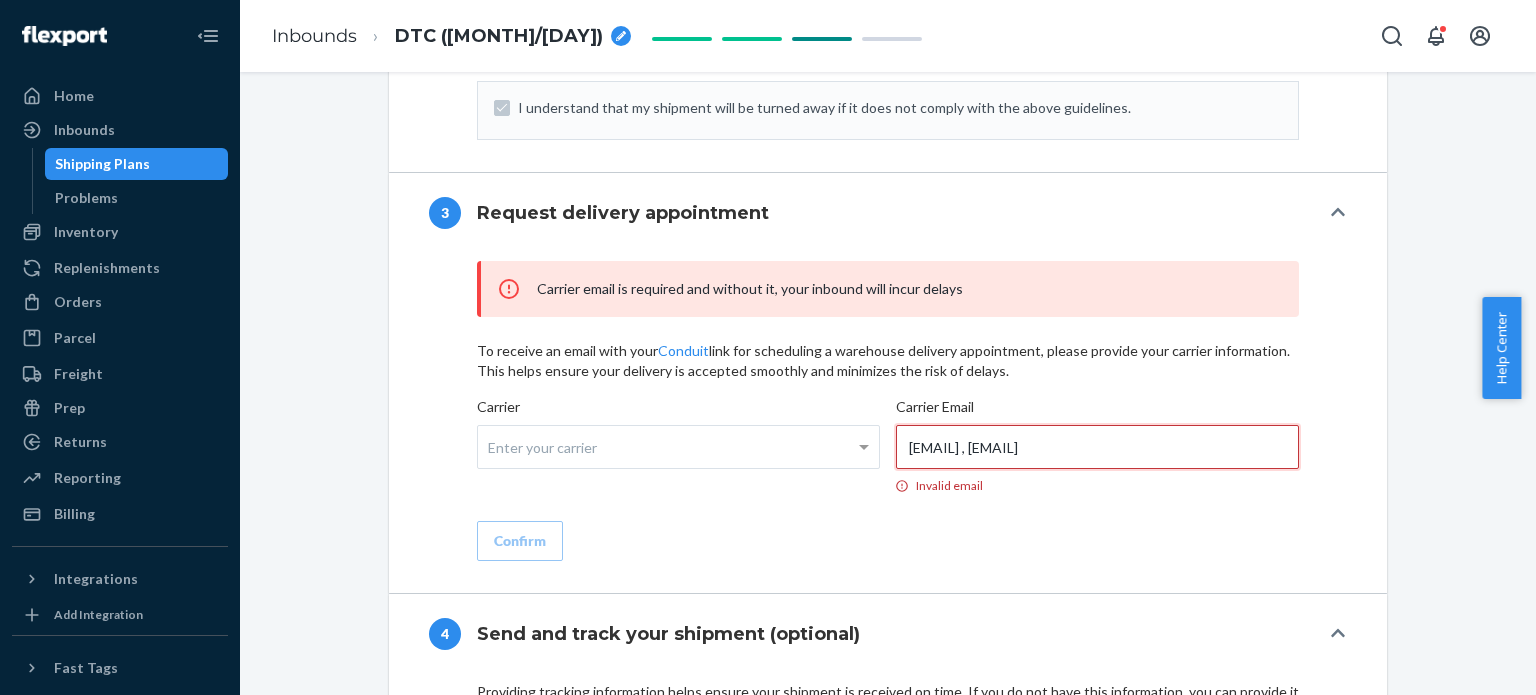 click on "[EMAIL] , [EMAIL]" at bounding box center [1097, 447] 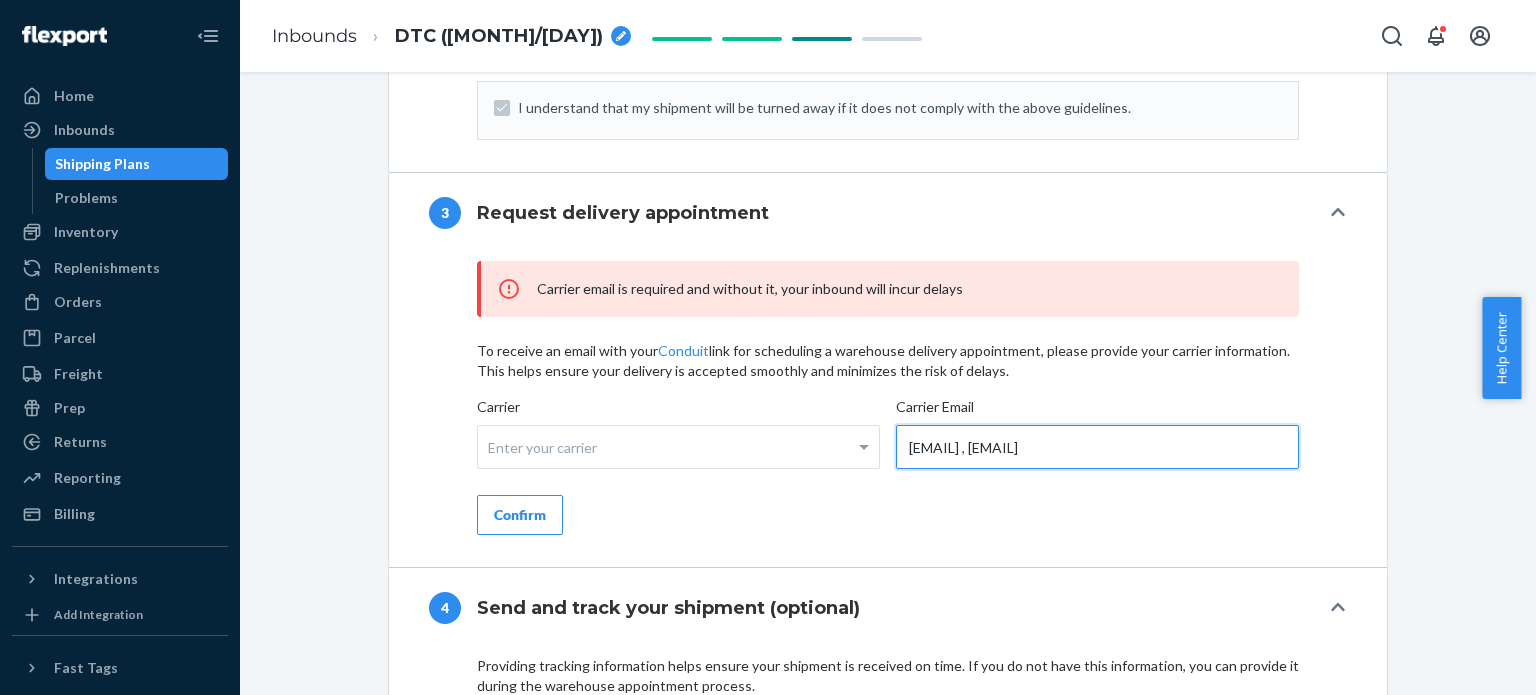 click on "[EMAIL] , [EMAIL]" at bounding box center [1097, 447] 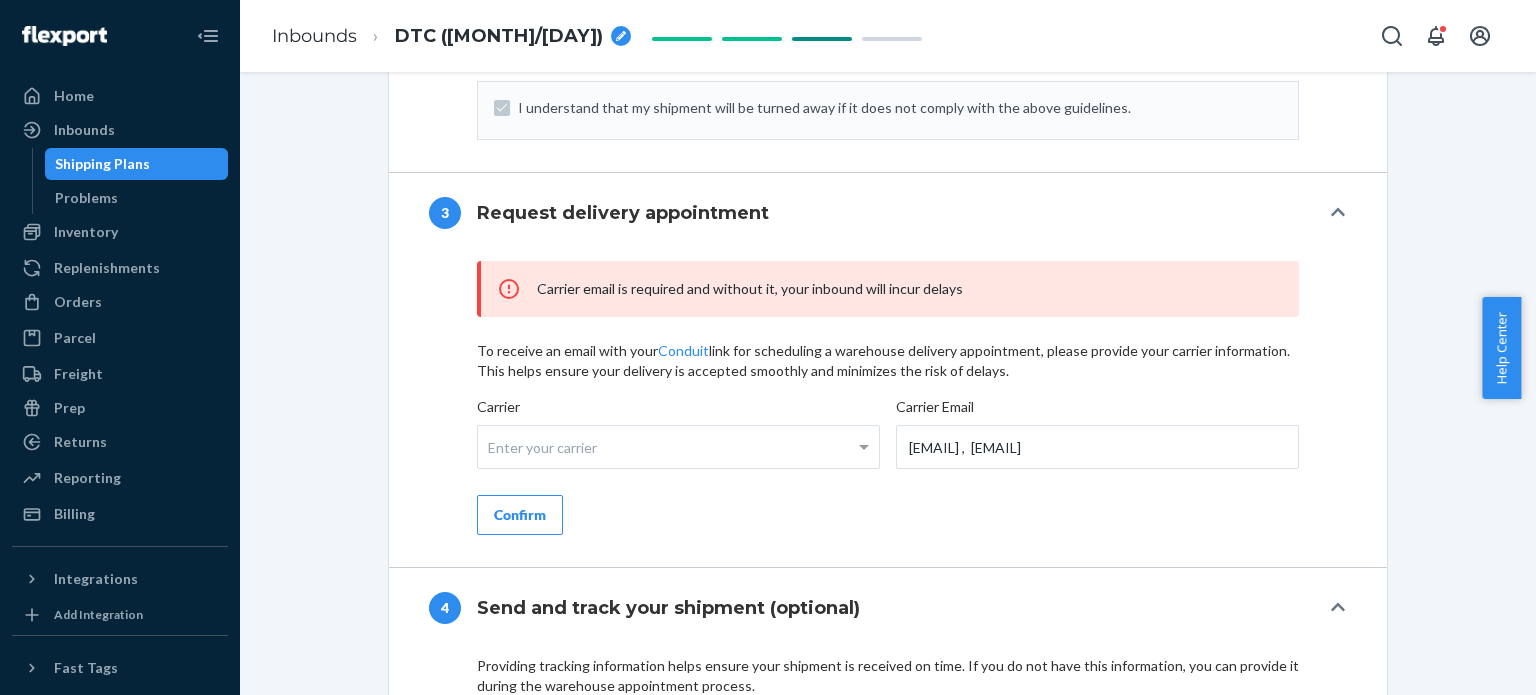 click on "Enter your carrier" at bounding box center [678, 447] 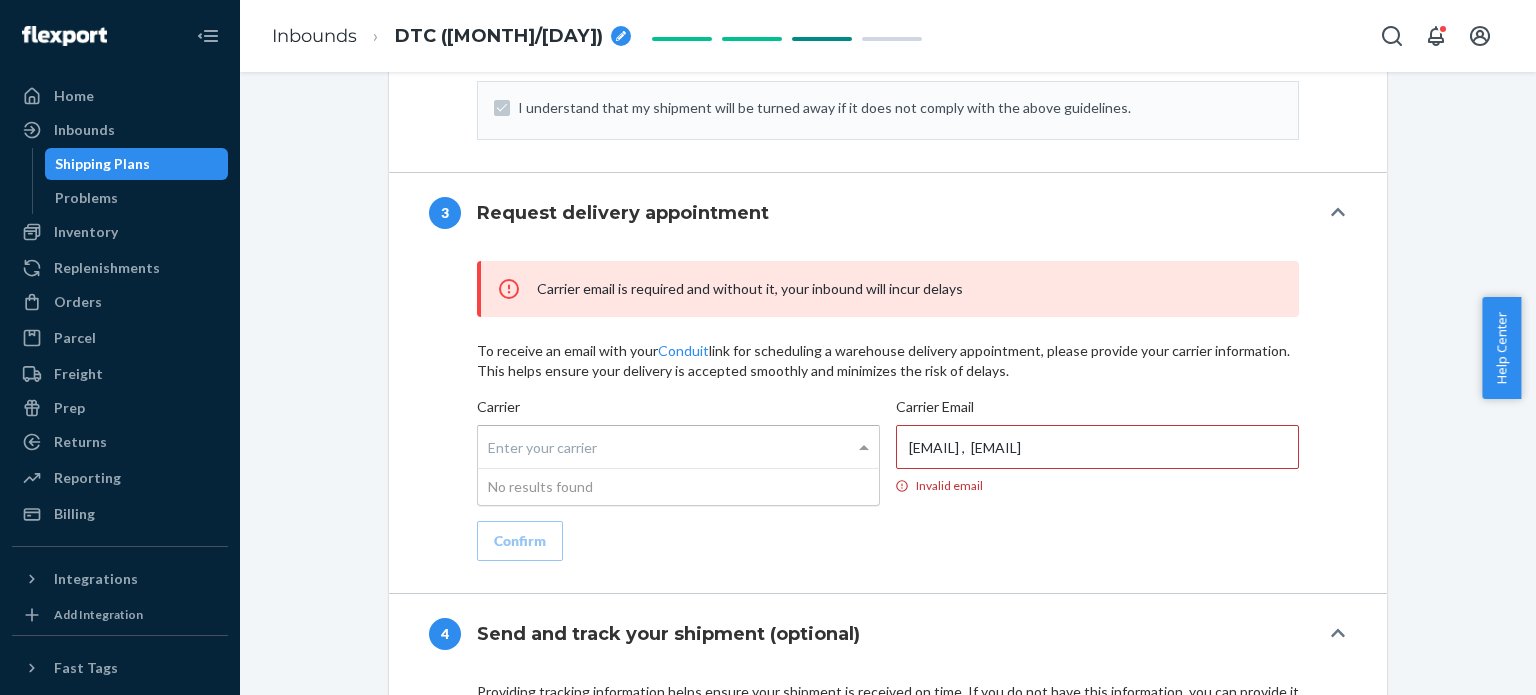 click on "Carrier email is required and without it, your inbound will incur delays To receive an email with your  Conduit  link for scheduling a warehouse delivery appointment, please provide your carrier information. This helps ensure your delivery is accepted smoothly and minimizes the risk of delays. Carrier Enter your carrier No results found Carrier Email [EMAIL] ,  [EMAIL]   Invalid email Confirm" at bounding box center [888, 410] 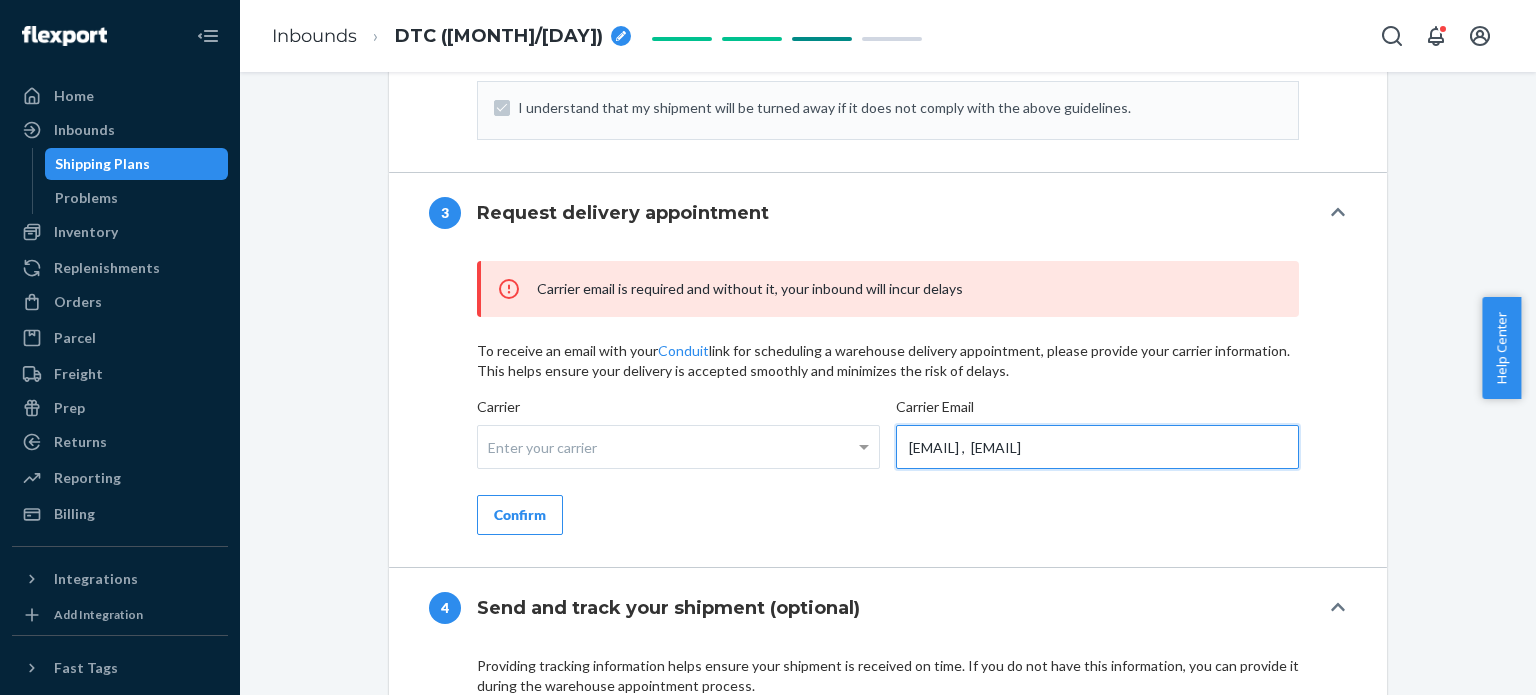 drag, startPoint x: 1253, startPoint y: 402, endPoint x: 1101, endPoint y: 410, distance: 152.21039 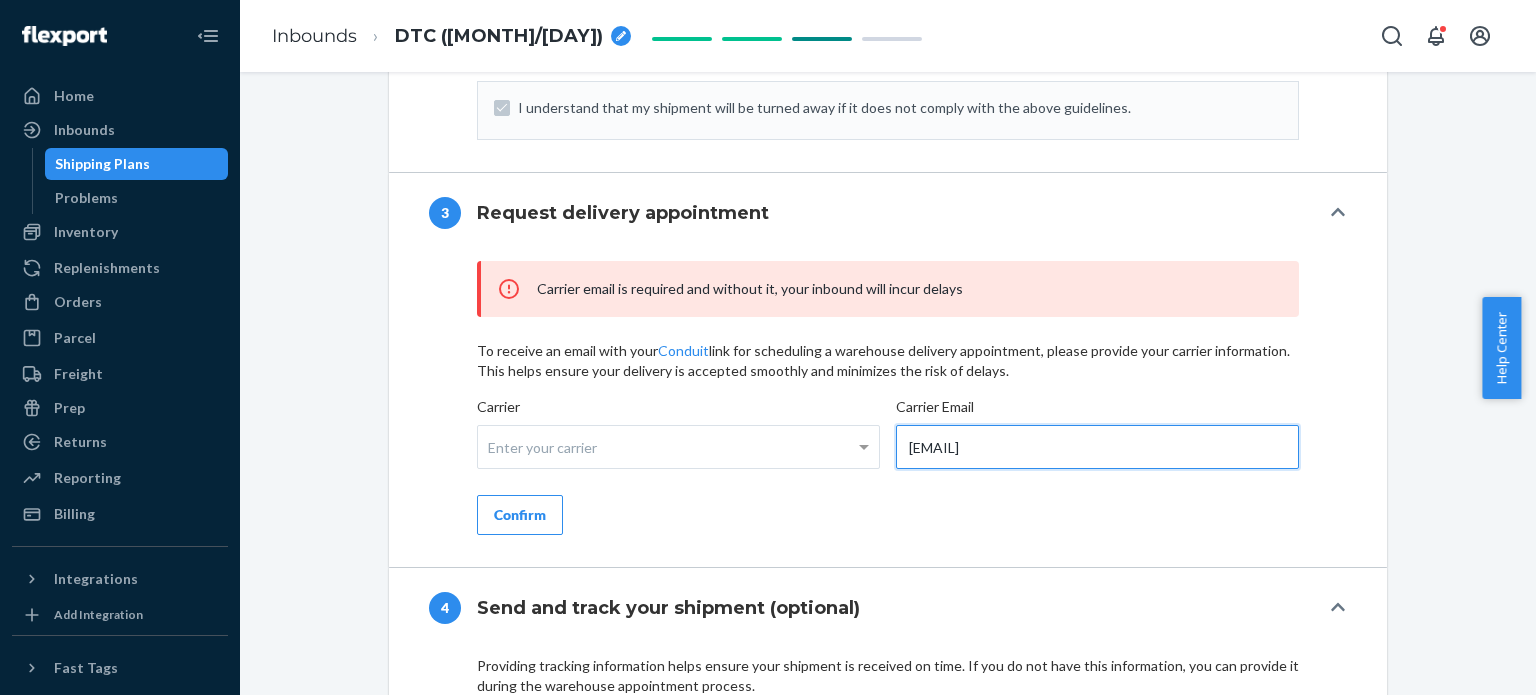 type on "[EMAIL]" 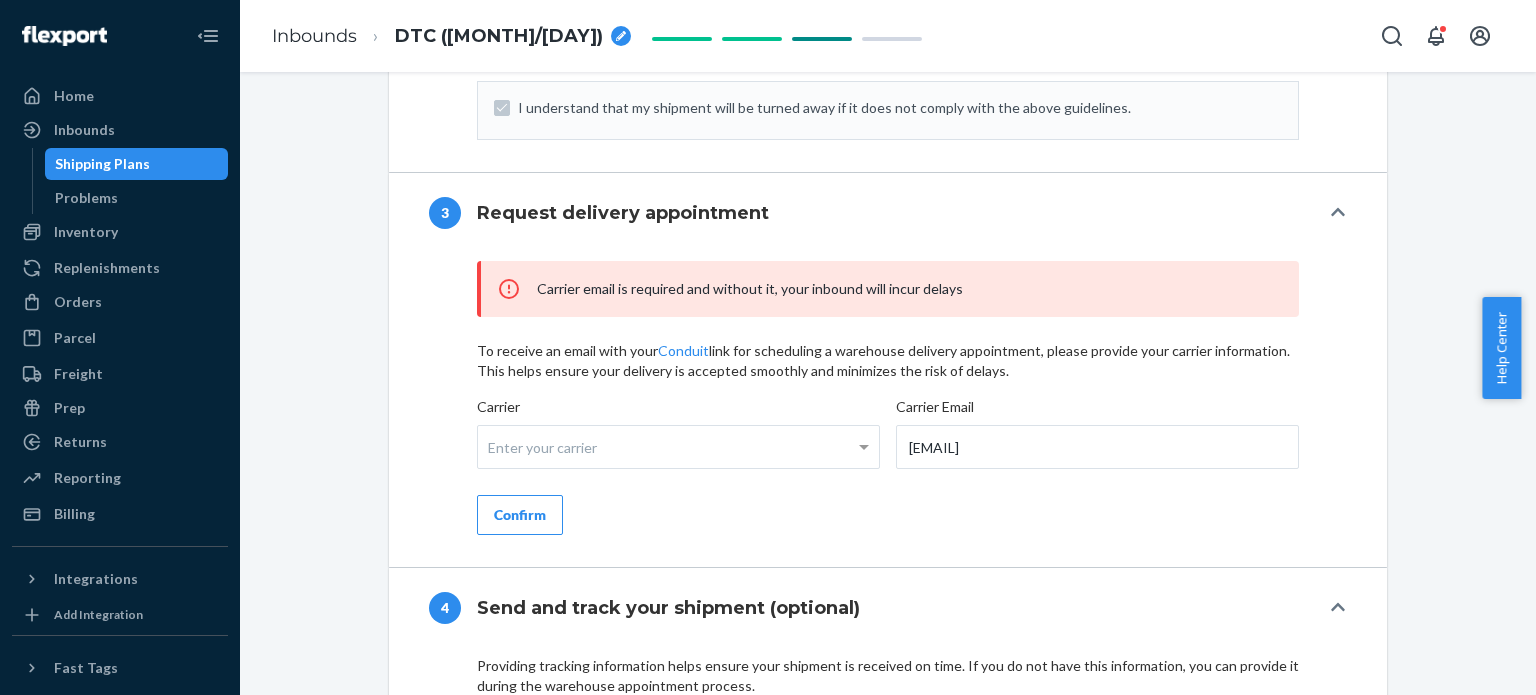 click on "Carrier email is required and without it, your inbound will incur delays To receive an email with your  Conduit  link for scheduling a warehouse delivery appointment, please provide your carrier information. This helps ensure your delivery is accepted smoothly and minimizes the risk of delays. Carrier Enter your carrier Carrier Email [EMAIL] Confirm" at bounding box center [888, 398] 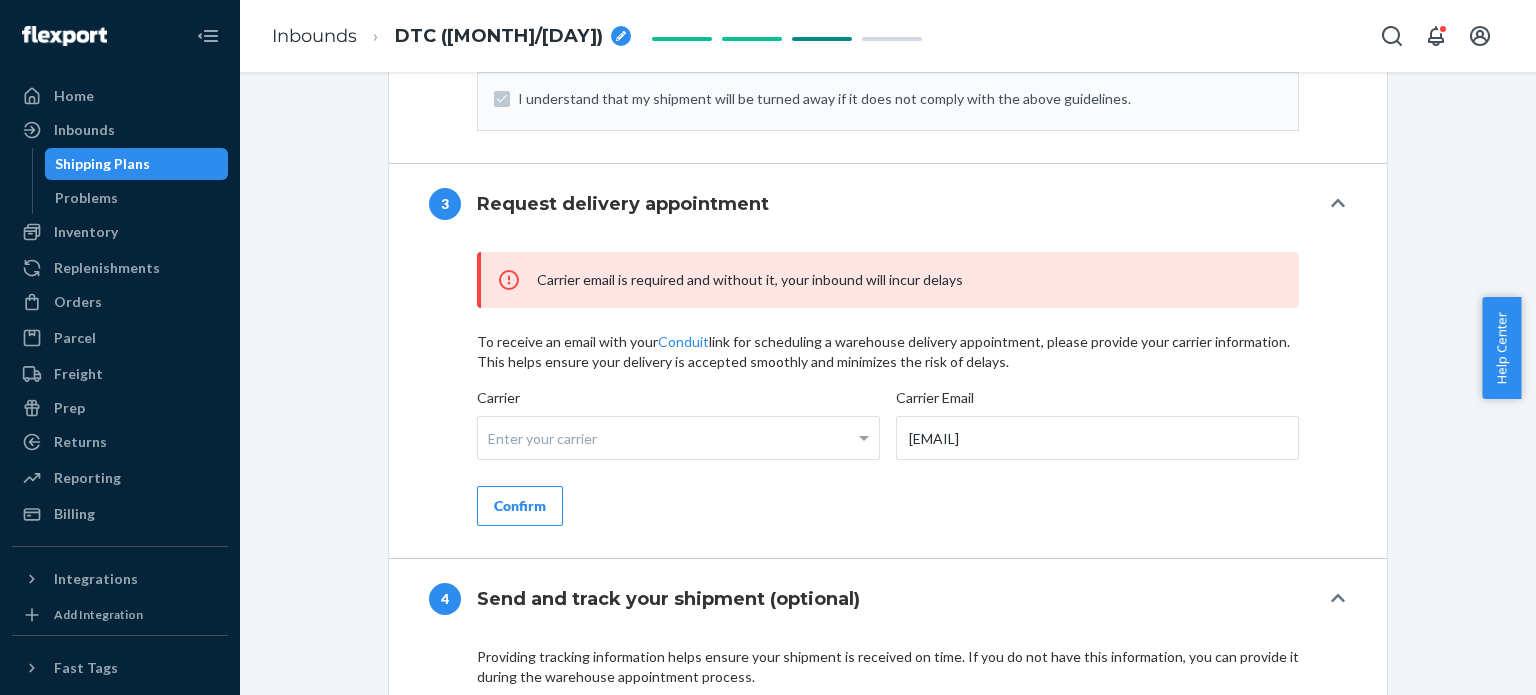 scroll, scrollTop: 1668, scrollLeft: 0, axis: vertical 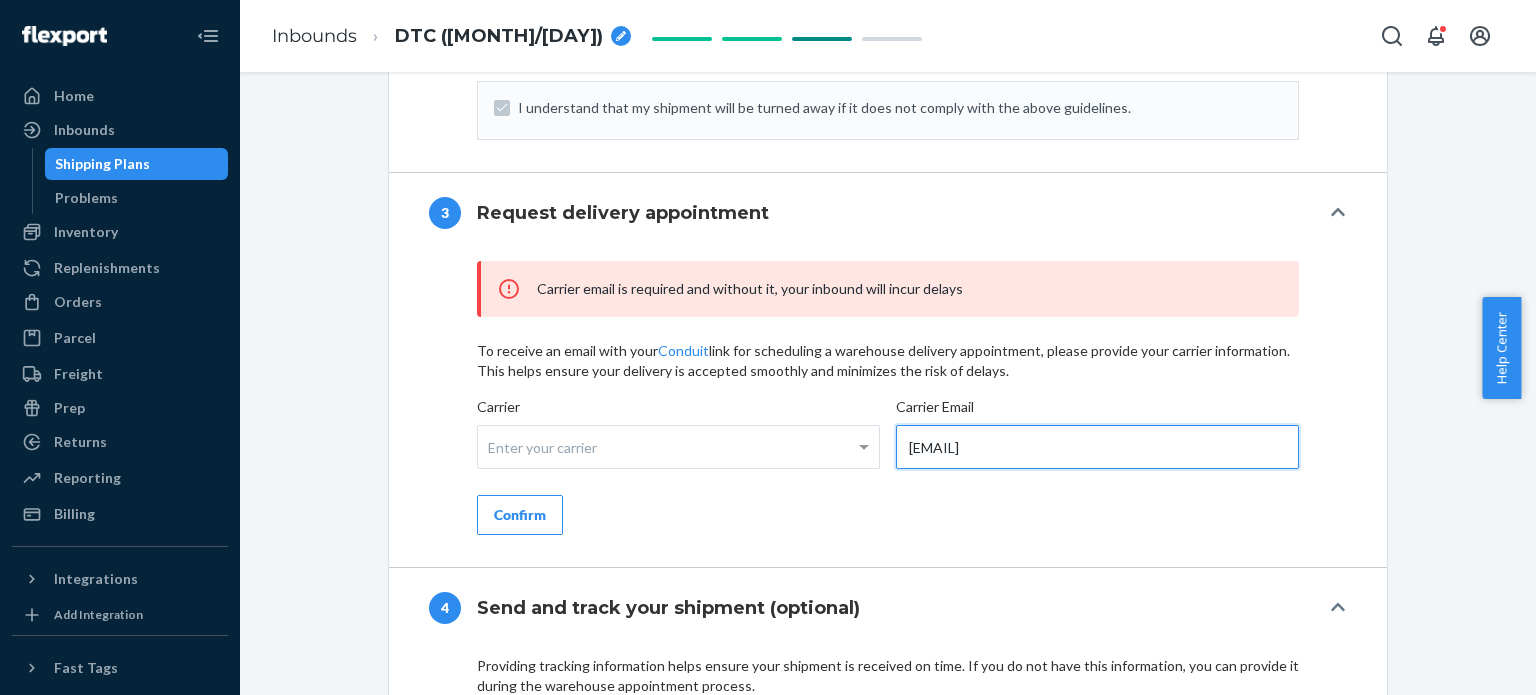 click on "[EMAIL]" at bounding box center (1097, 447) 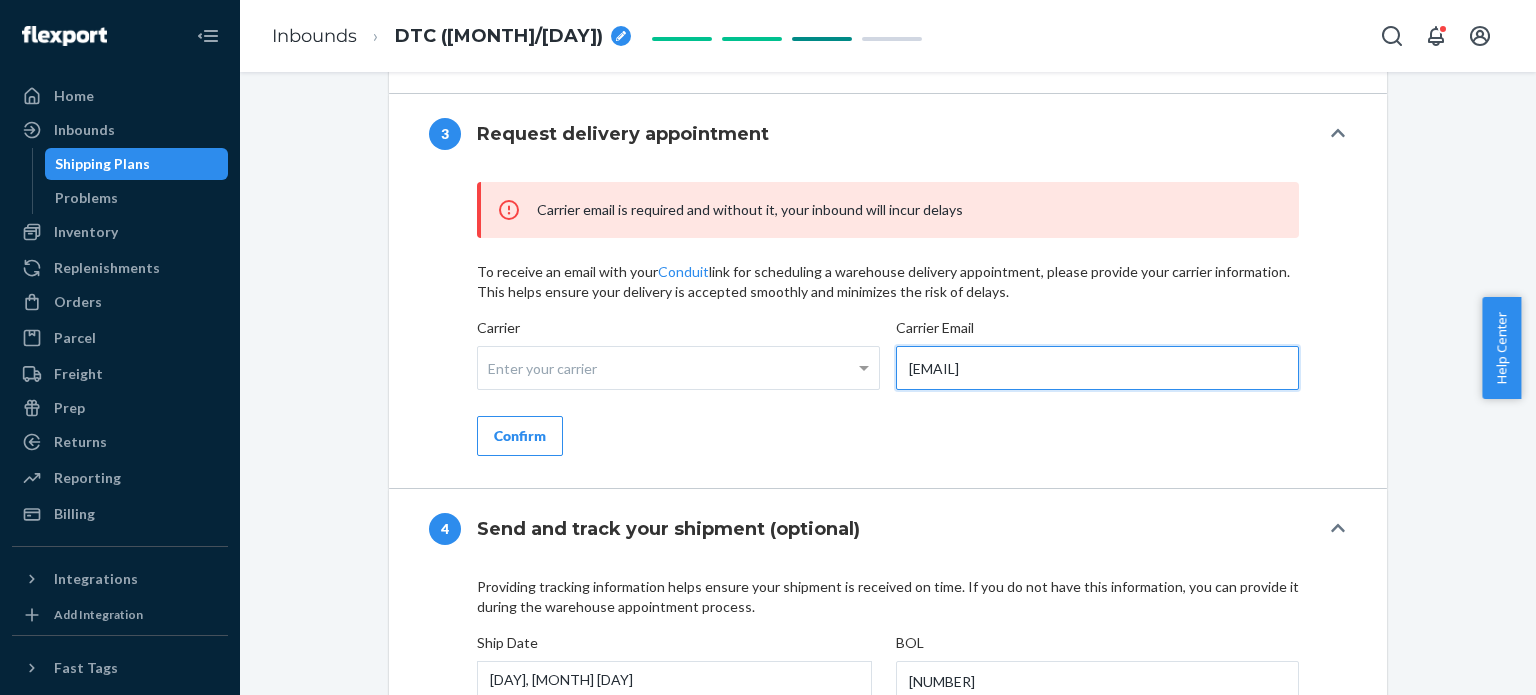 scroll, scrollTop: 1751, scrollLeft: 0, axis: vertical 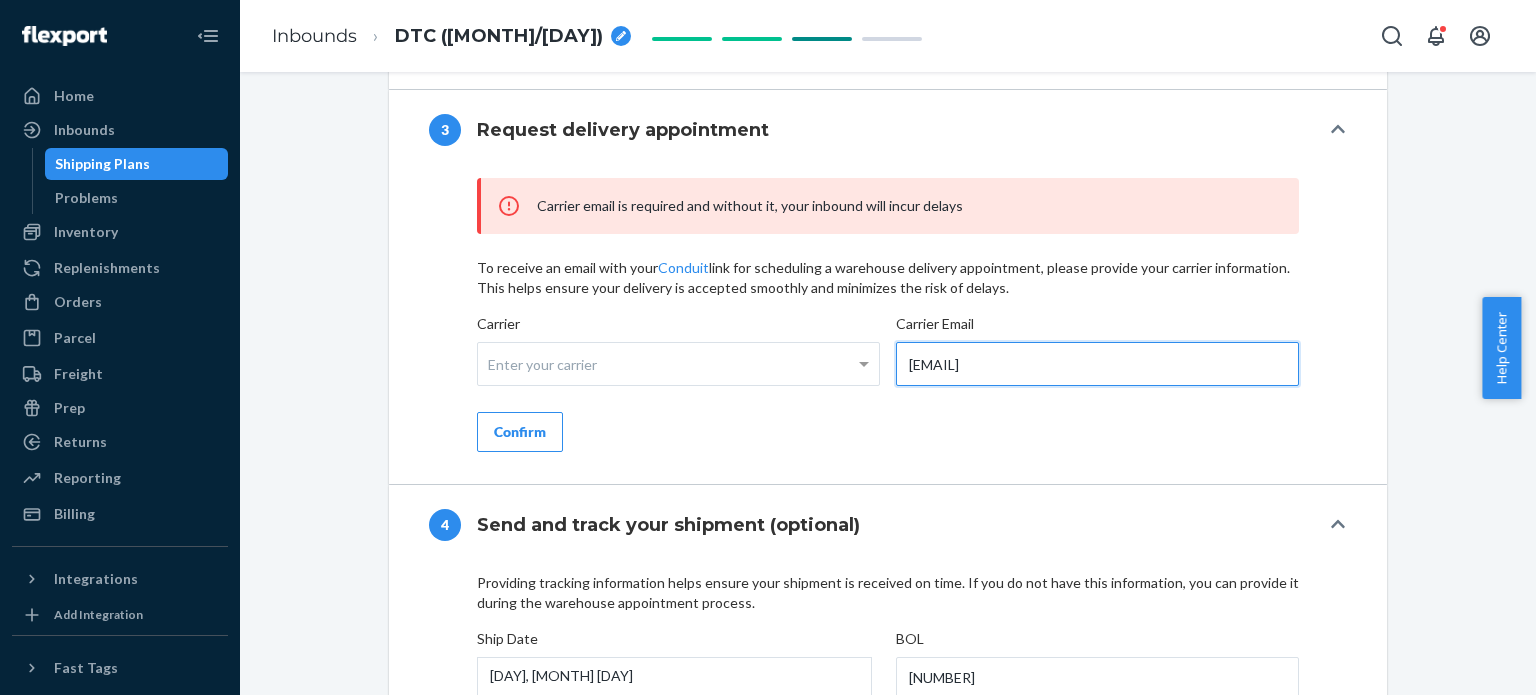 click on "[EMAIL]" at bounding box center (1097, 364) 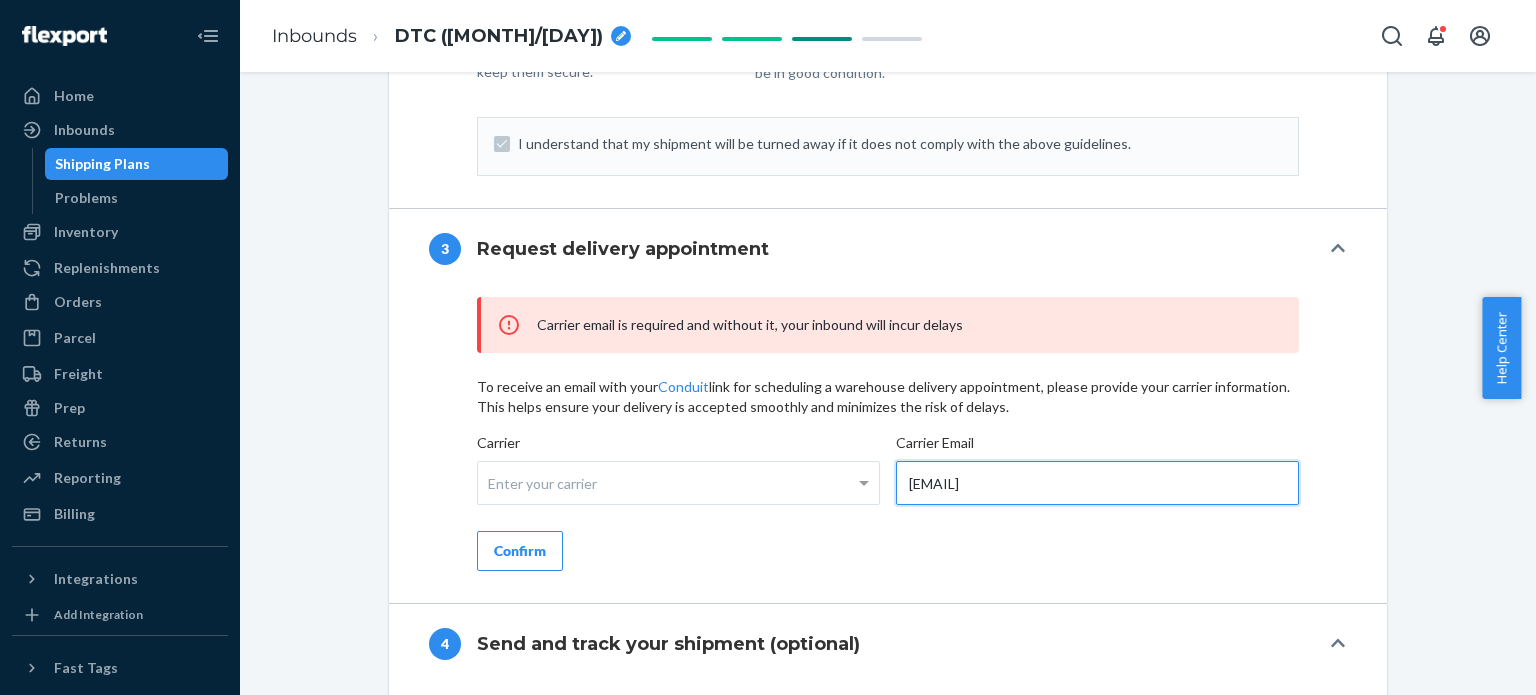 scroll, scrollTop: 1601, scrollLeft: 0, axis: vertical 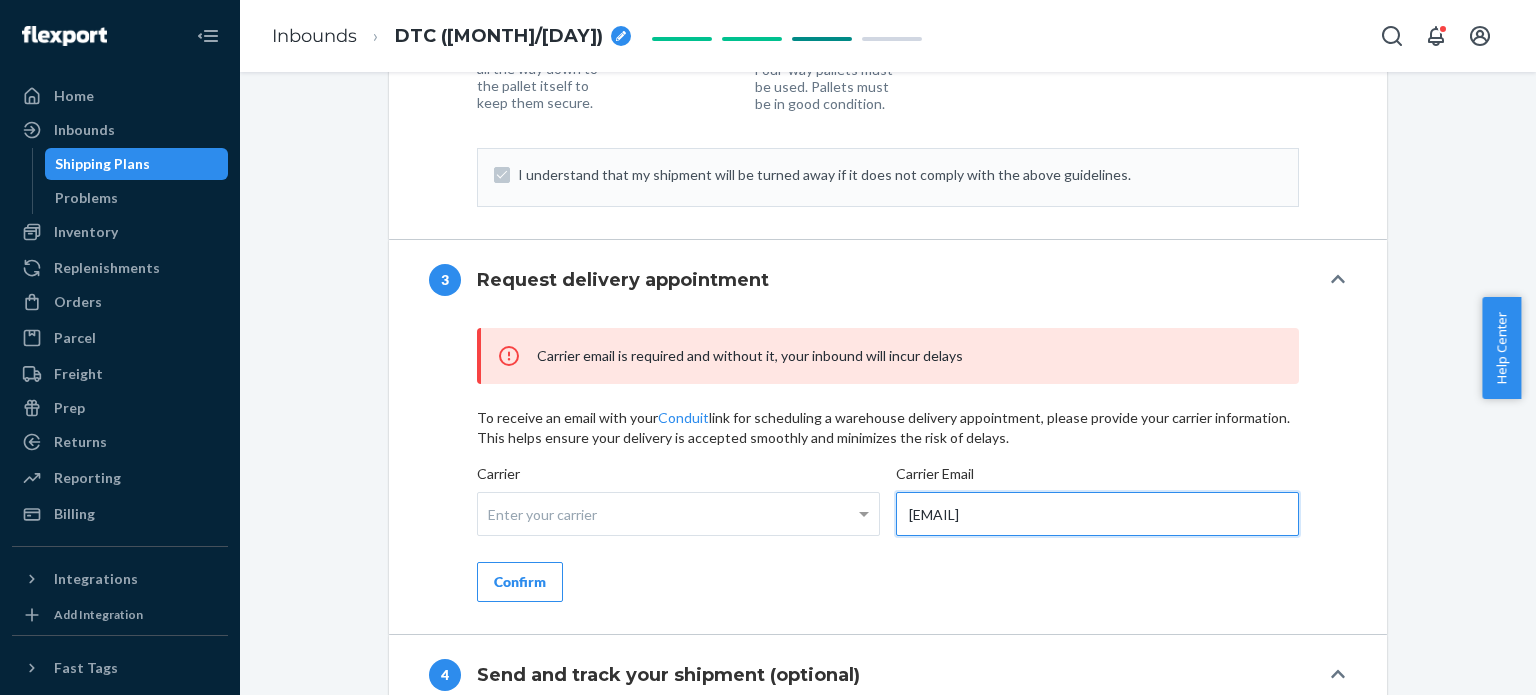 click on "[EMAIL]" at bounding box center [1097, 514] 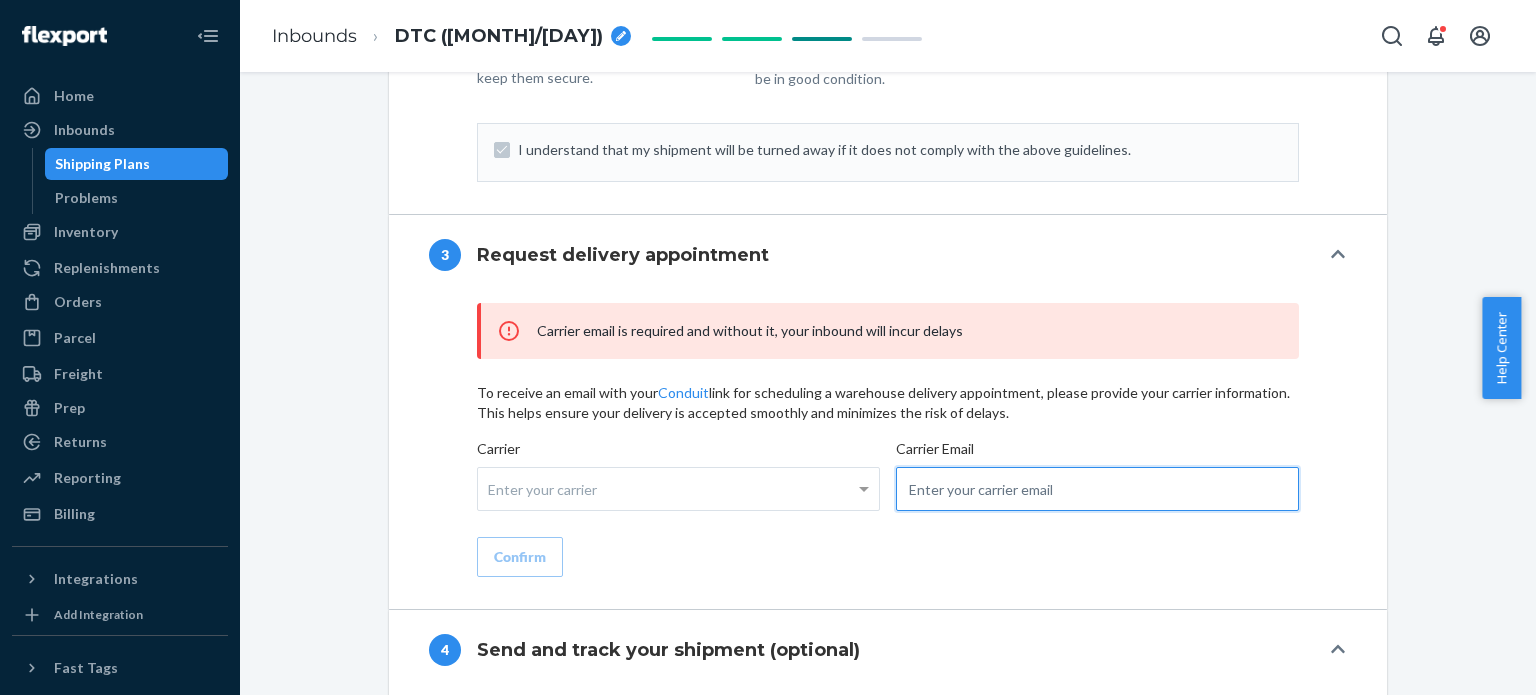 scroll, scrollTop: 1627, scrollLeft: 0, axis: vertical 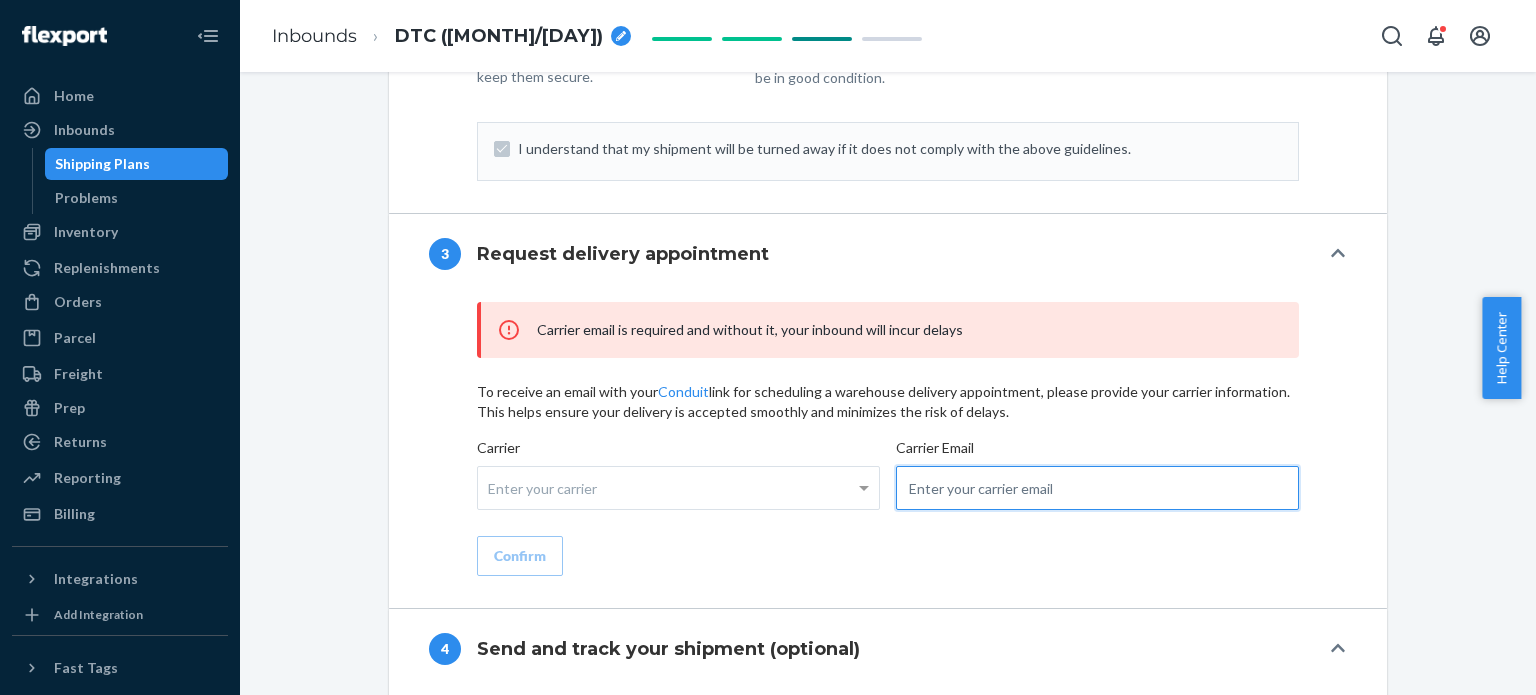 click at bounding box center (1097, 488) 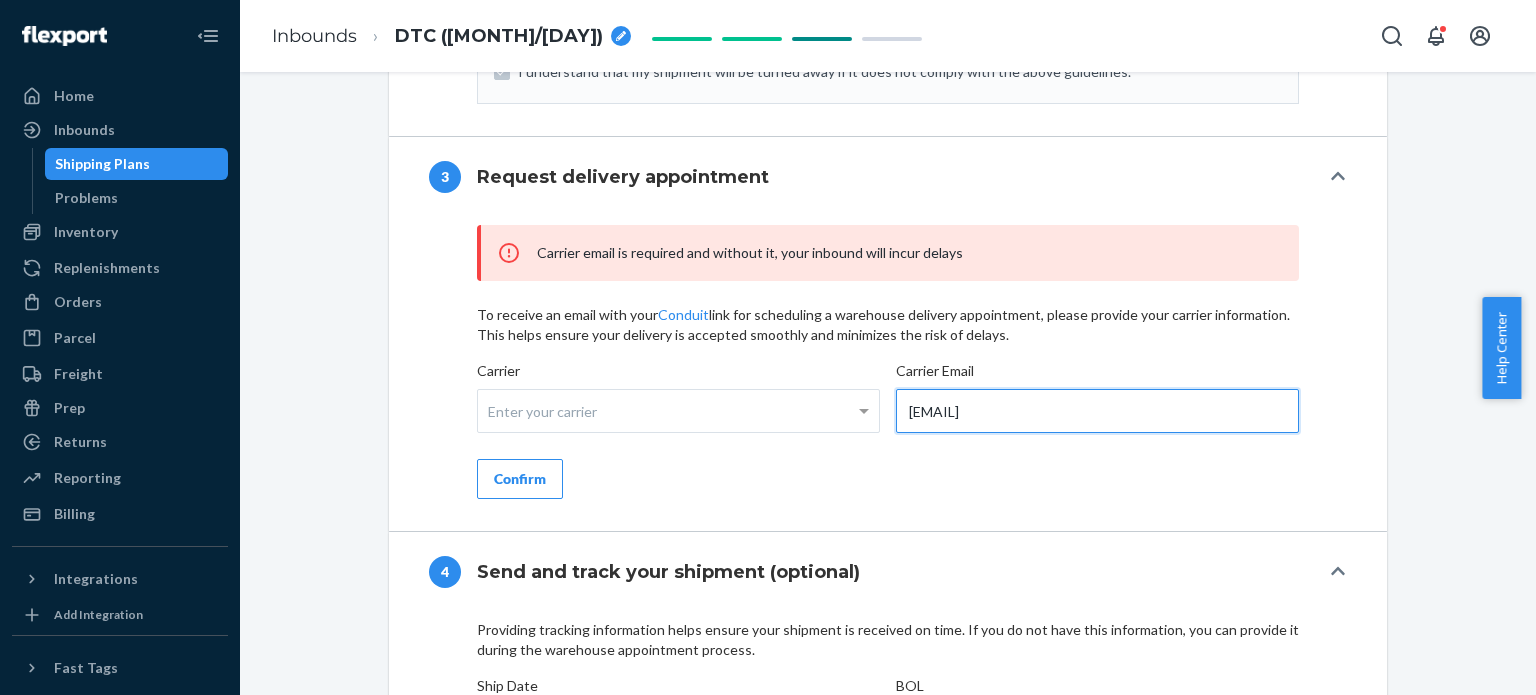 scroll, scrollTop: 1707, scrollLeft: 0, axis: vertical 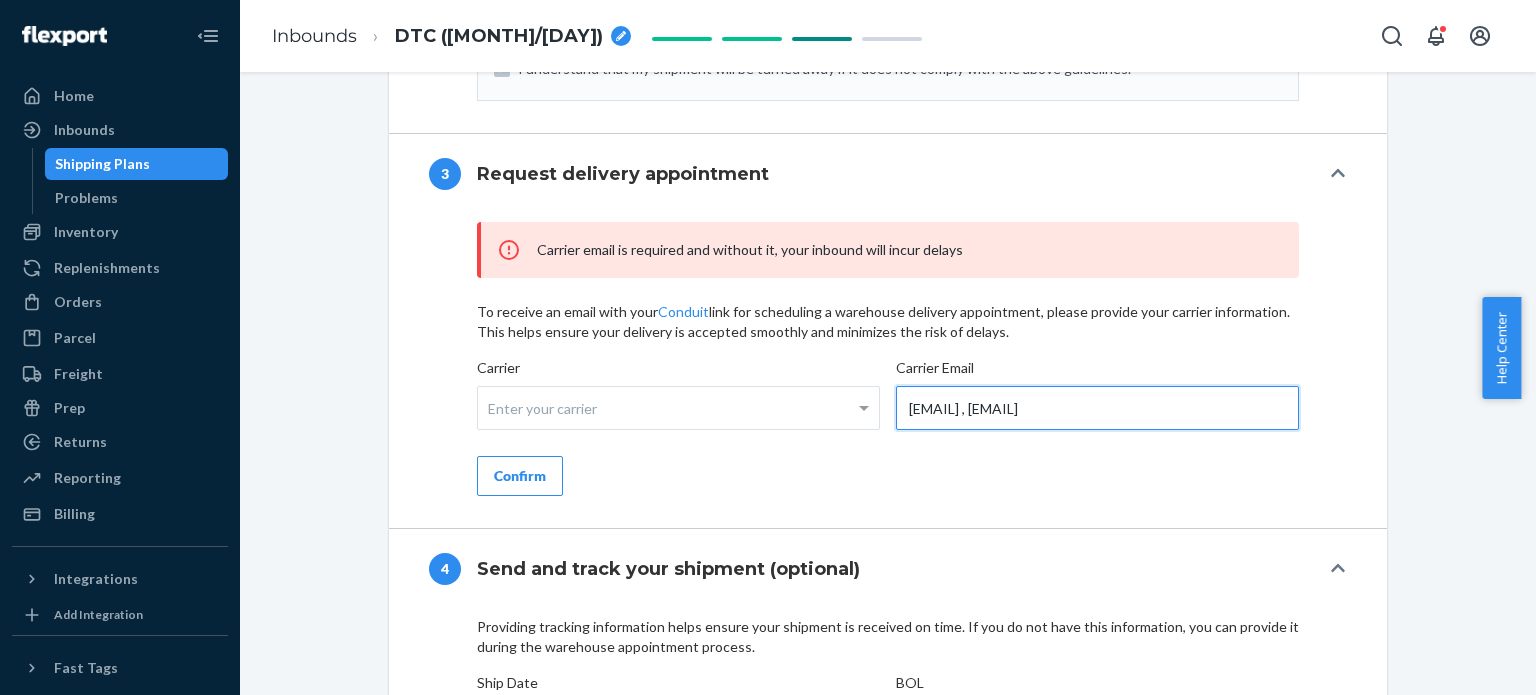 click on "[EMAIL] , [EMAIL]" at bounding box center [1097, 408] 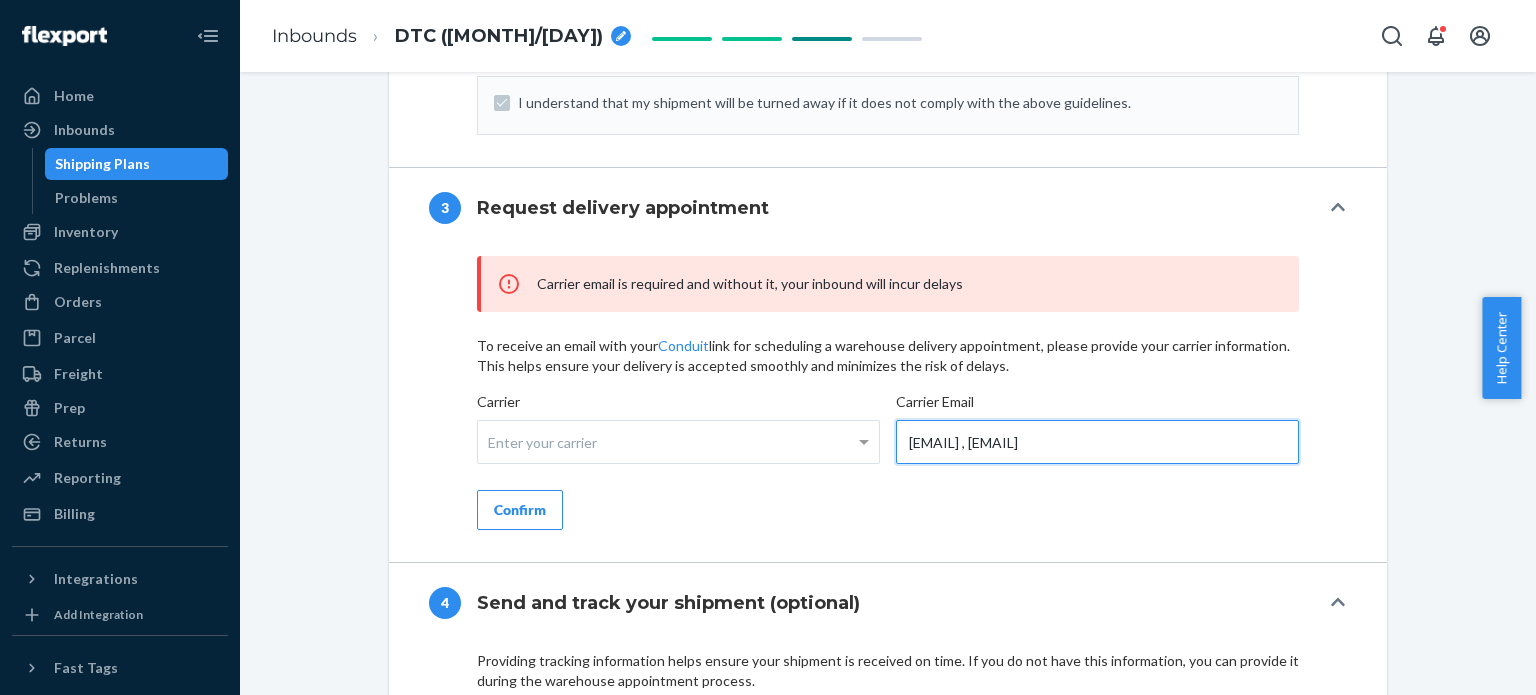 scroll, scrollTop: 1668, scrollLeft: 0, axis: vertical 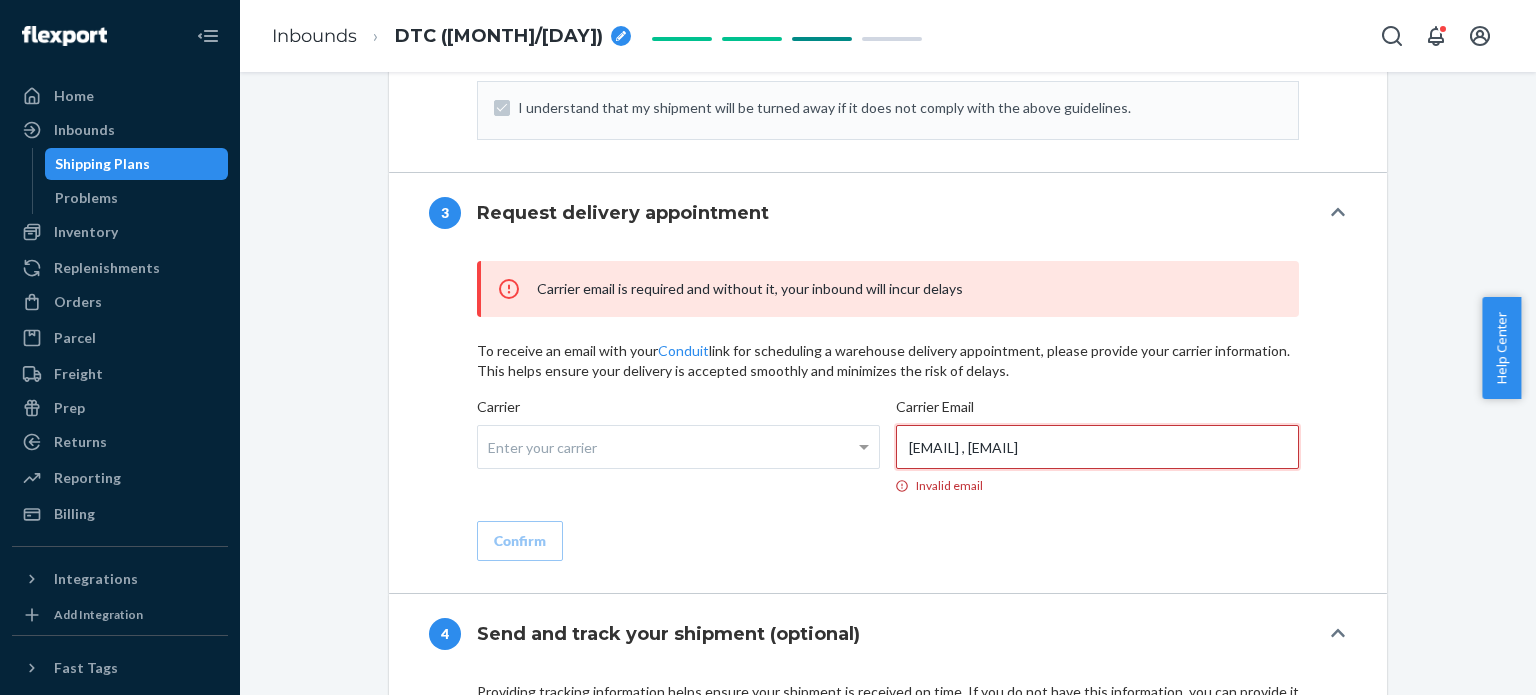 click on "[EMAIL] , [EMAIL]" at bounding box center (1097, 447) 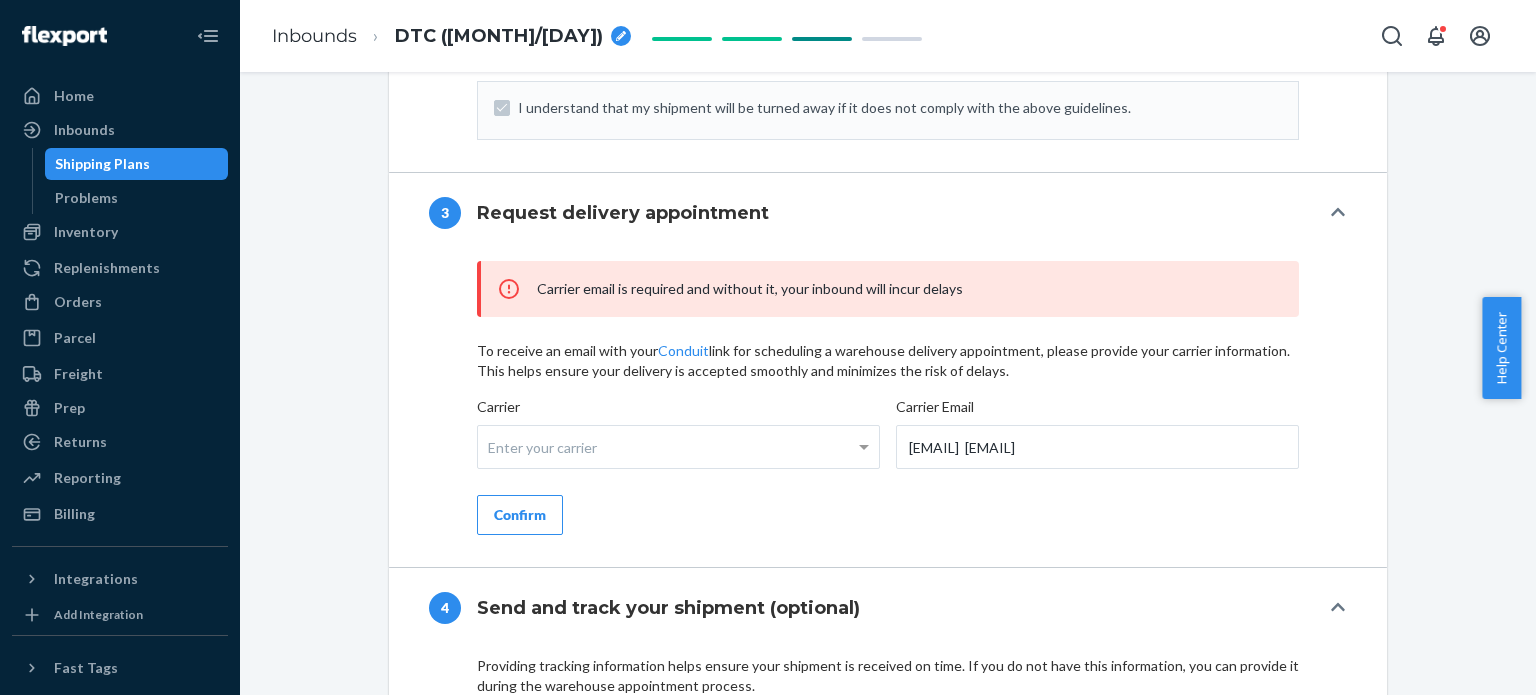 click on "Carrier email is required and without it, your inbound will incur delays To receive an email with your  Conduit  link for scheduling a warehouse delivery appointment, please provide your carrier information. This helps ensure your delivery is accepted smoothly and minimizes the risk of delays. Carrier Enter your carrier Carrier Email [EMAIL]  [EMAIL] Confirm" at bounding box center [888, 398] 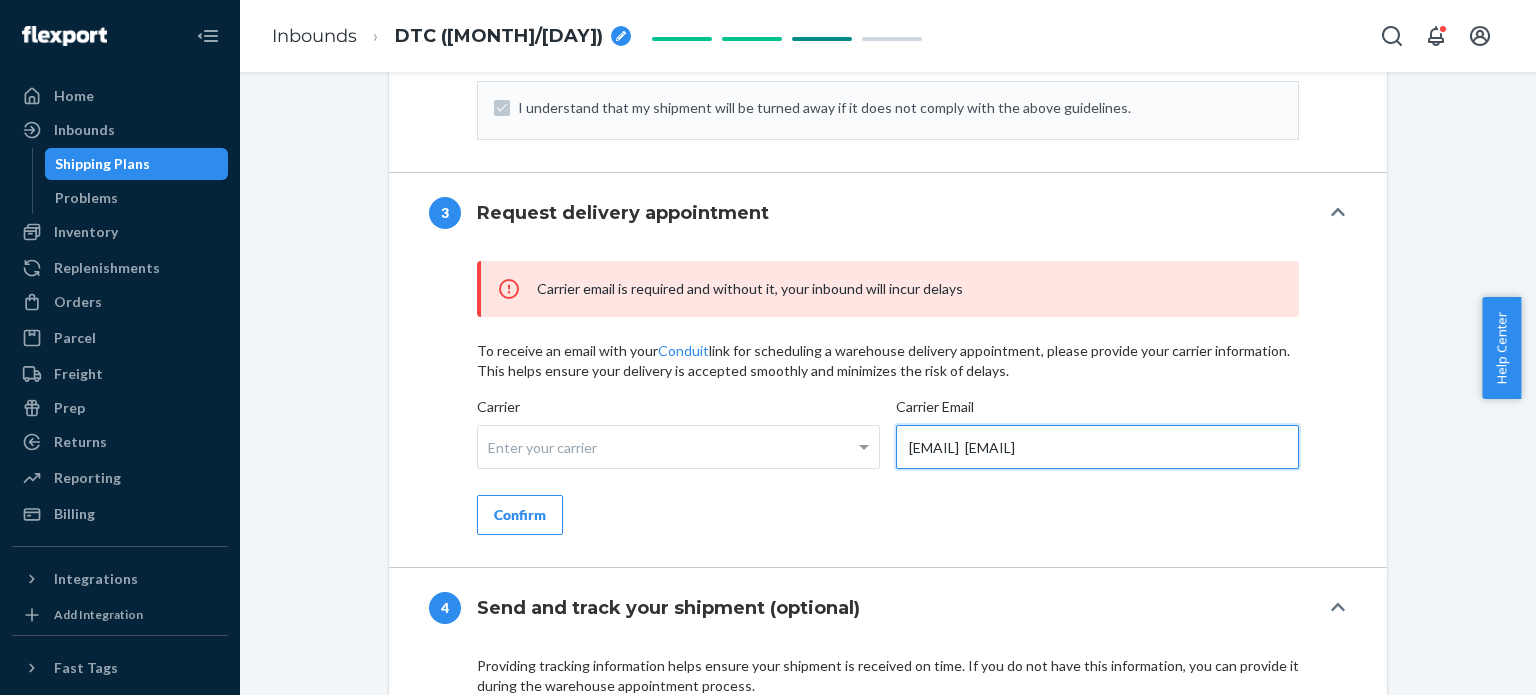 drag, startPoint x: 1104, startPoint y: 406, endPoint x: 887, endPoint y: 421, distance: 217.51782 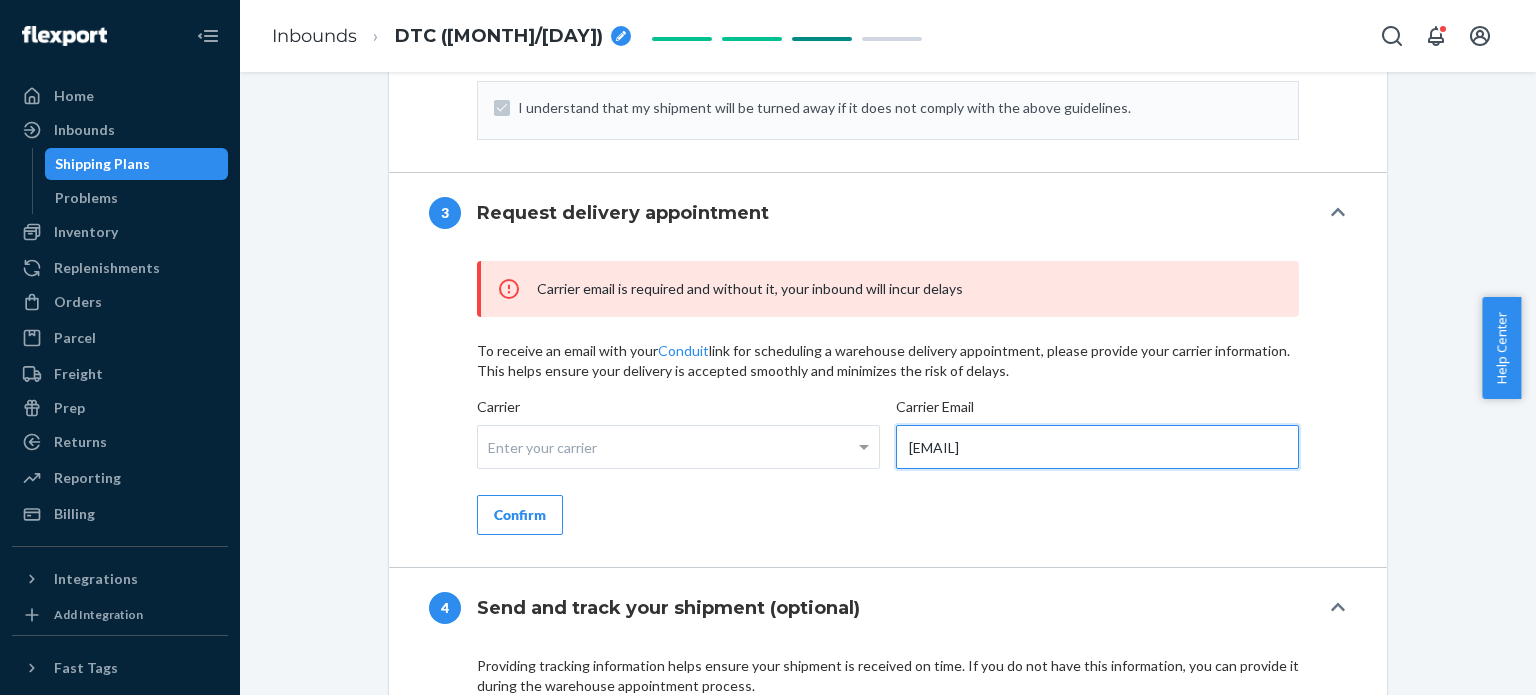 click on "[EMAIL]" at bounding box center [1097, 447] 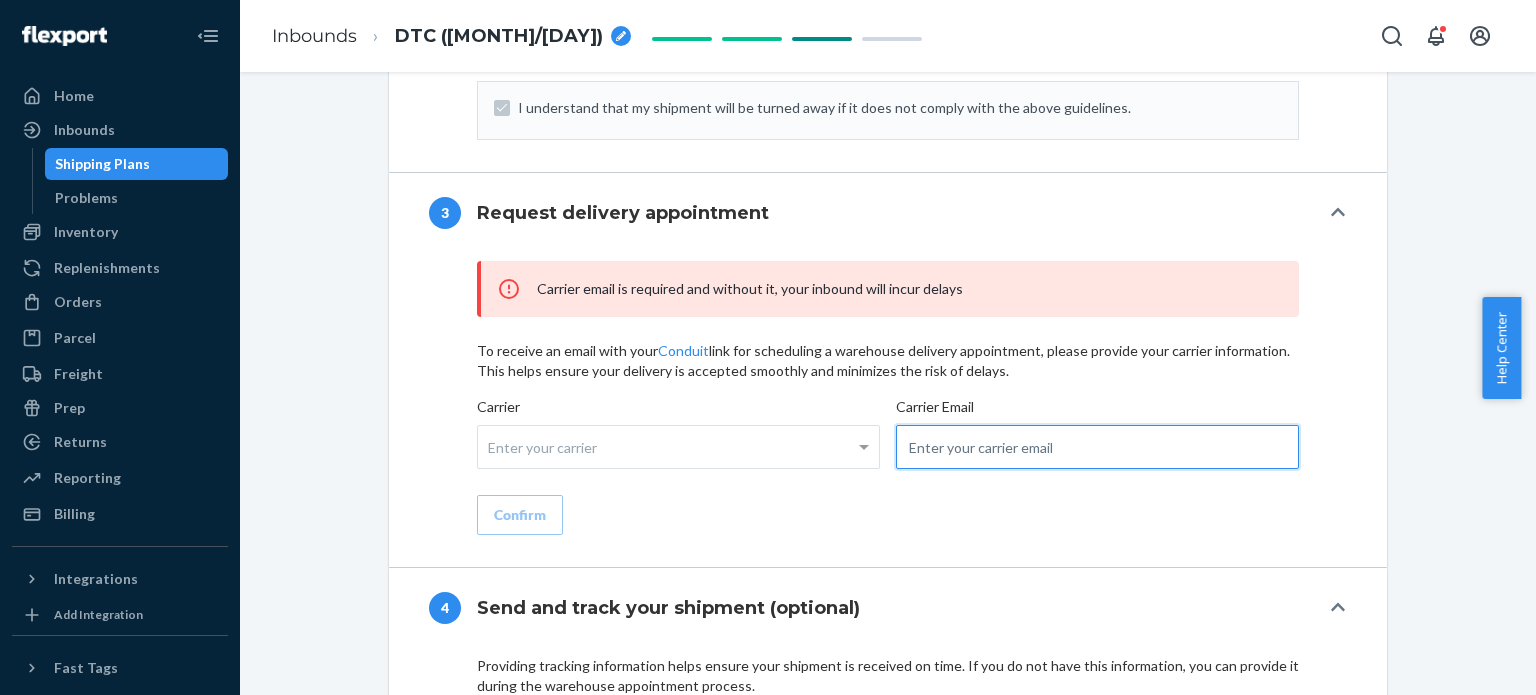 paste on "[EMAIL]" 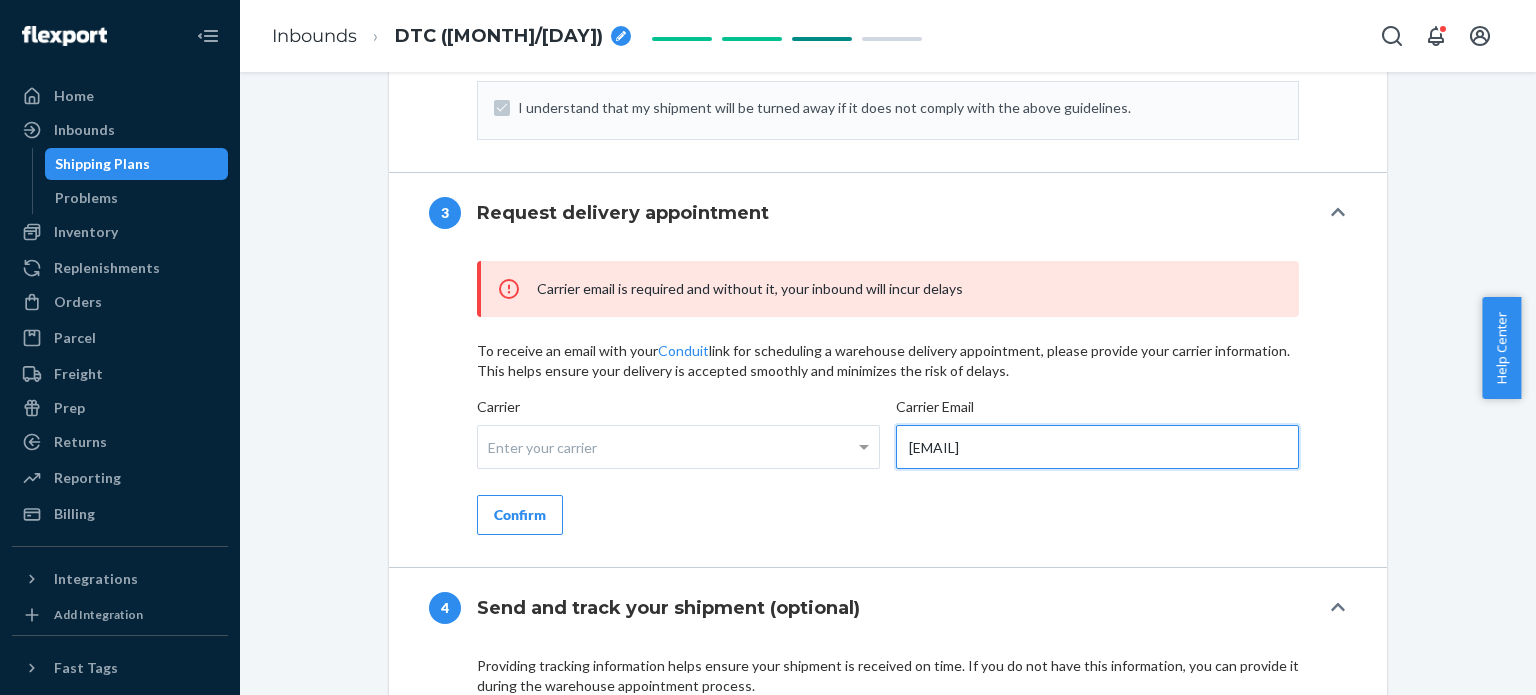 type on "[EMAIL]" 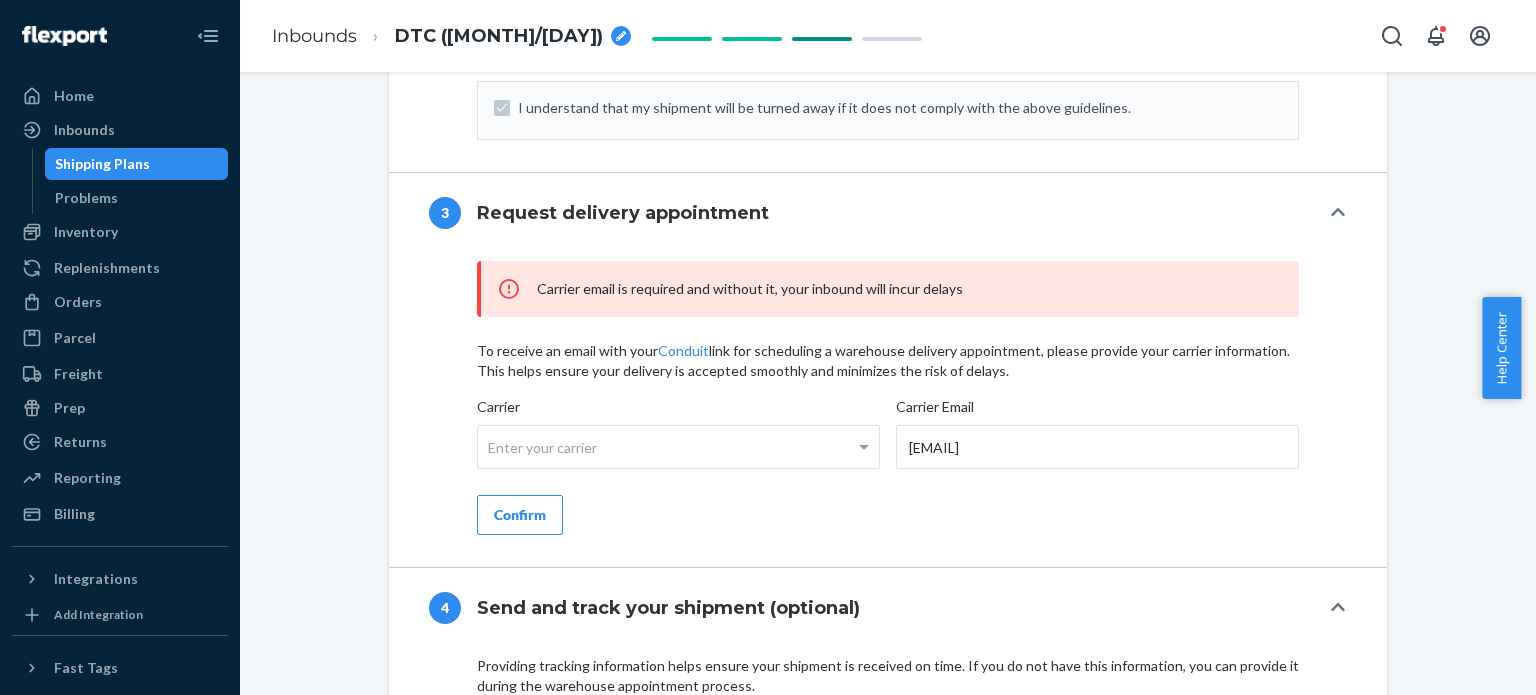 click on "Confirm" at bounding box center (520, 515) 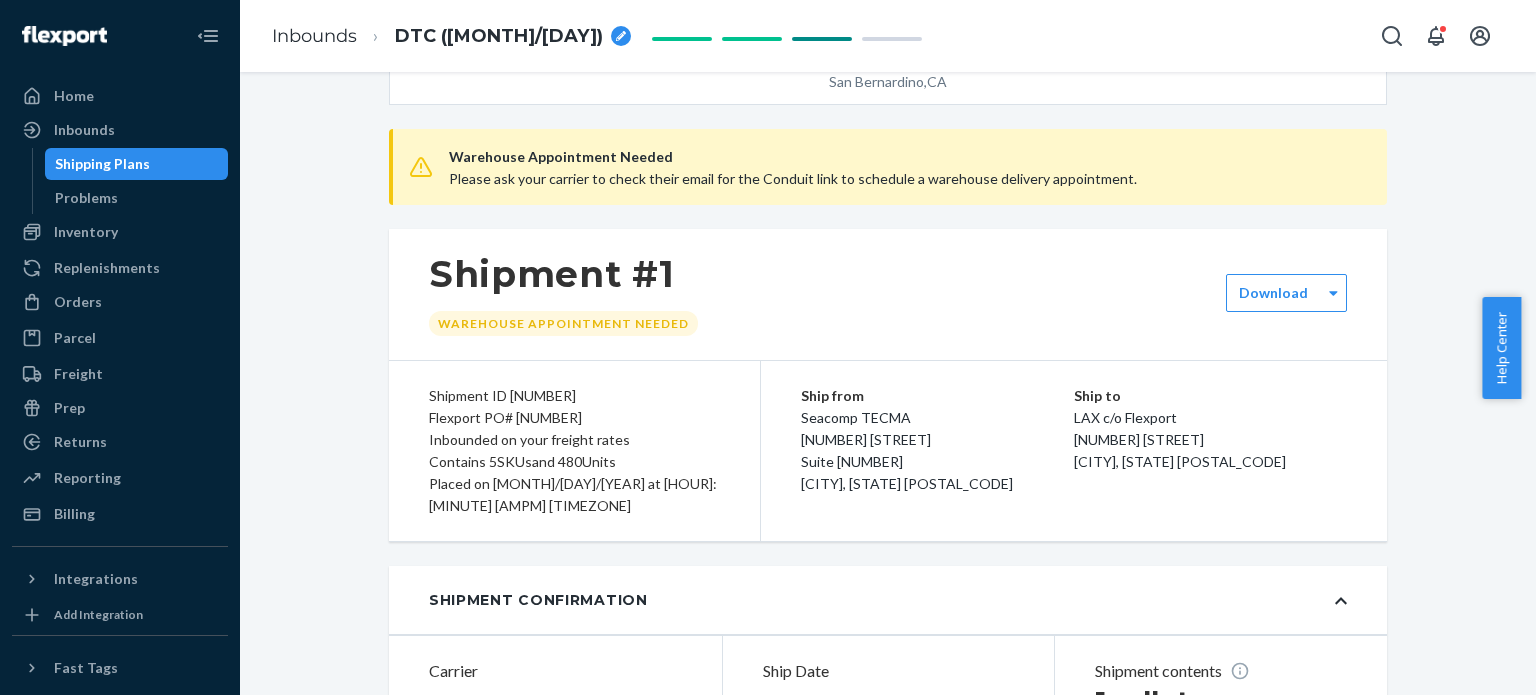 scroll, scrollTop: 0, scrollLeft: 0, axis: both 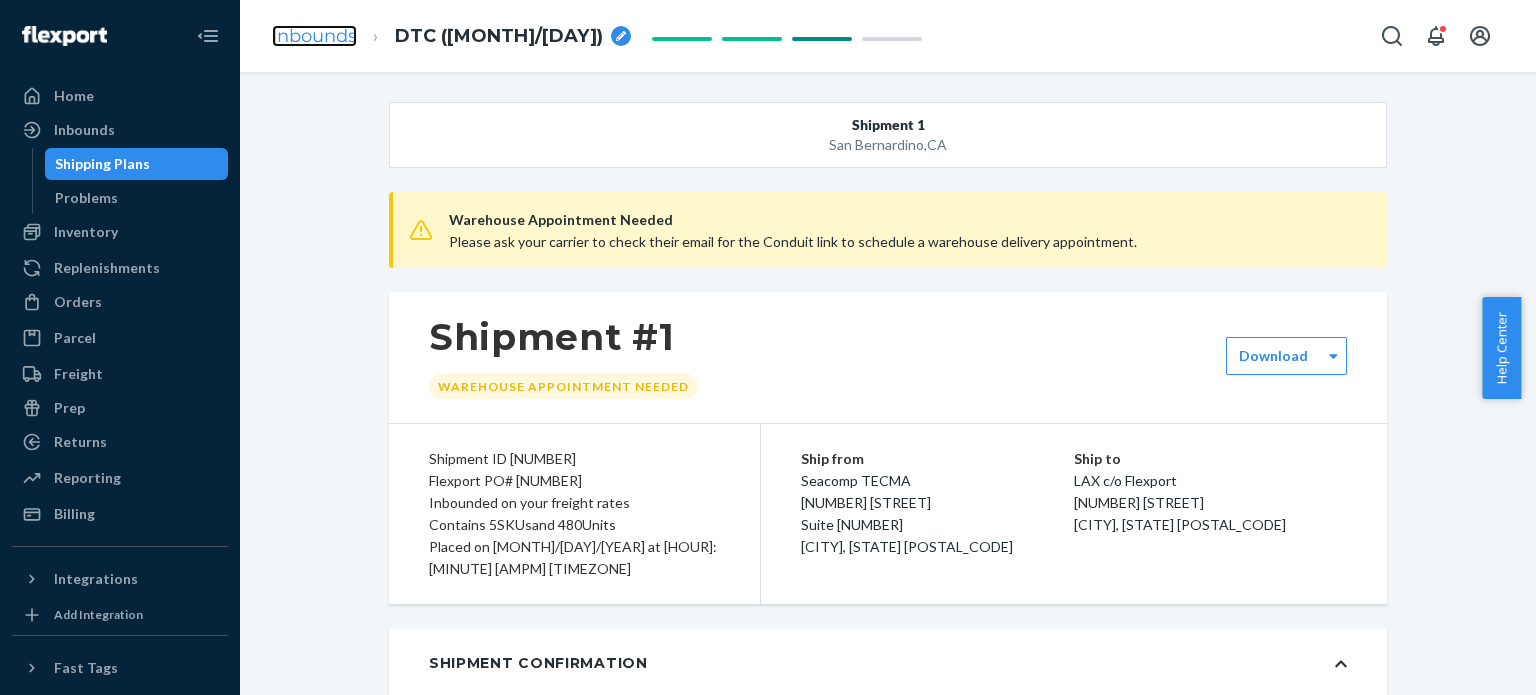 click on "Inbounds" at bounding box center [314, 36] 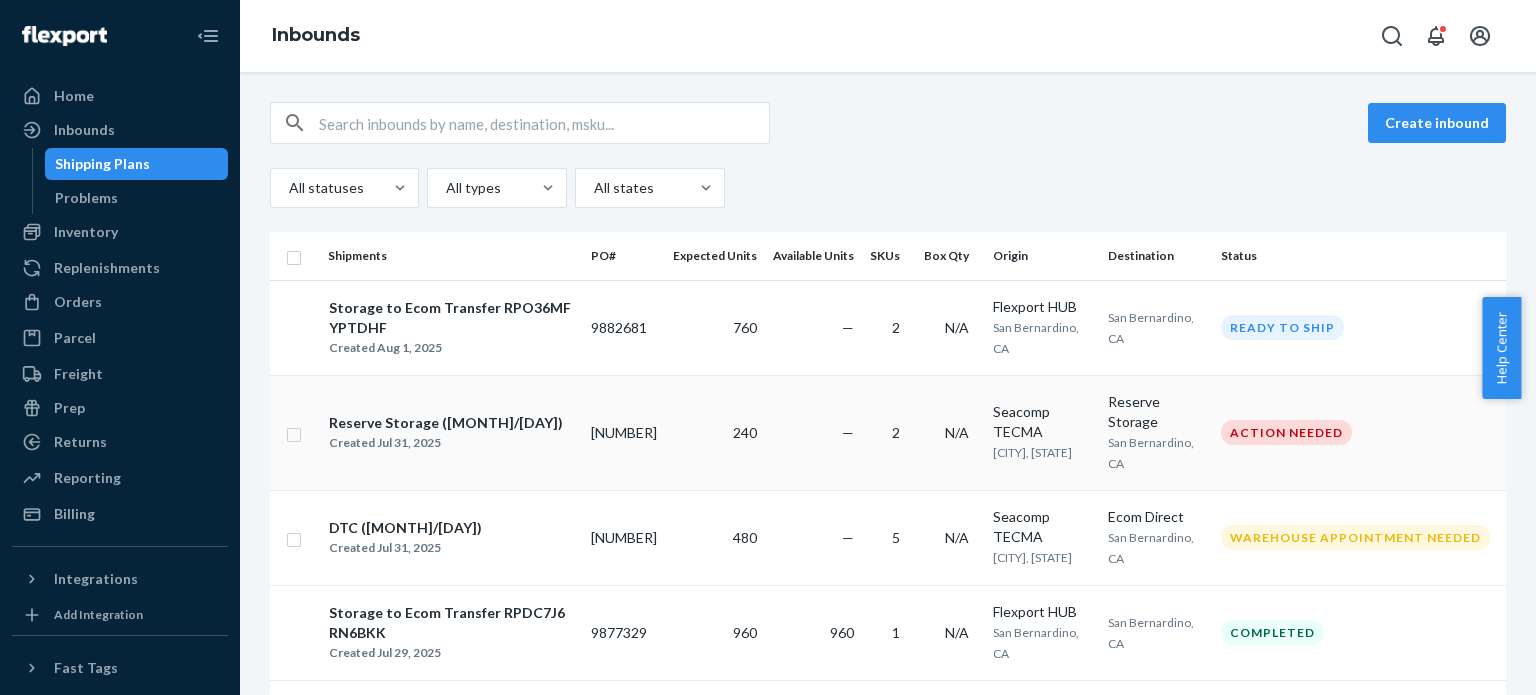 click on "—" at bounding box center (813, 432) 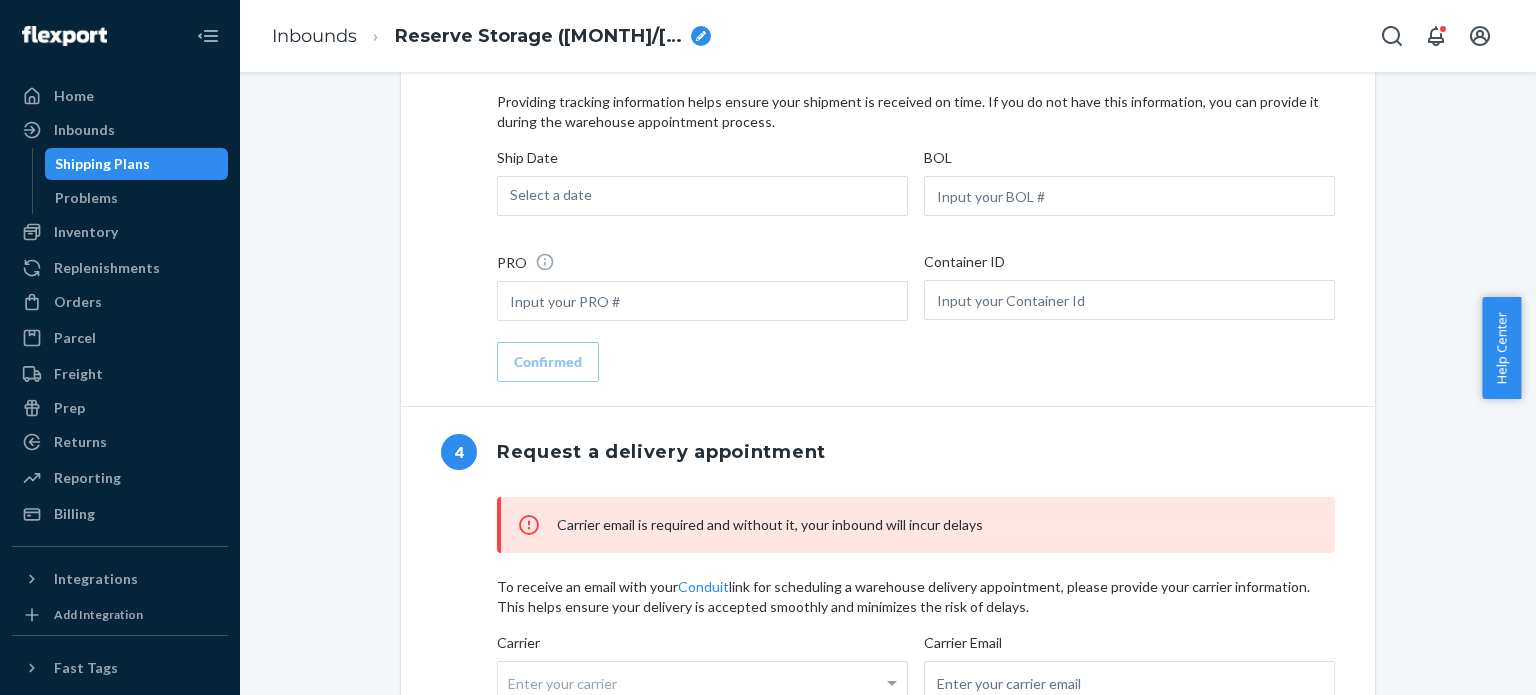 scroll, scrollTop: 1720, scrollLeft: 0, axis: vertical 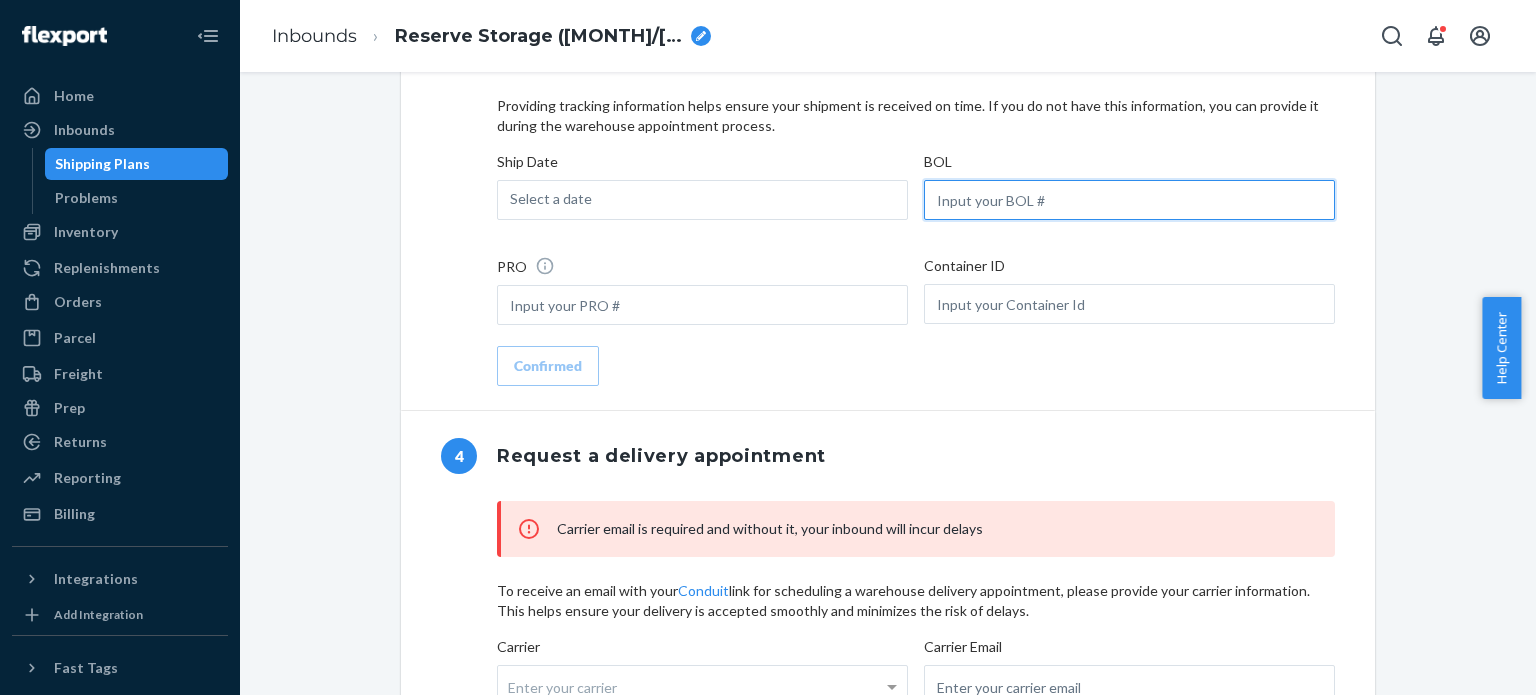 click at bounding box center [1129, 200] 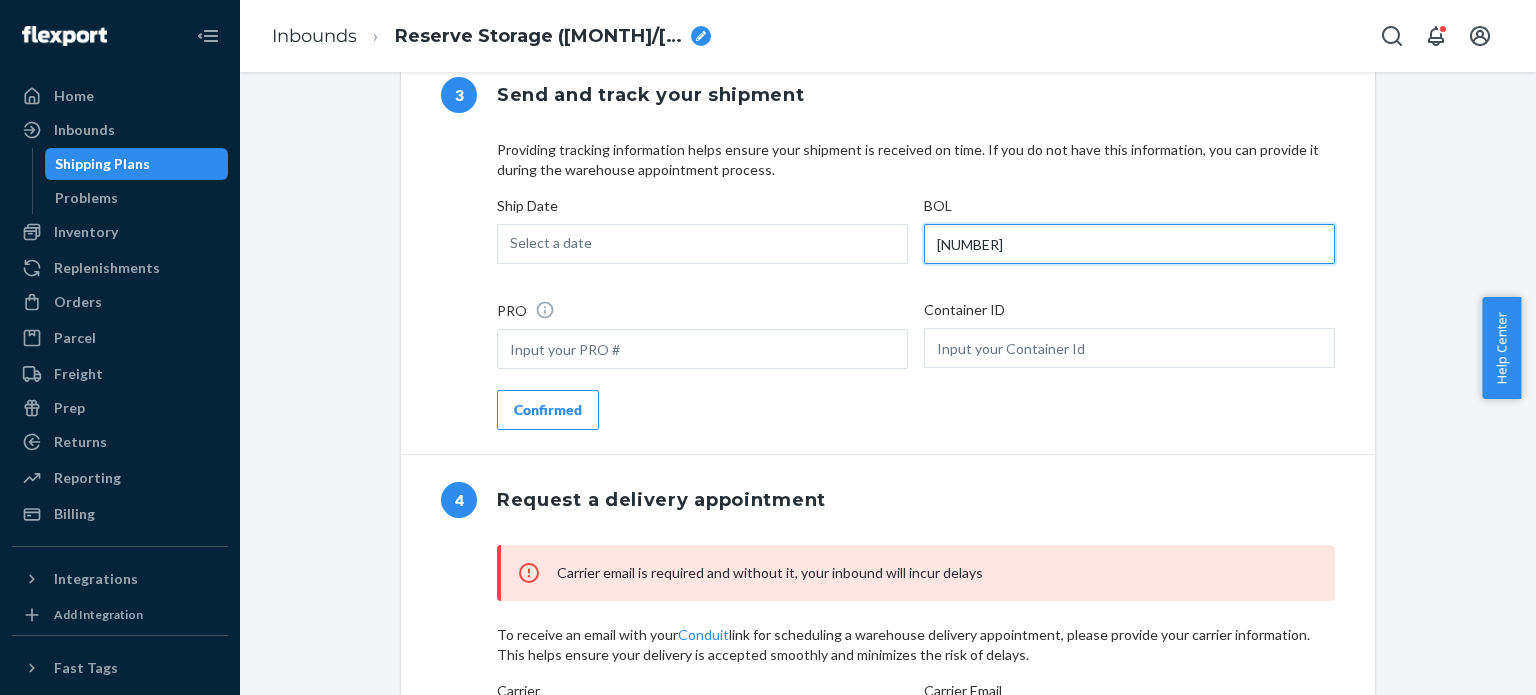 scroll, scrollTop: 1656, scrollLeft: 0, axis: vertical 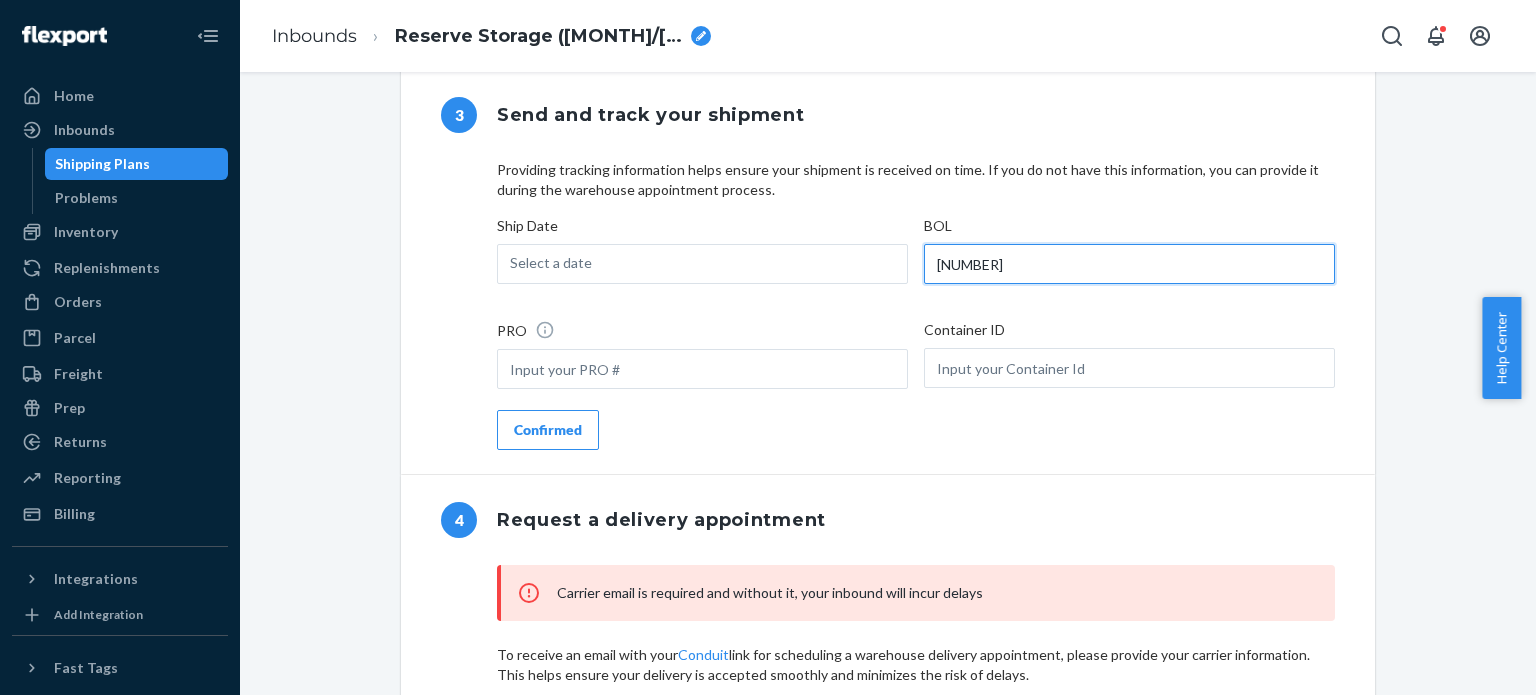 type on "[NUMBER]" 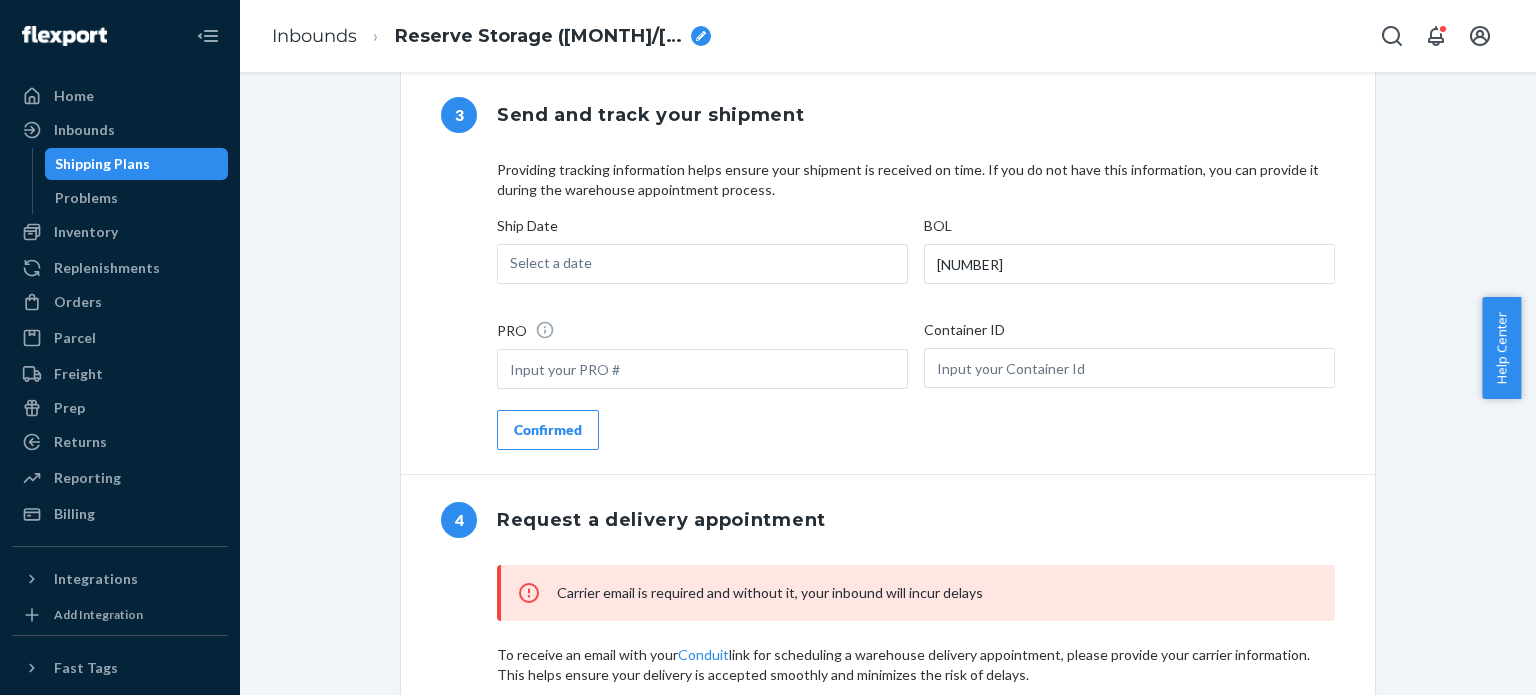 click on "Select a date" at bounding box center (551, 262) 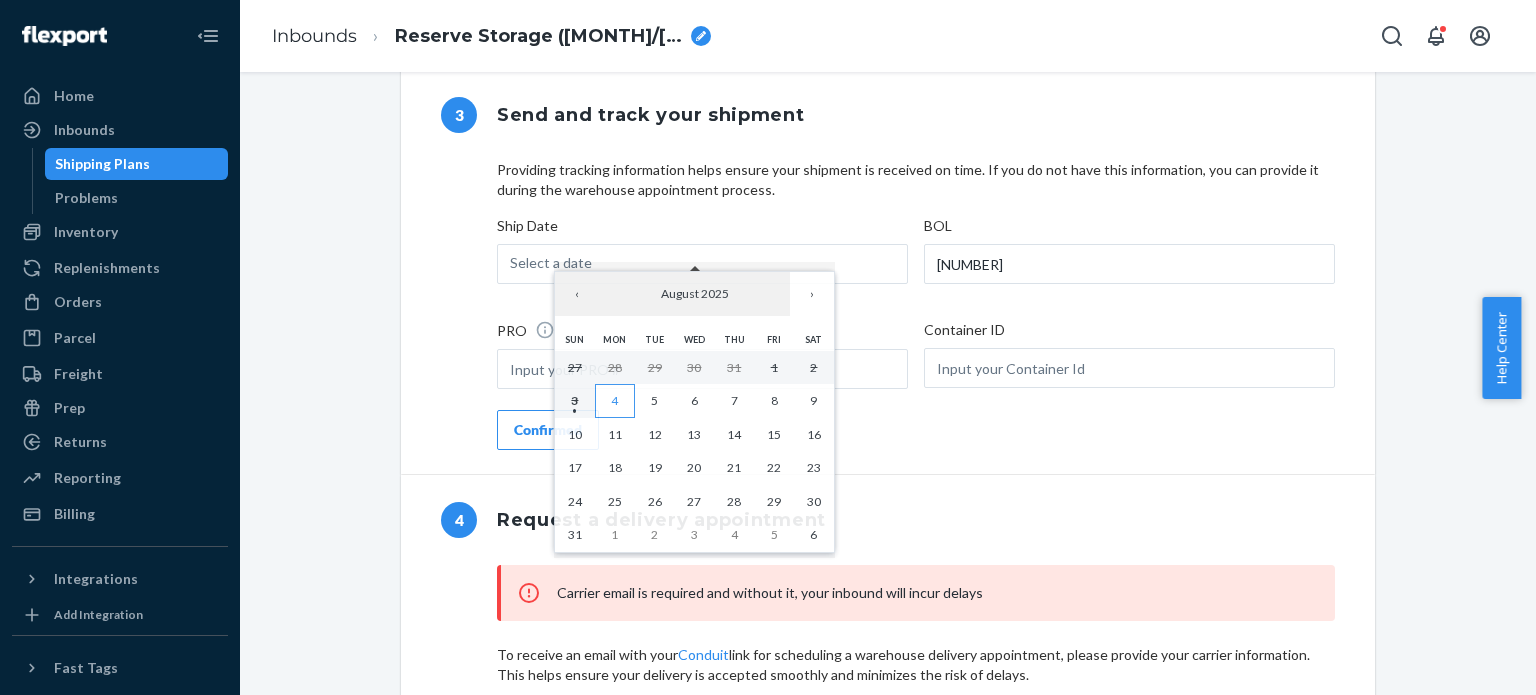 click on "4" at bounding box center (614, 400) 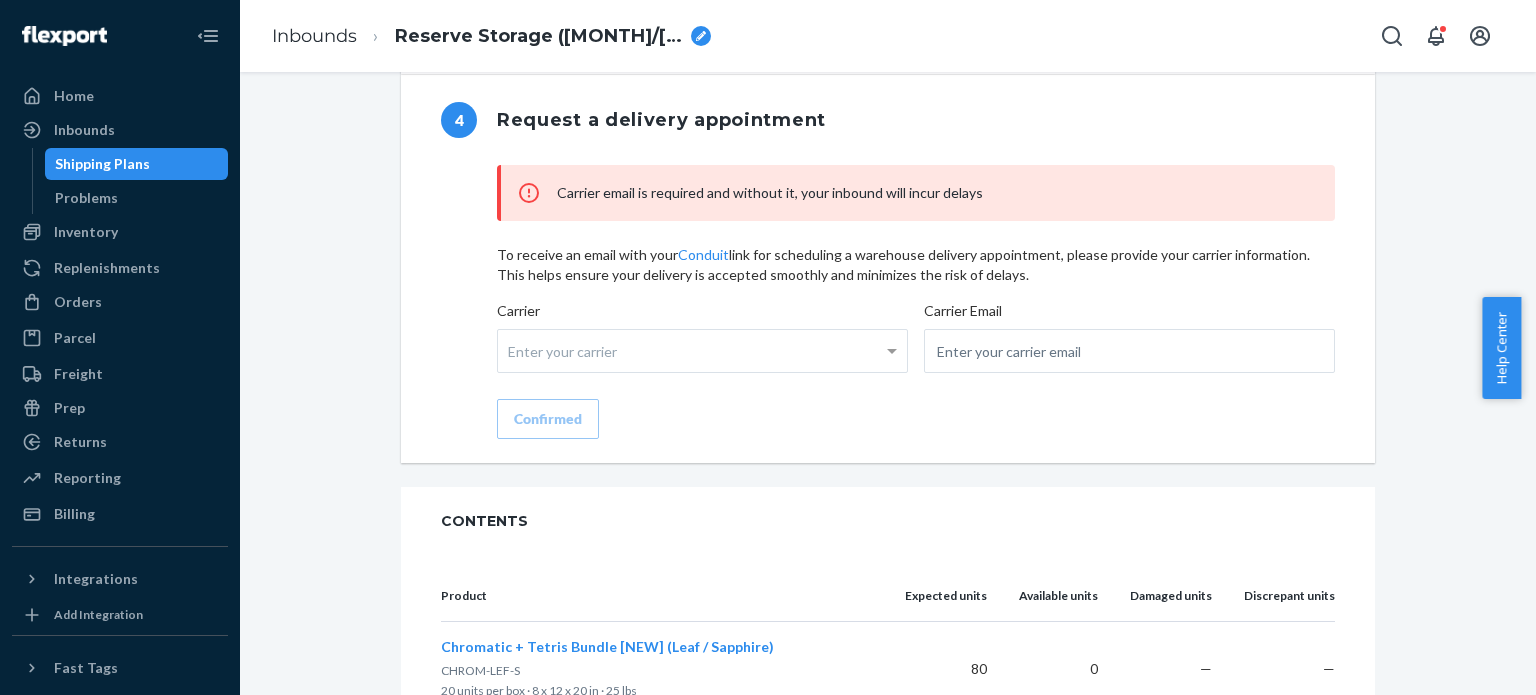 scroll, scrollTop: 2056, scrollLeft: 0, axis: vertical 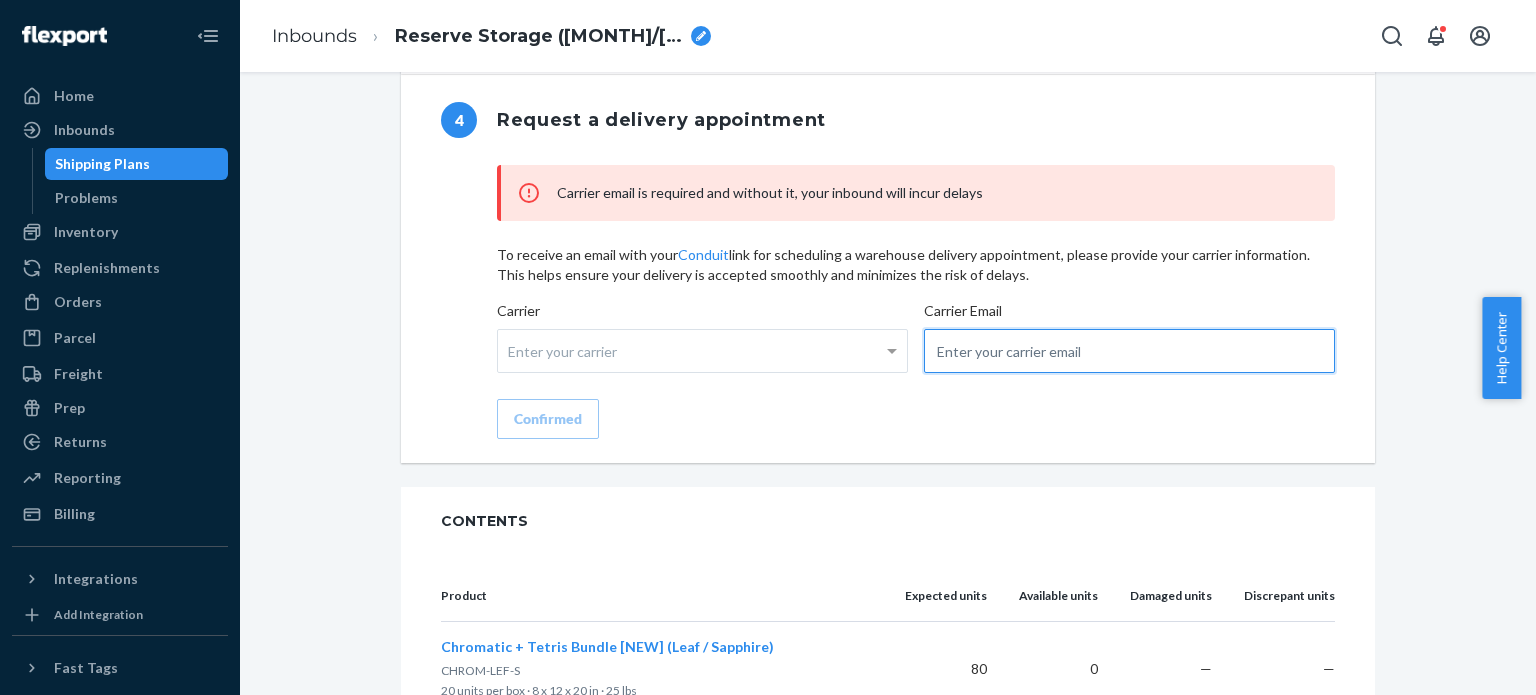 click at bounding box center [1129, 351] 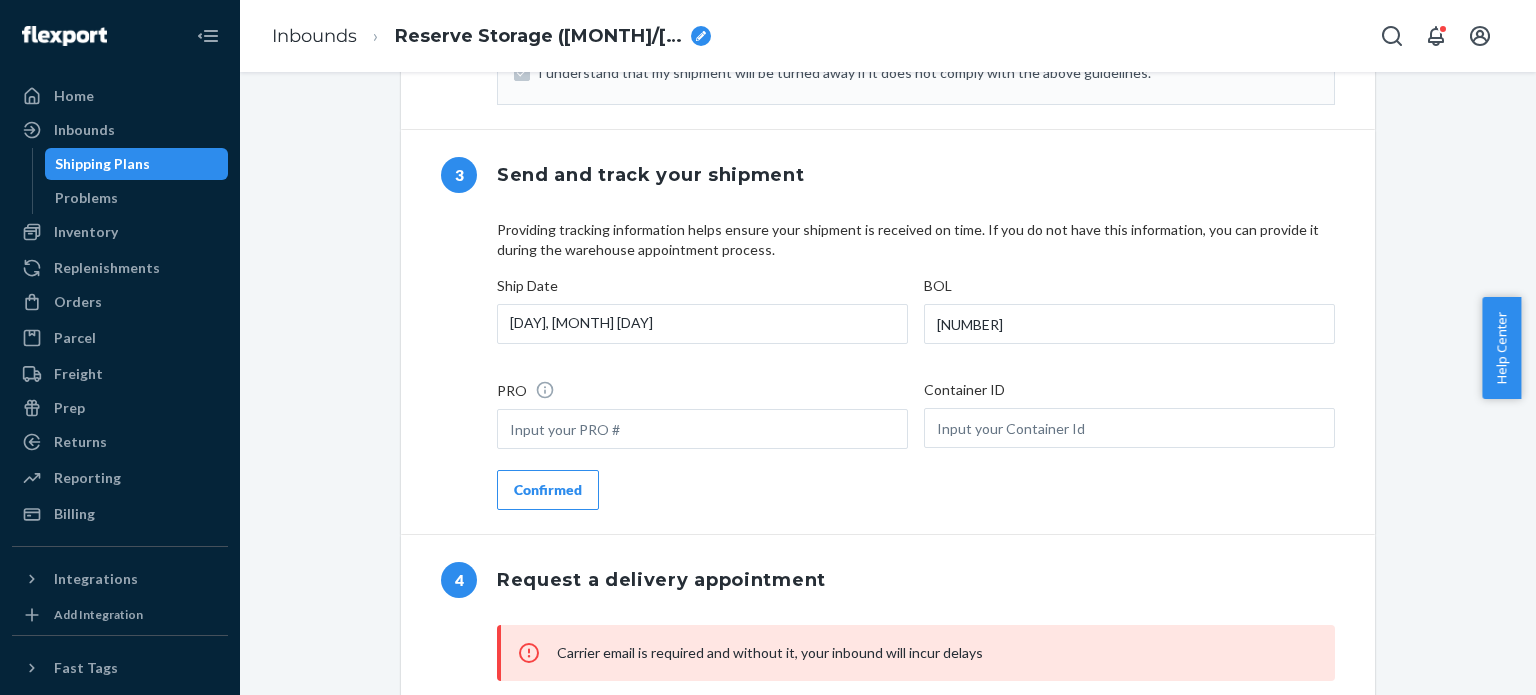 scroll, scrollTop: 1598, scrollLeft: 0, axis: vertical 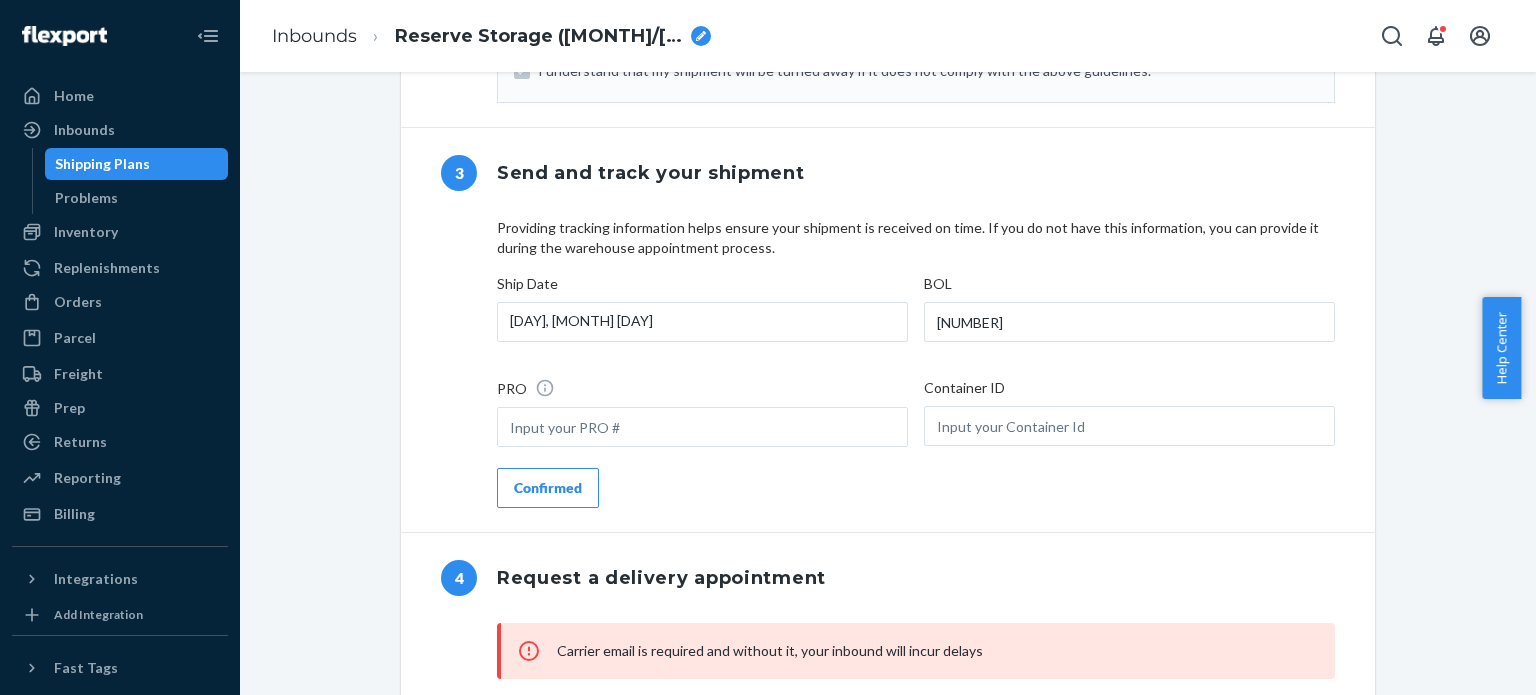 type on "[EMAIL]" 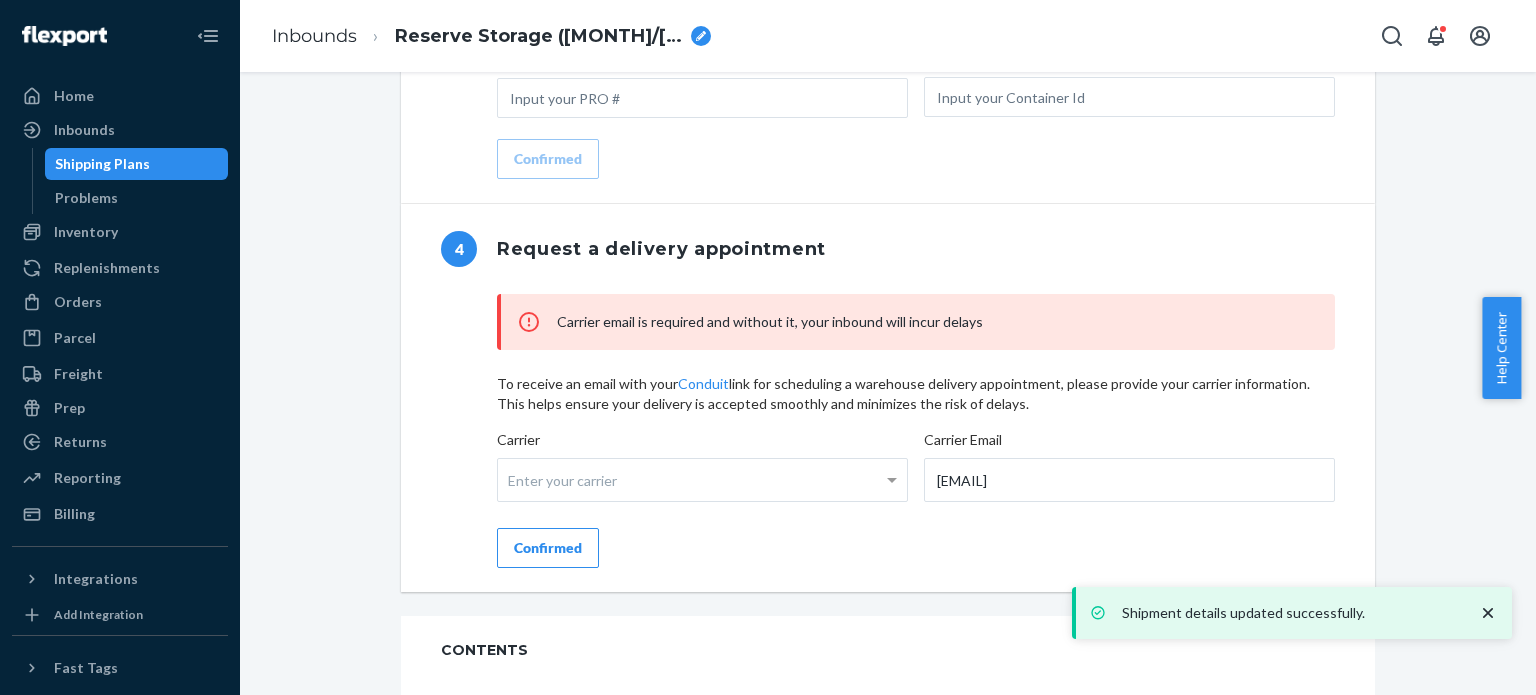 scroll, scrollTop: 1968, scrollLeft: 0, axis: vertical 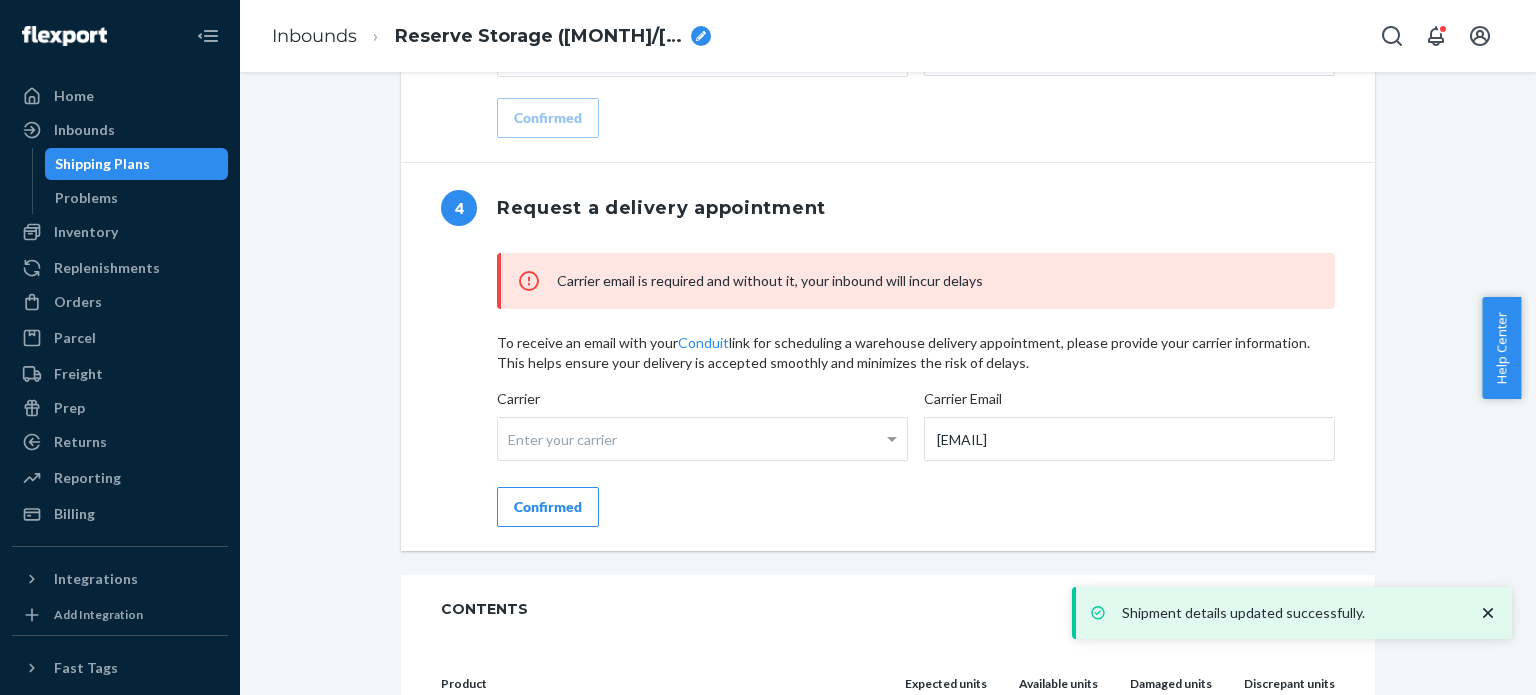click on "Confirmed" at bounding box center [548, 507] 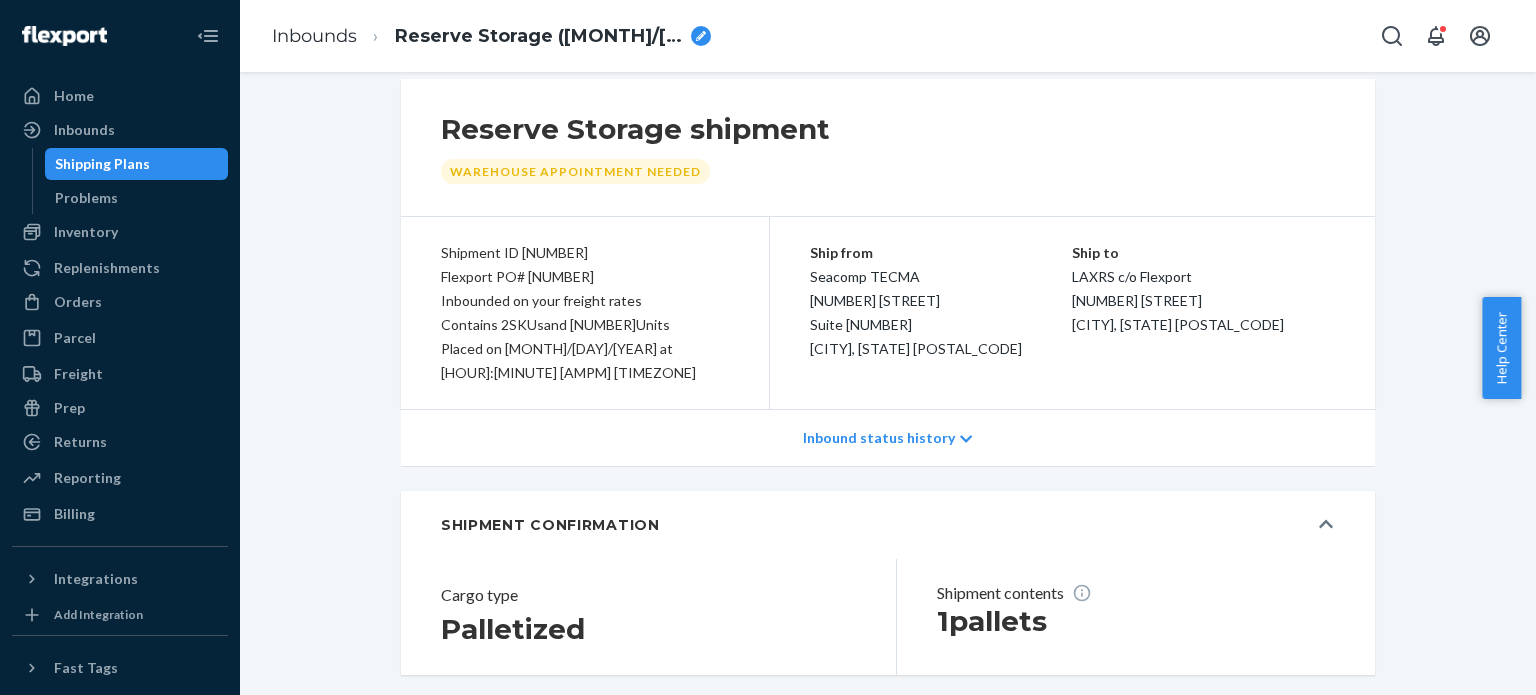 scroll, scrollTop: 0, scrollLeft: 0, axis: both 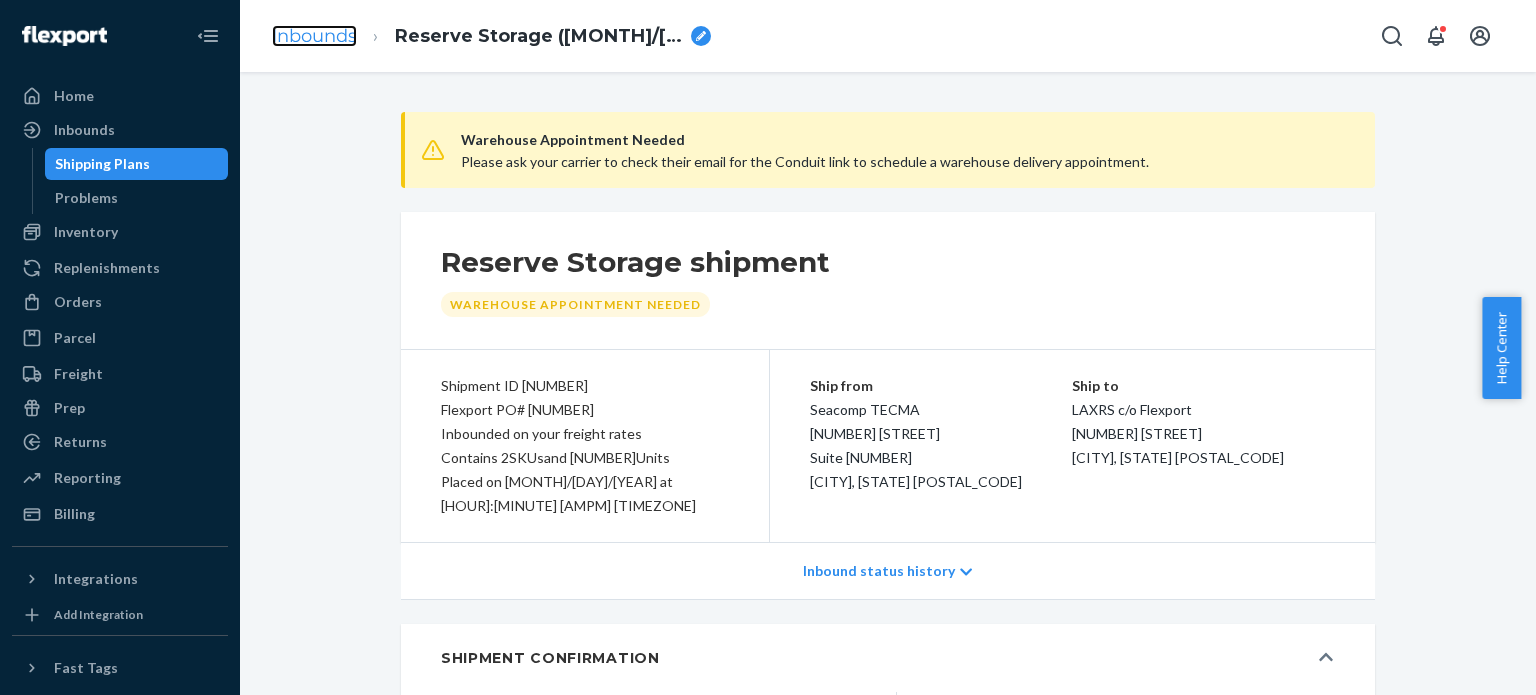 click on "Inbounds" at bounding box center (314, 36) 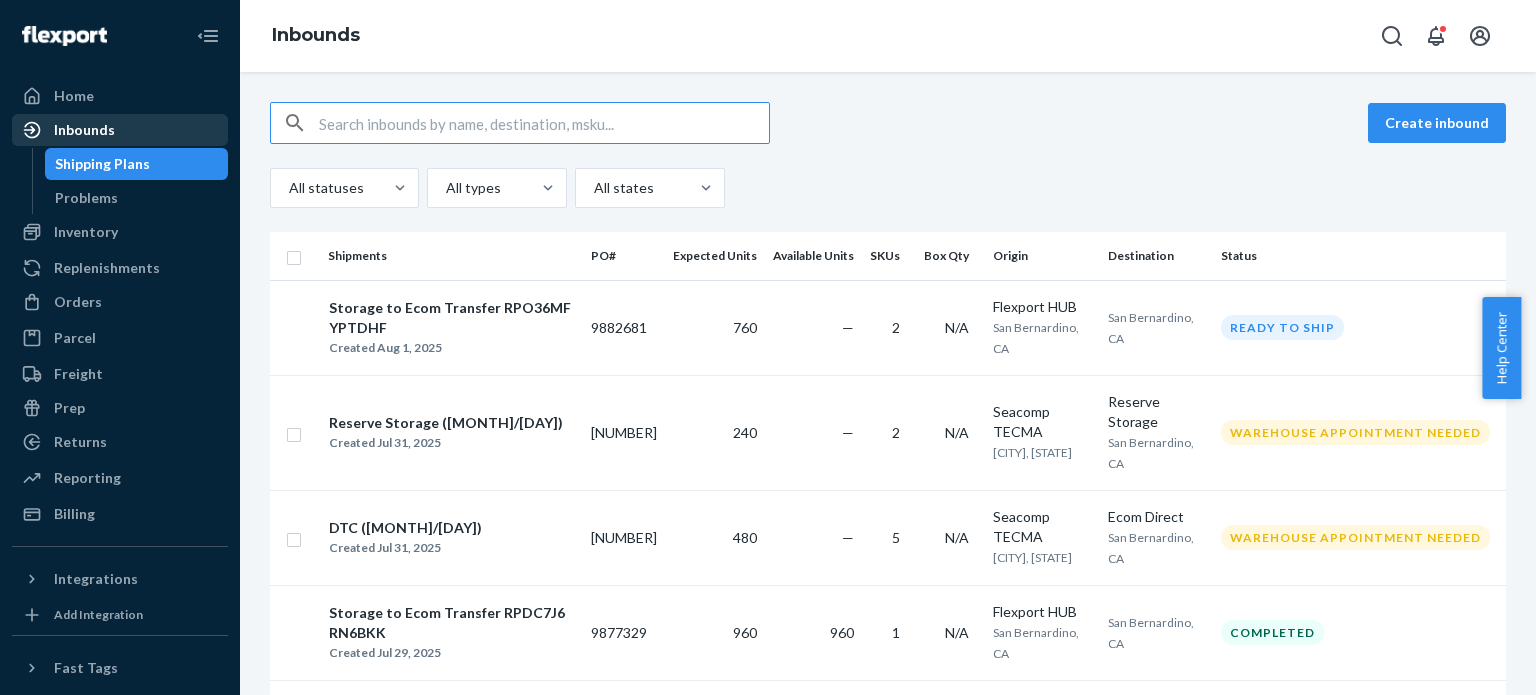 click on "Inbounds" at bounding box center [84, 130] 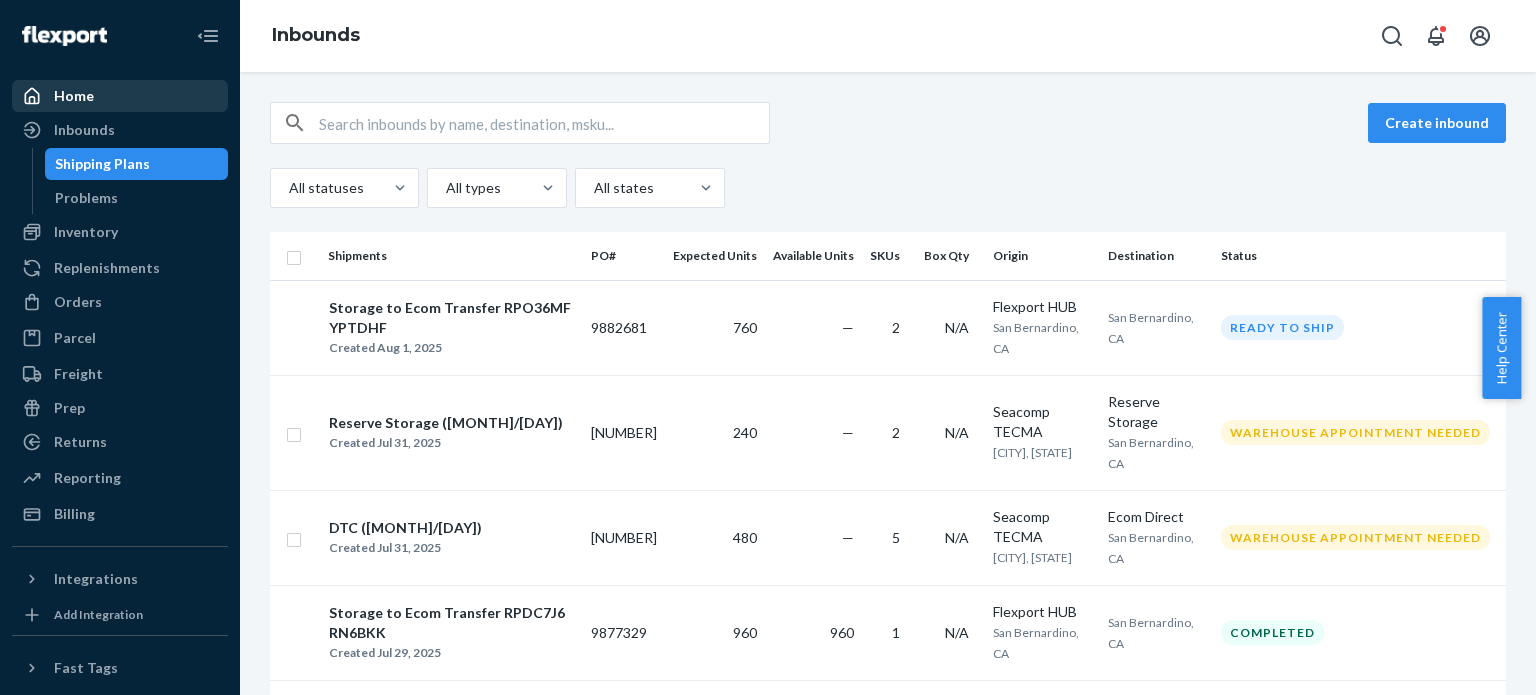 click on "Home" at bounding box center [120, 96] 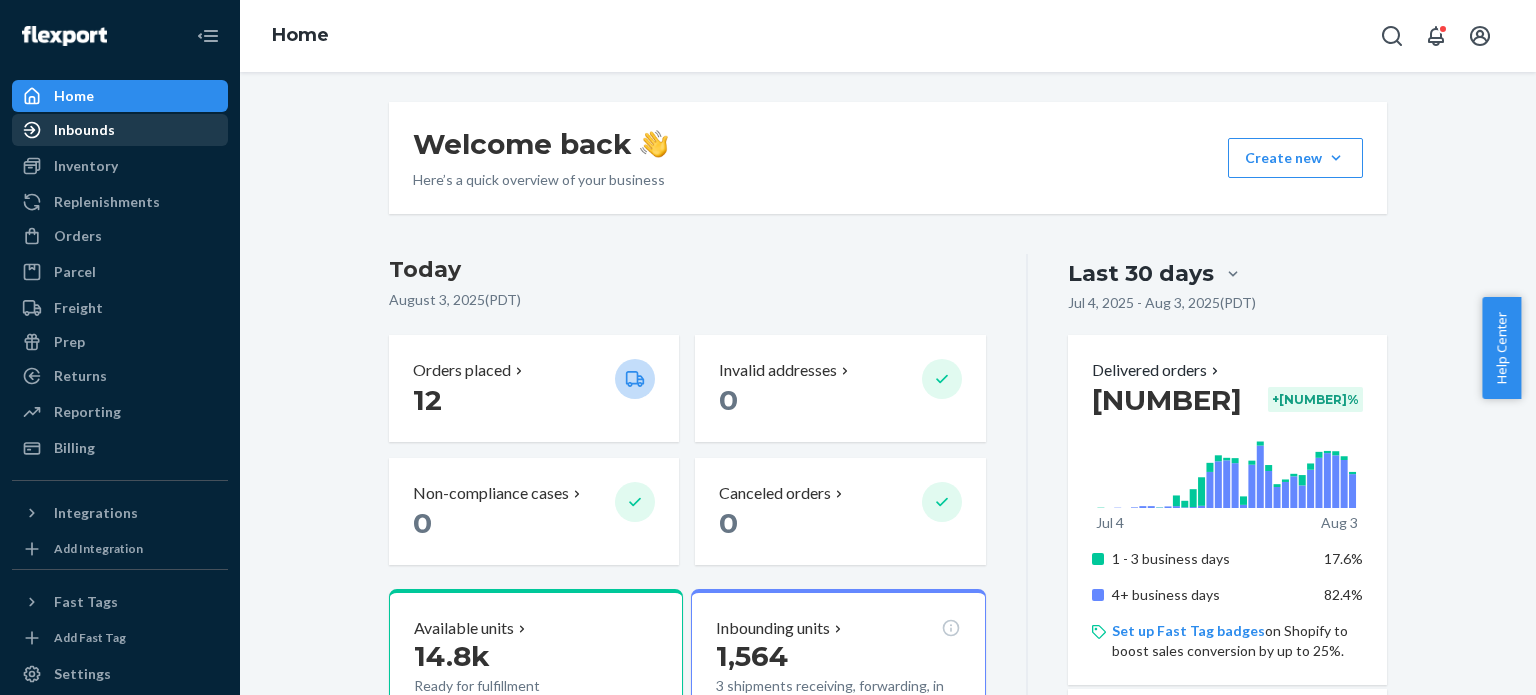 click on "Inbounds" at bounding box center (84, 130) 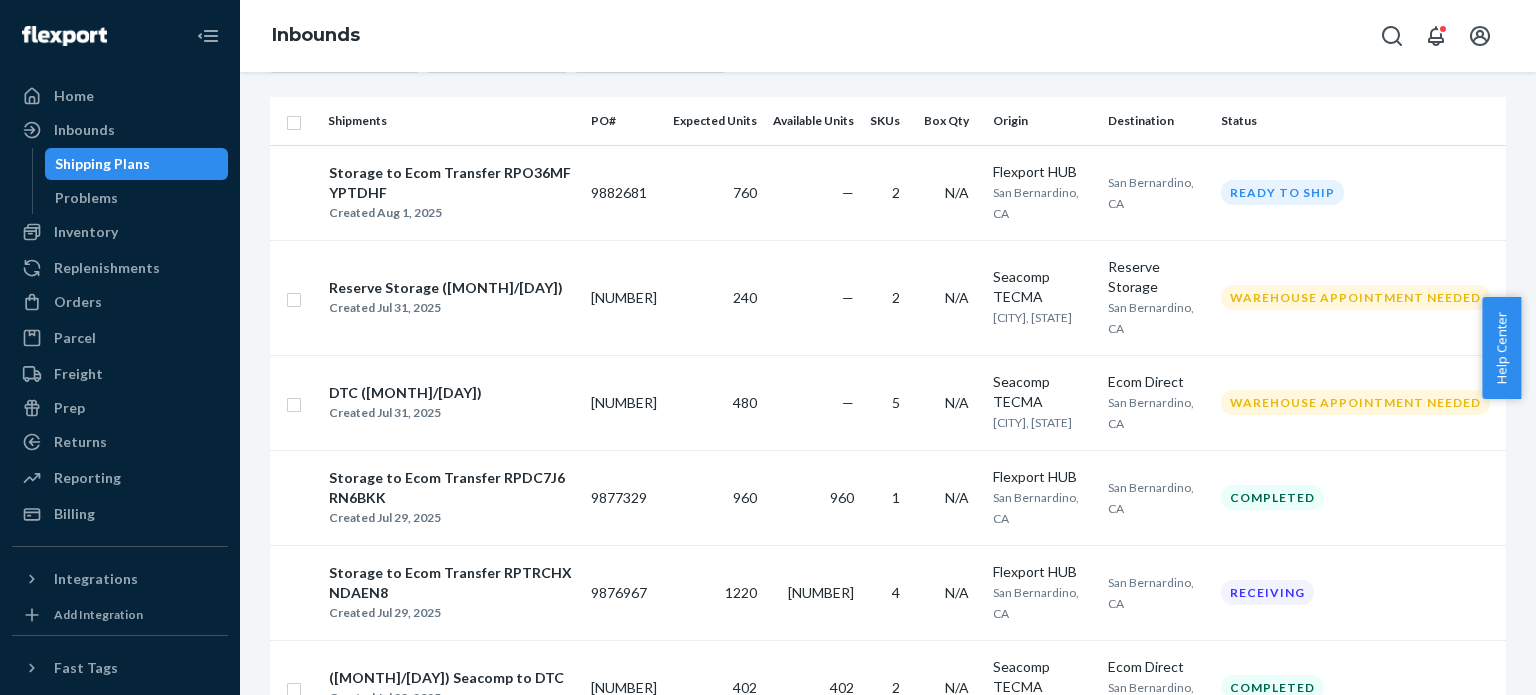 scroll, scrollTop: 136, scrollLeft: 0, axis: vertical 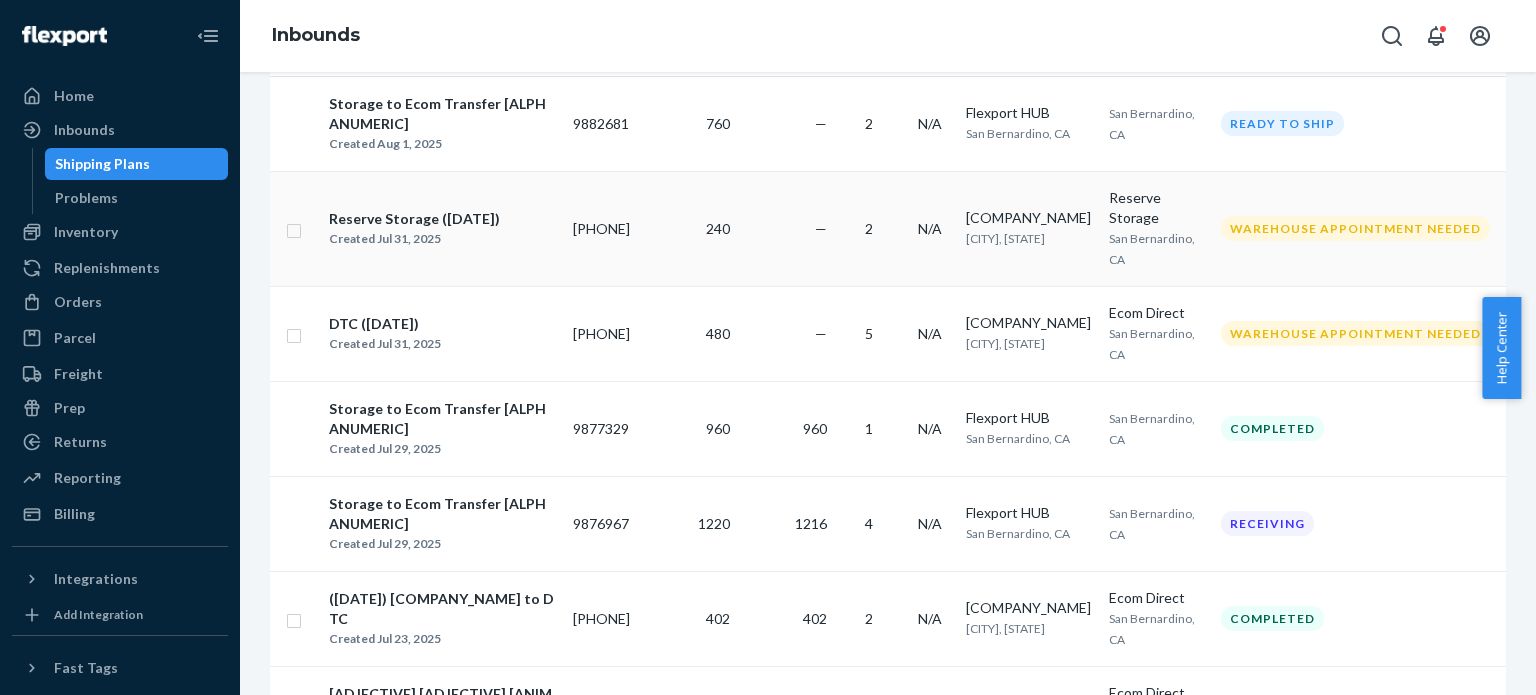click on "—" at bounding box center (786, 228) 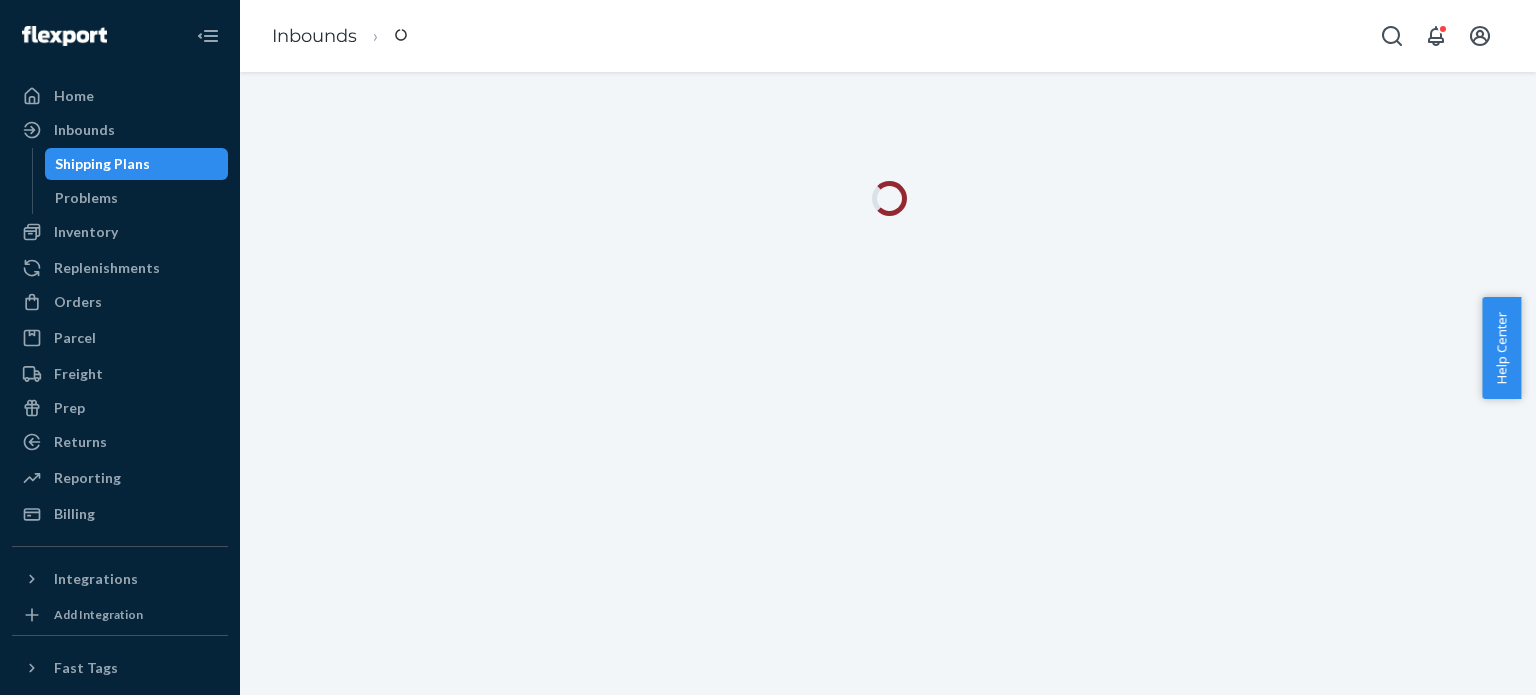 scroll, scrollTop: 0, scrollLeft: 0, axis: both 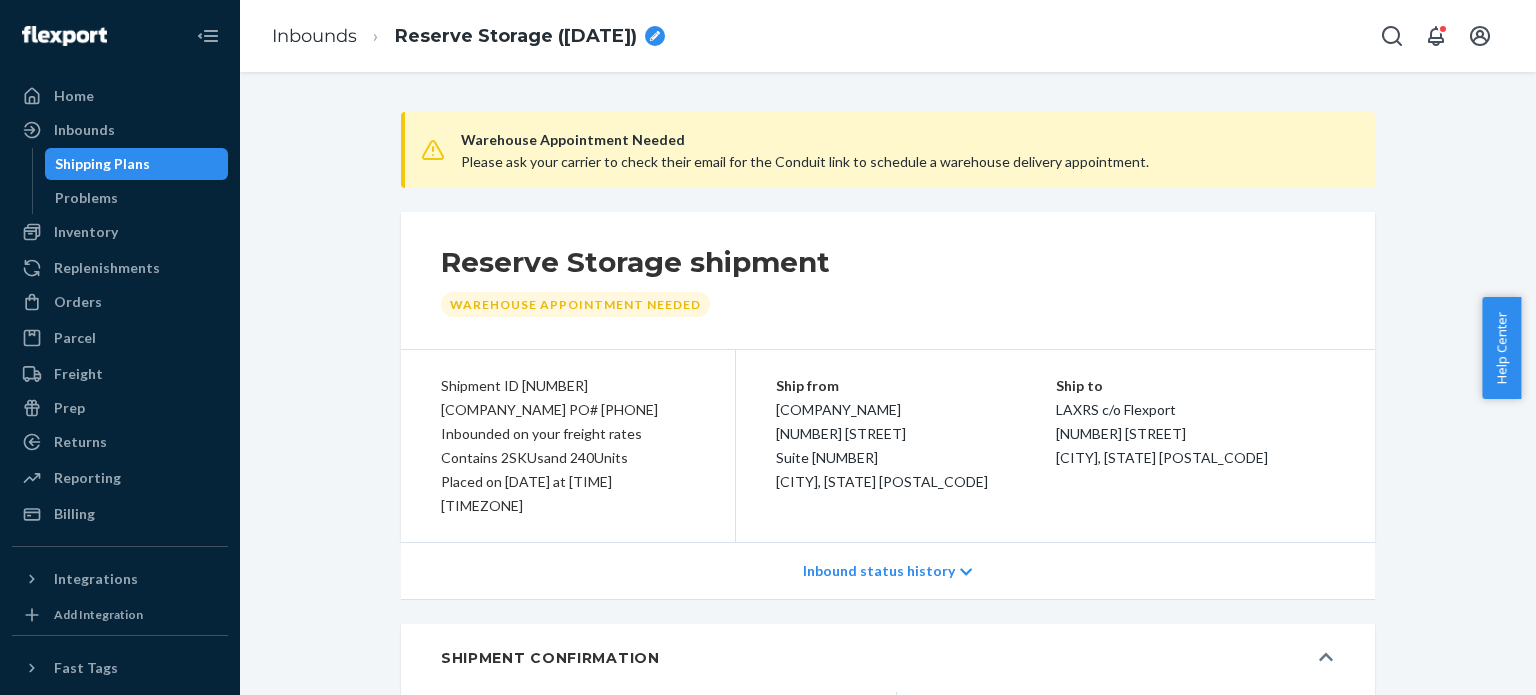 type on "[PHONE]" 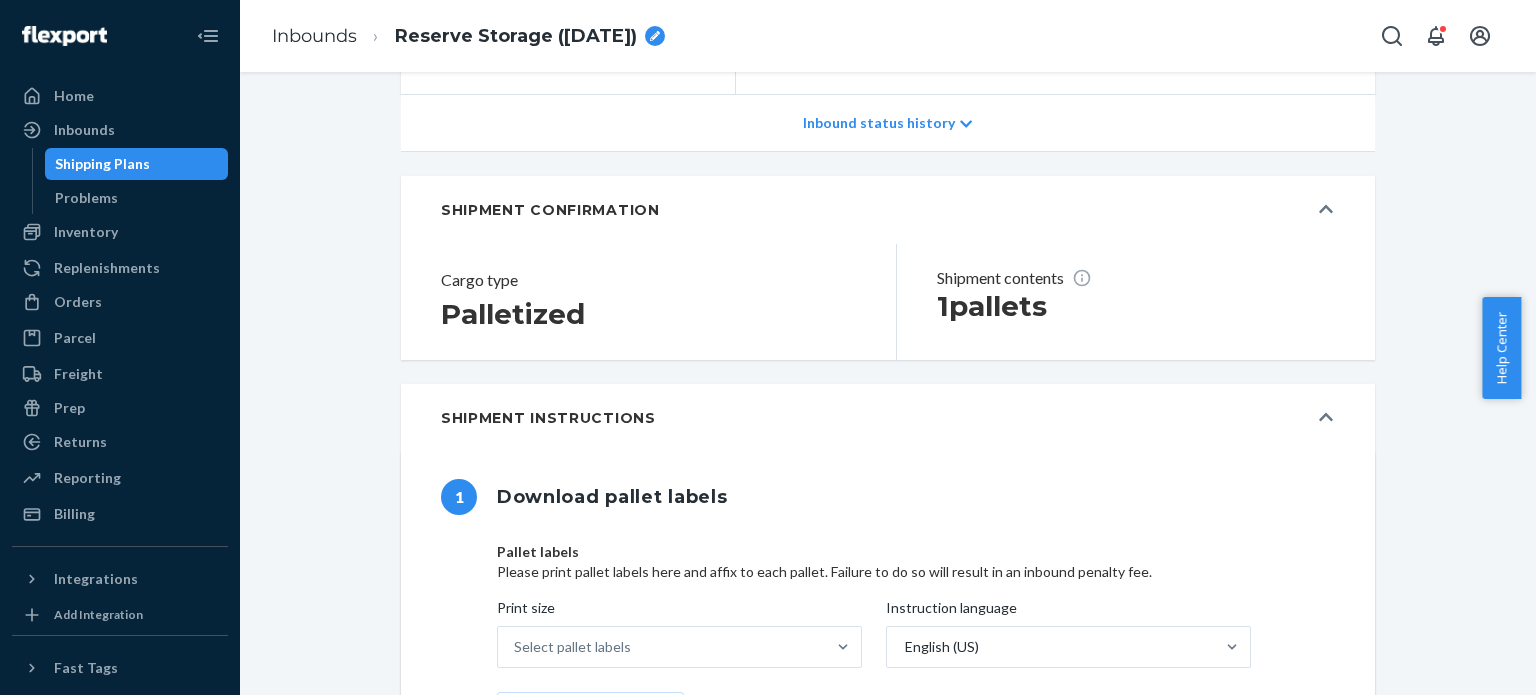 scroll, scrollTop: 0, scrollLeft: 0, axis: both 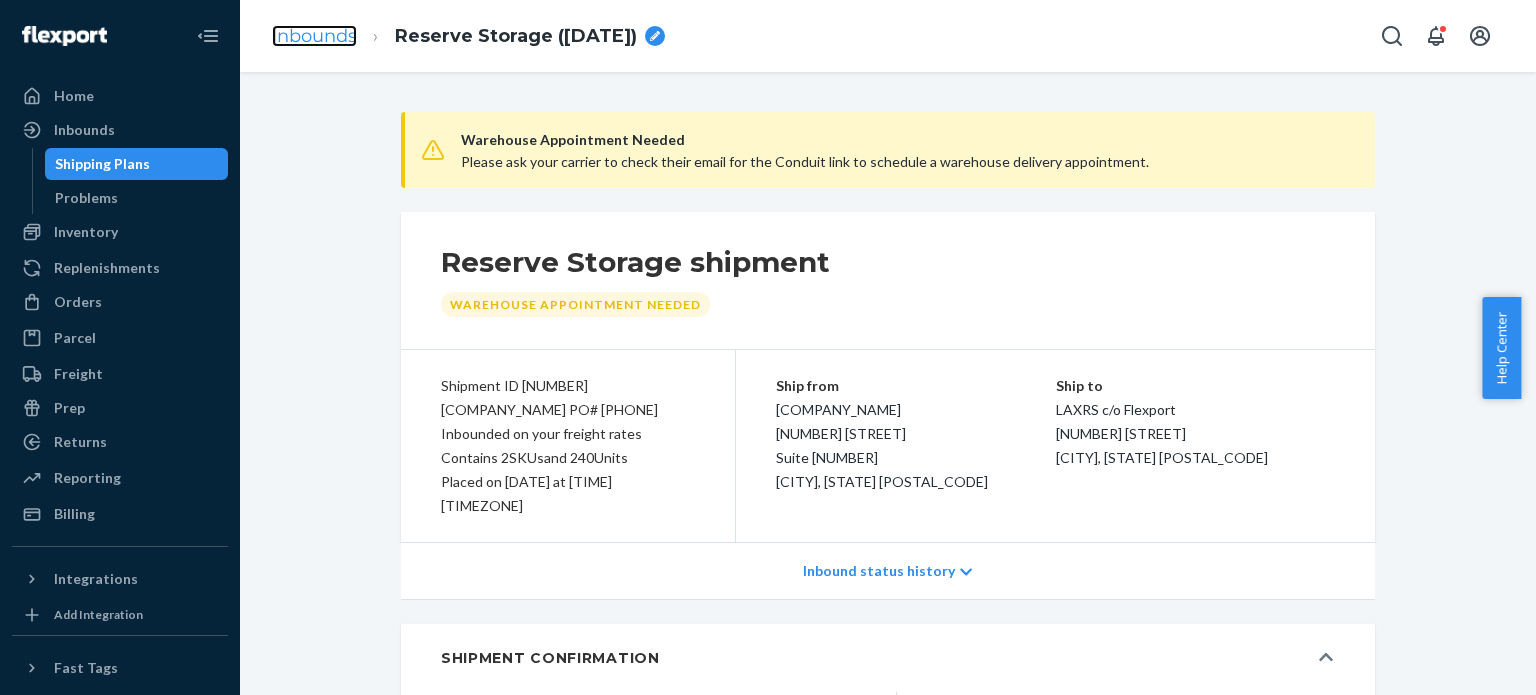click on "Inbounds" at bounding box center (314, 36) 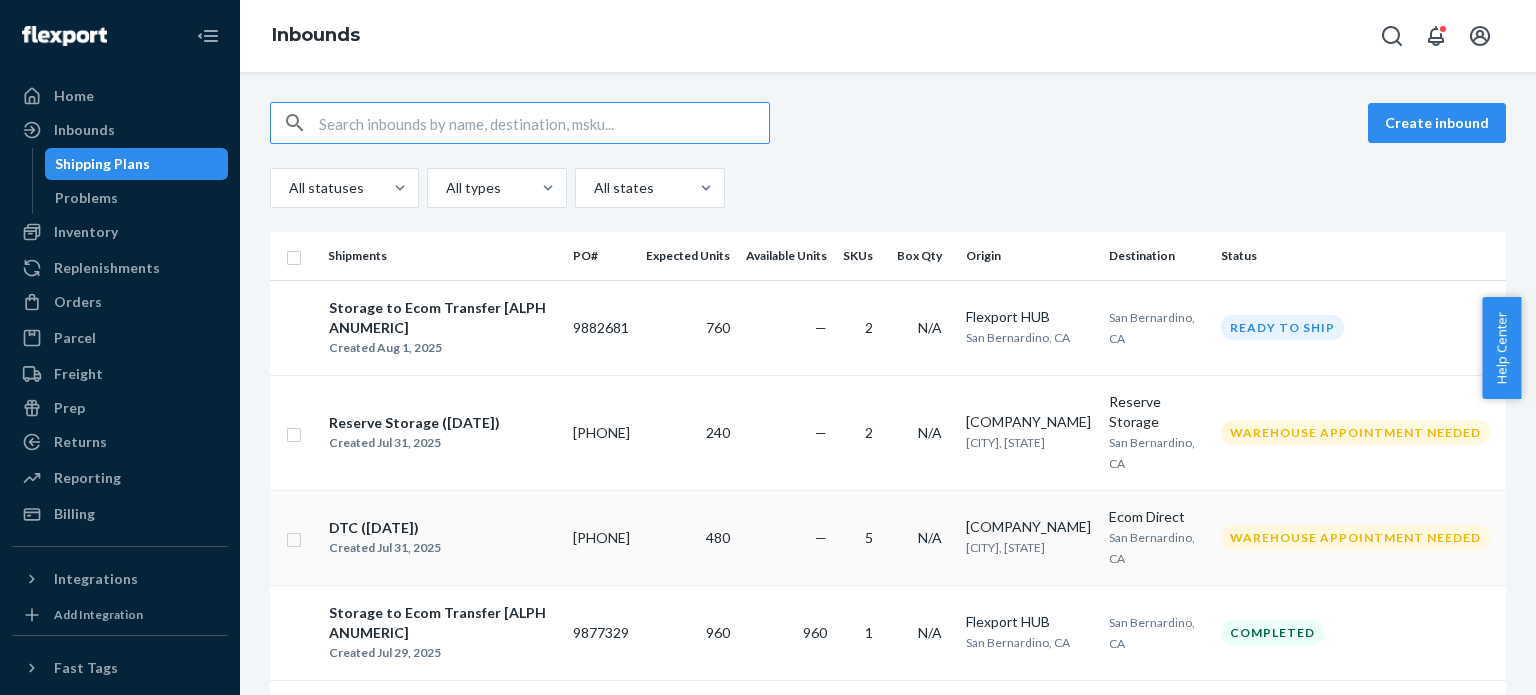 click on "—" at bounding box center (786, 537) 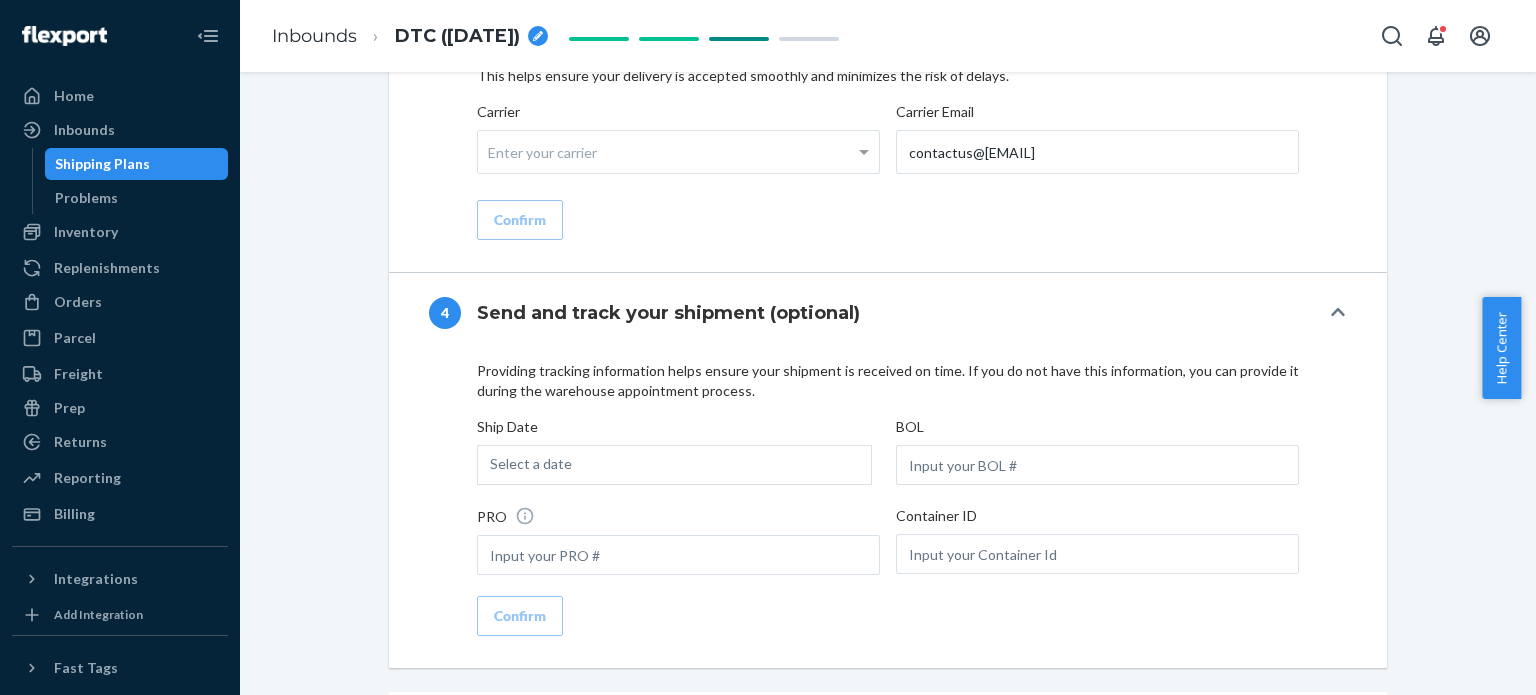 scroll, scrollTop: 2006, scrollLeft: 0, axis: vertical 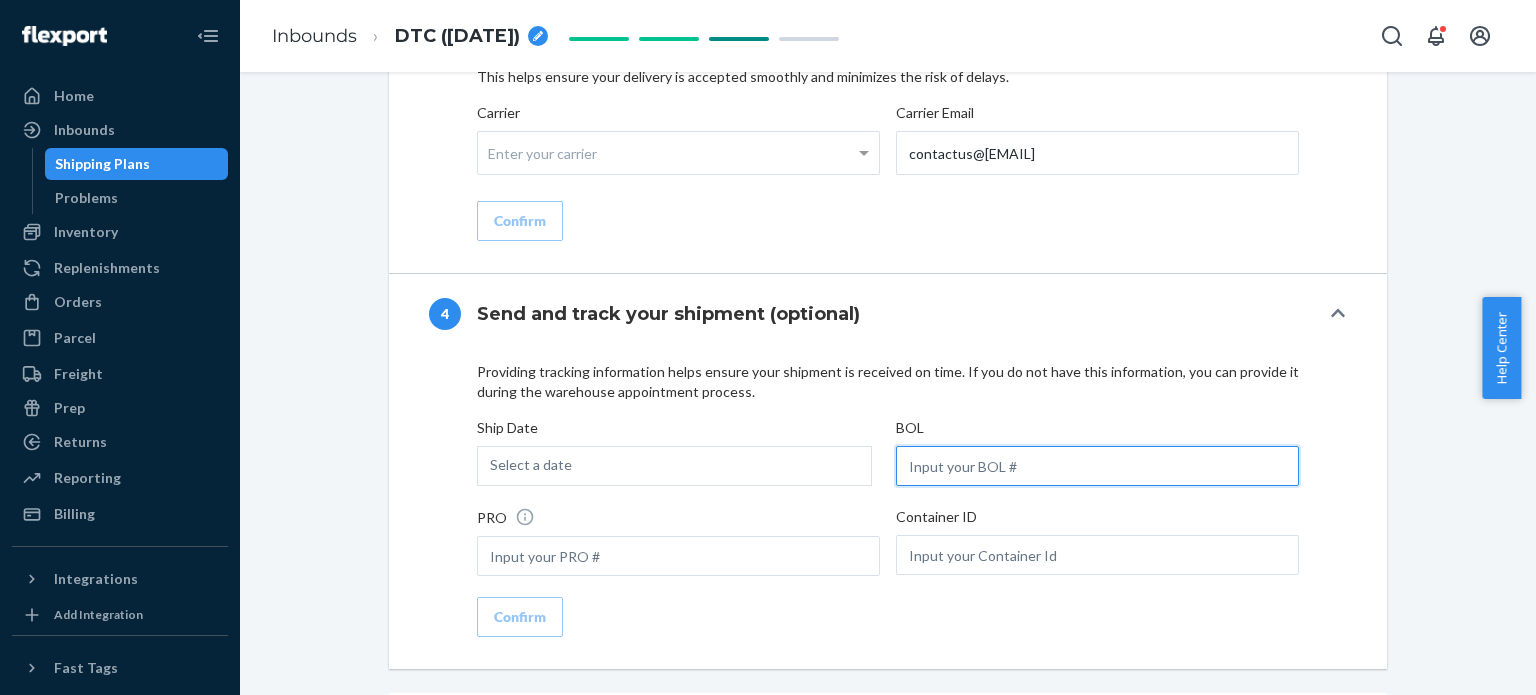click at bounding box center [1097, 466] 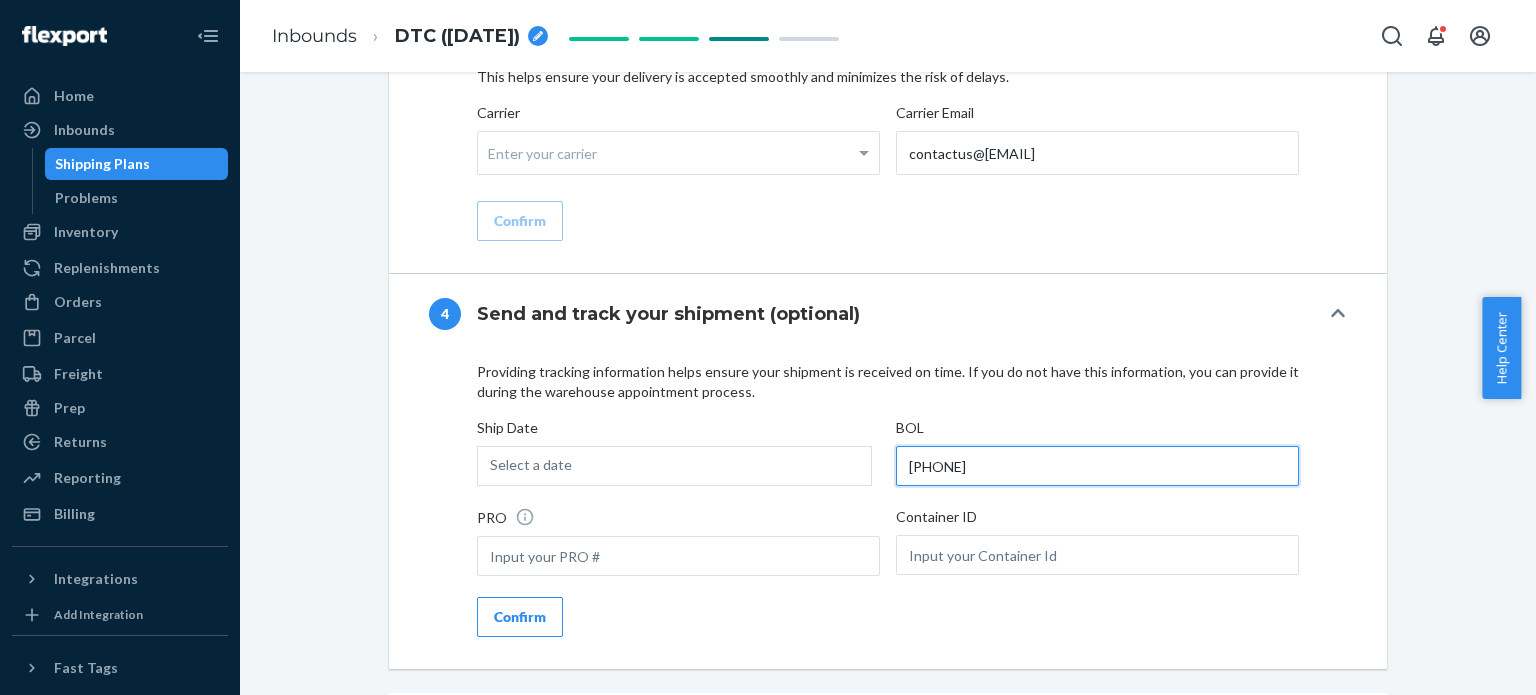 type on "[NUMBER]" 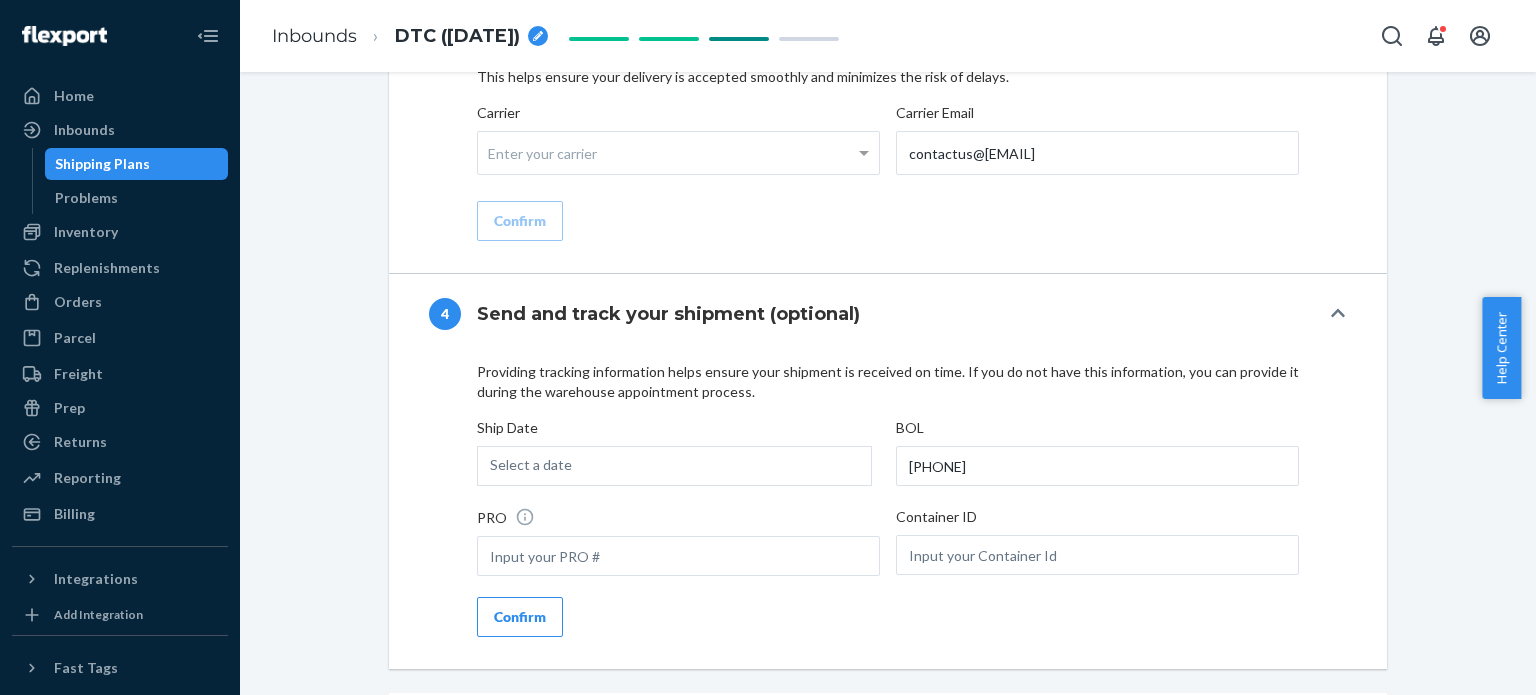 click on "Select a date" at bounding box center (674, 466) 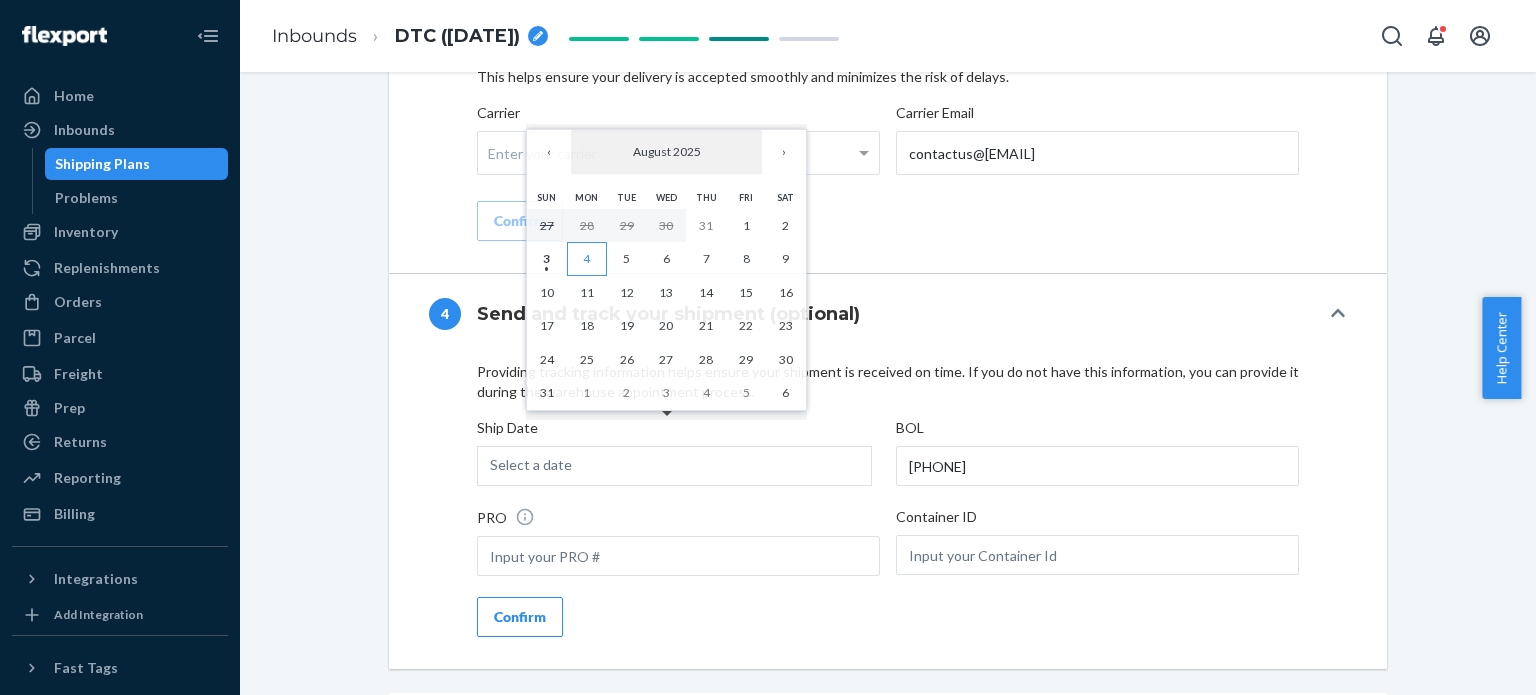 click on "4" at bounding box center (586, 258) 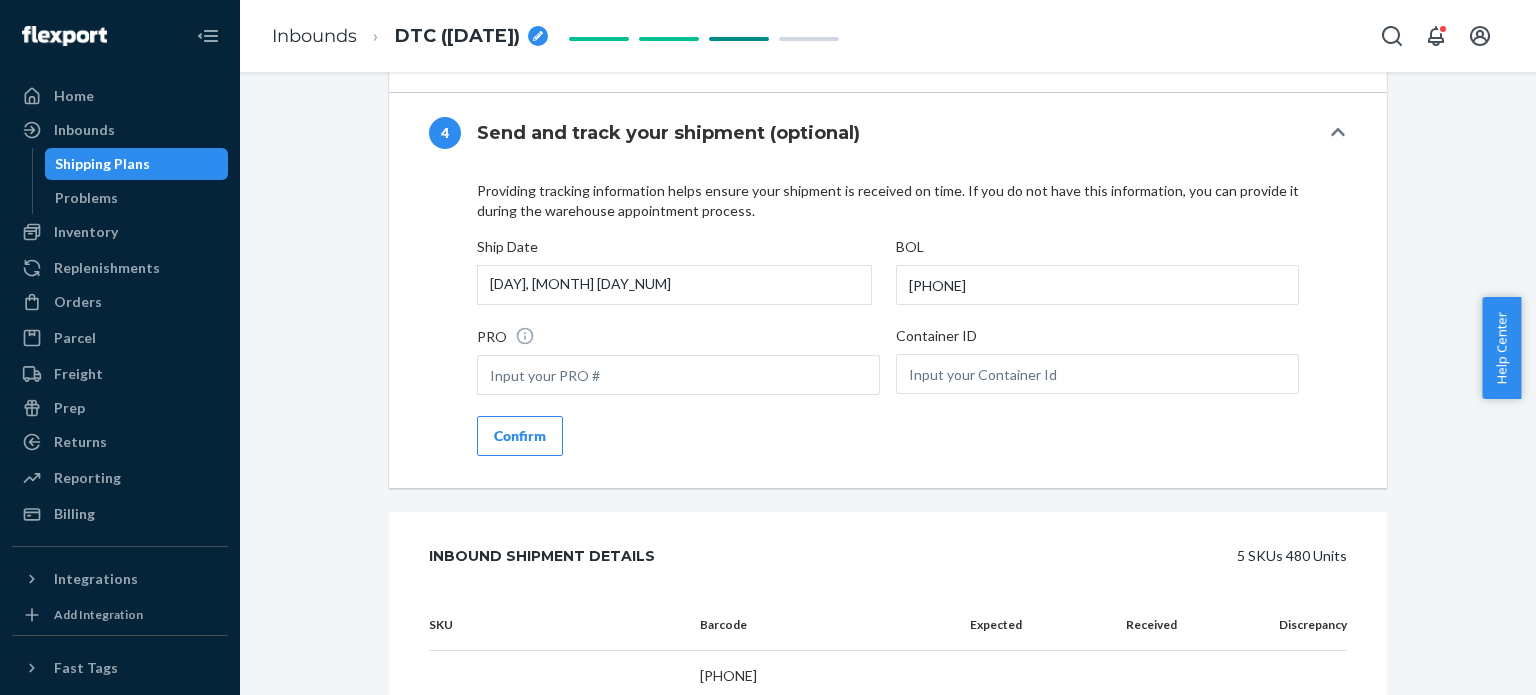 scroll, scrollTop: 2188, scrollLeft: 0, axis: vertical 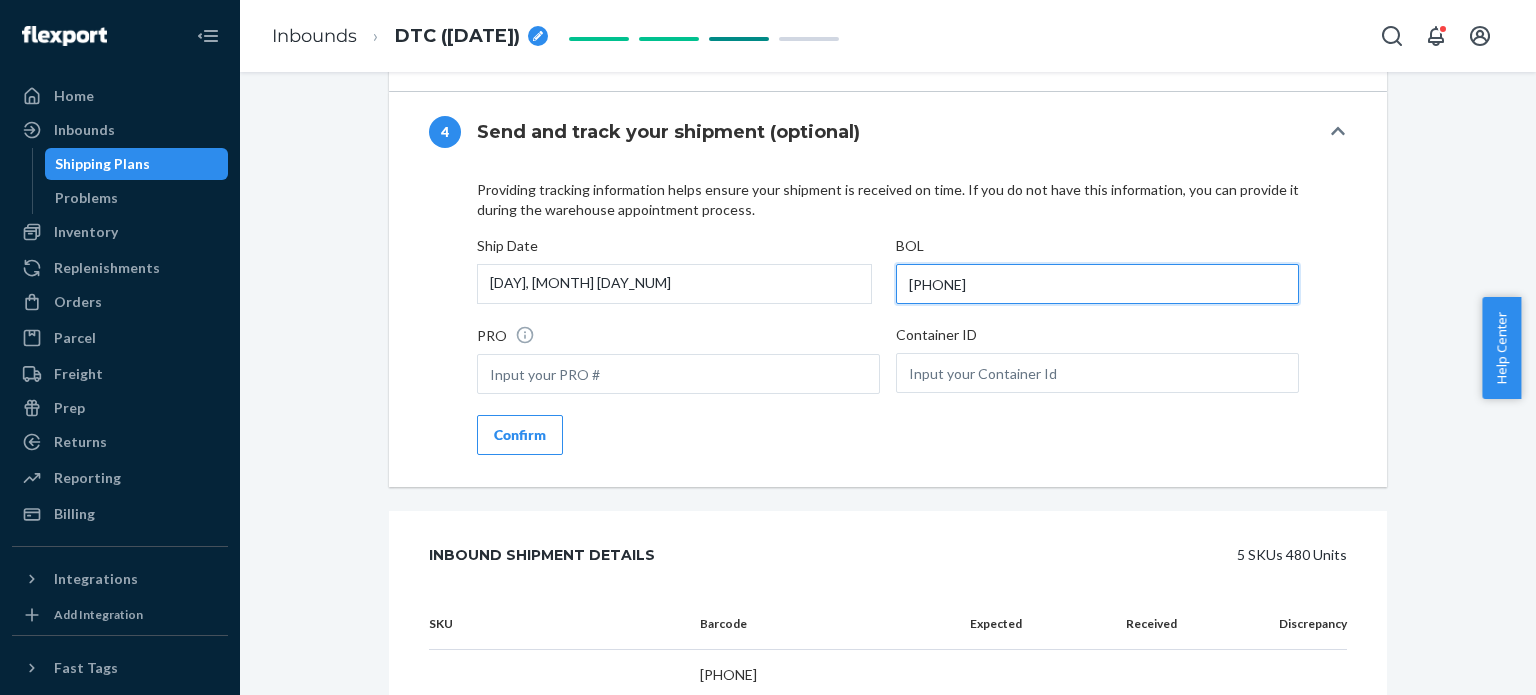 click on "[NUMBER]" at bounding box center (1097, 284) 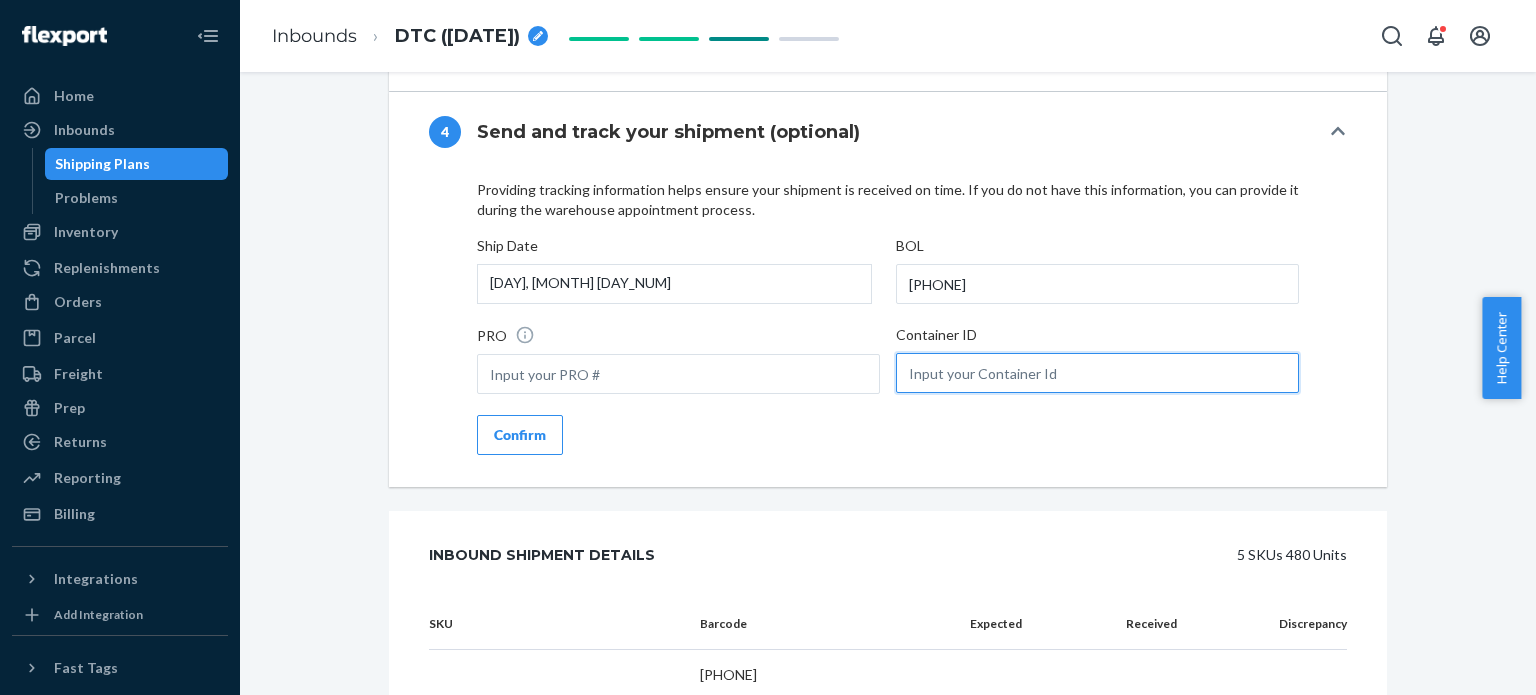 click at bounding box center (1097, 373) 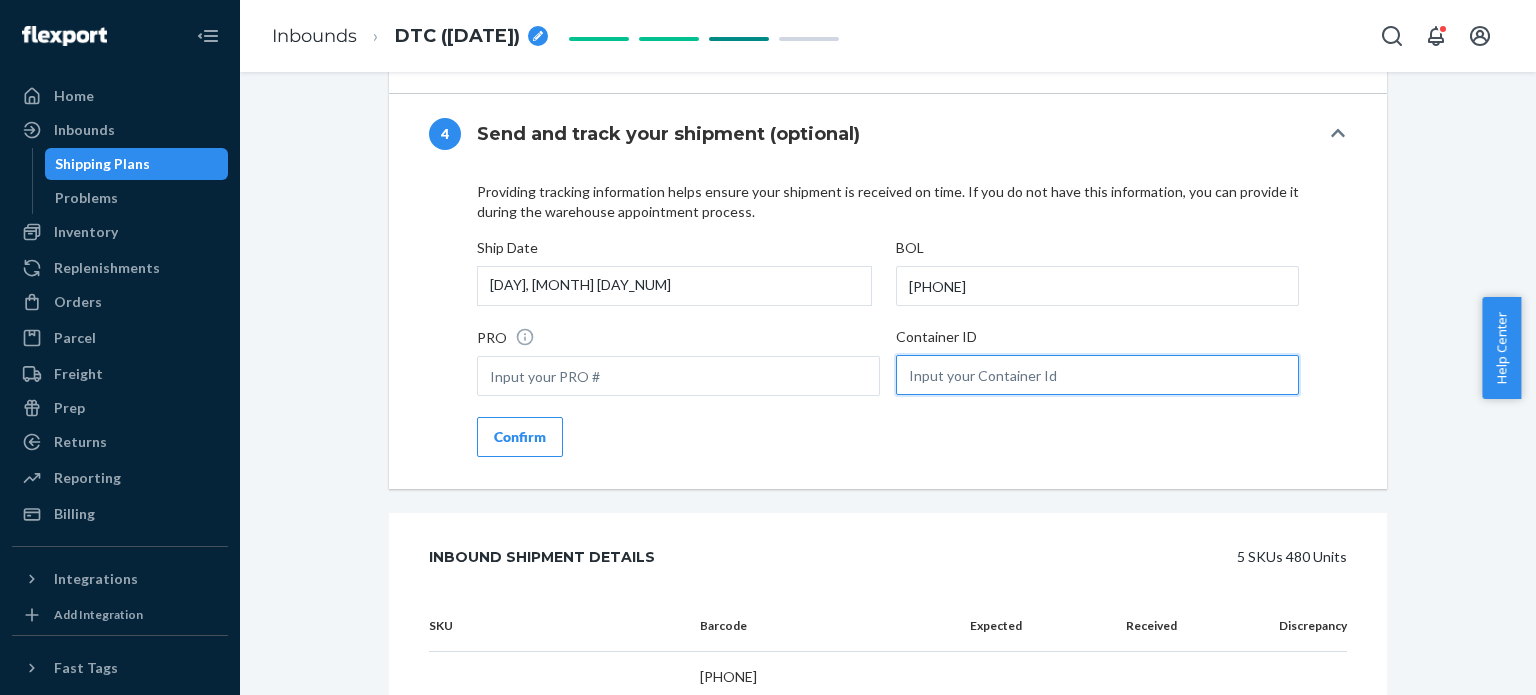 scroll, scrollTop: 2185, scrollLeft: 0, axis: vertical 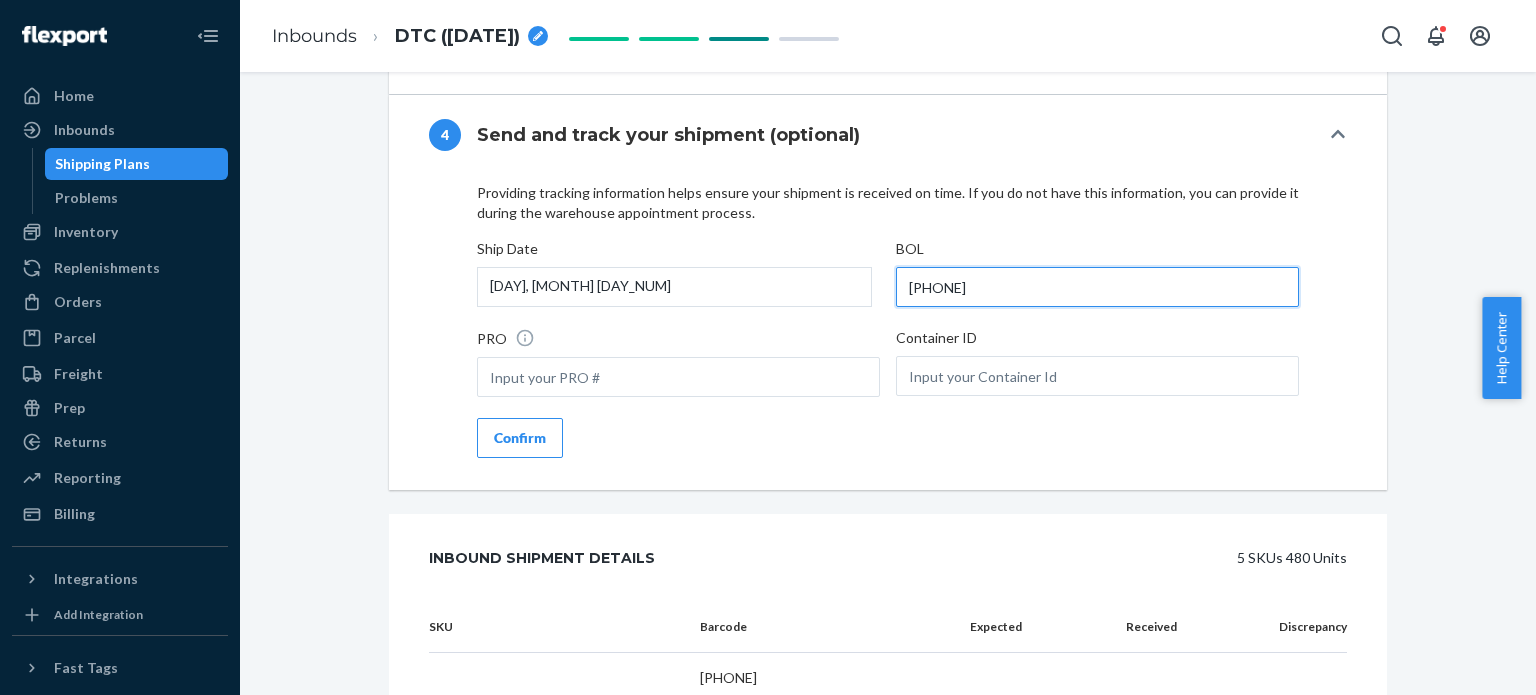 click on "[NUMBER]" at bounding box center (1097, 287) 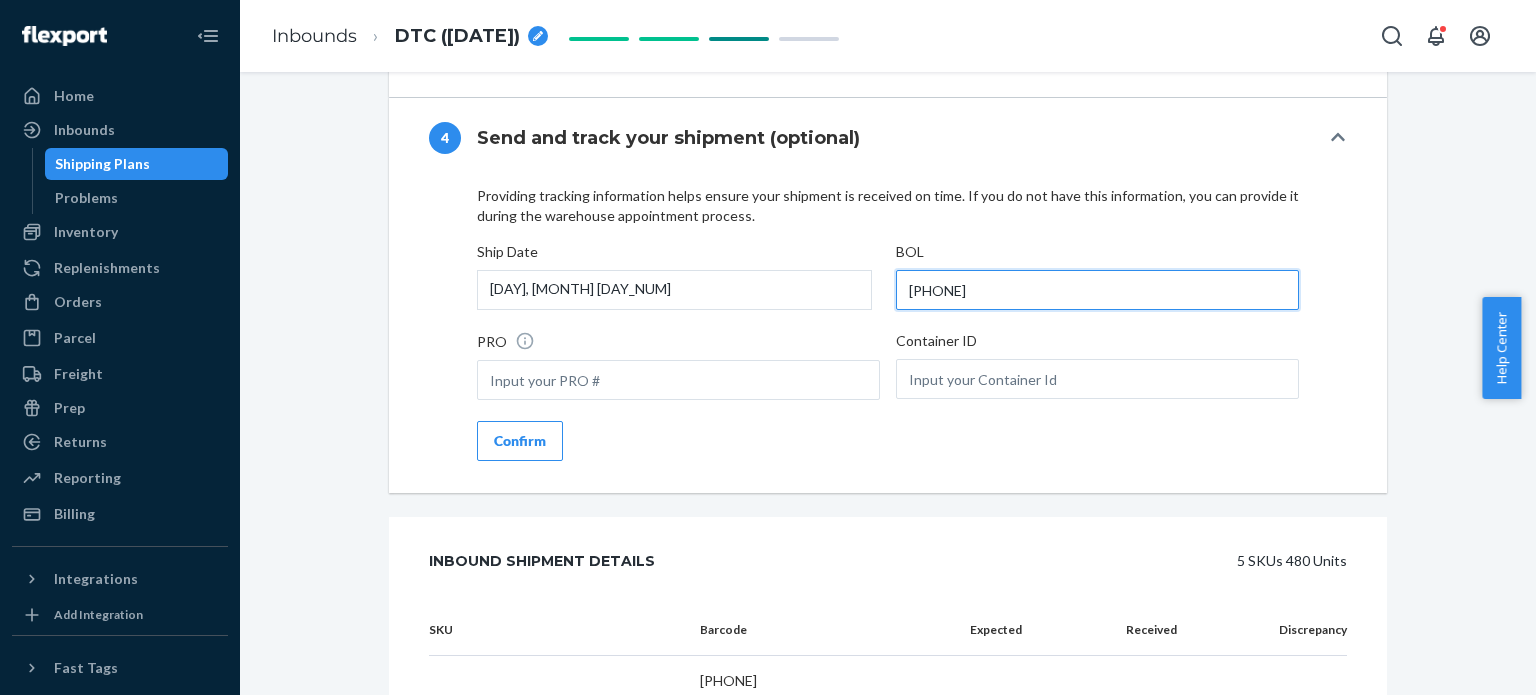 scroll, scrollTop: 2181, scrollLeft: 0, axis: vertical 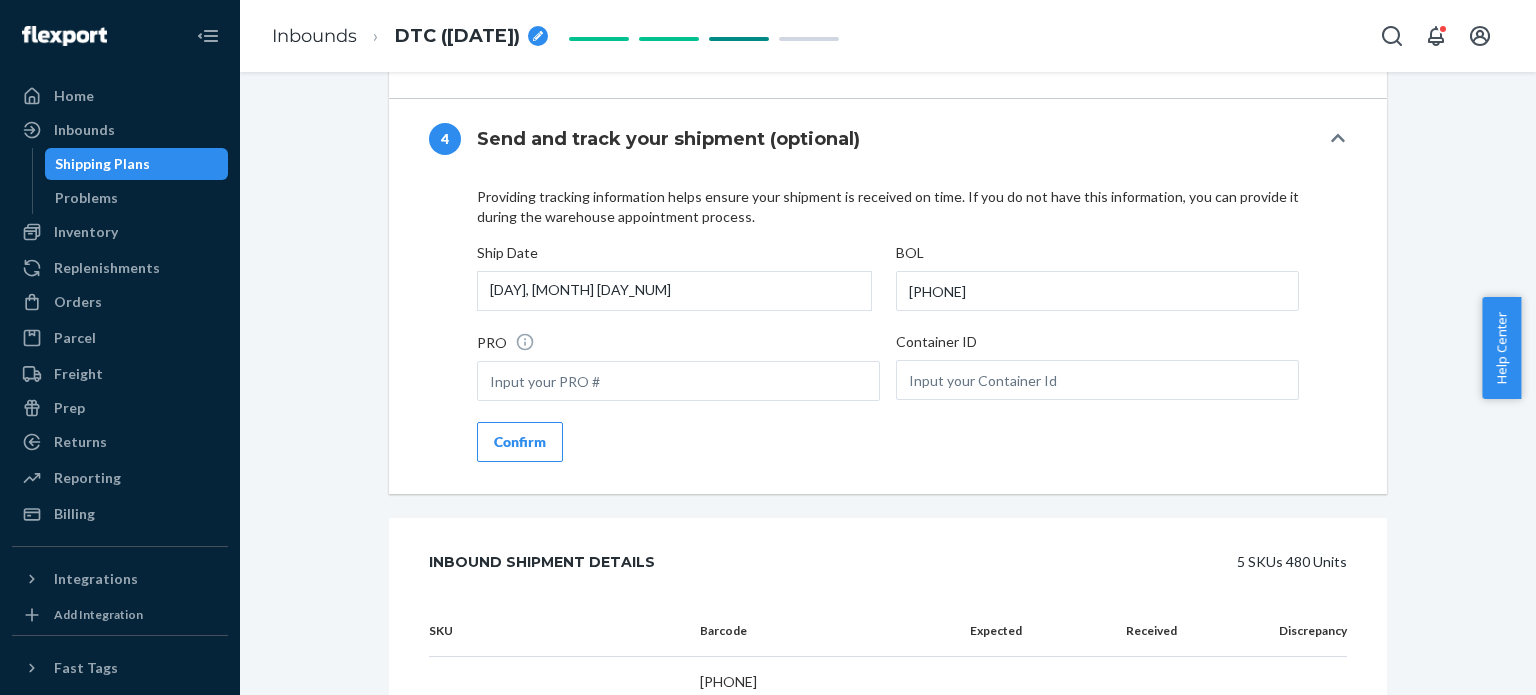 click on "Confirm" at bounding box center (520, 442) 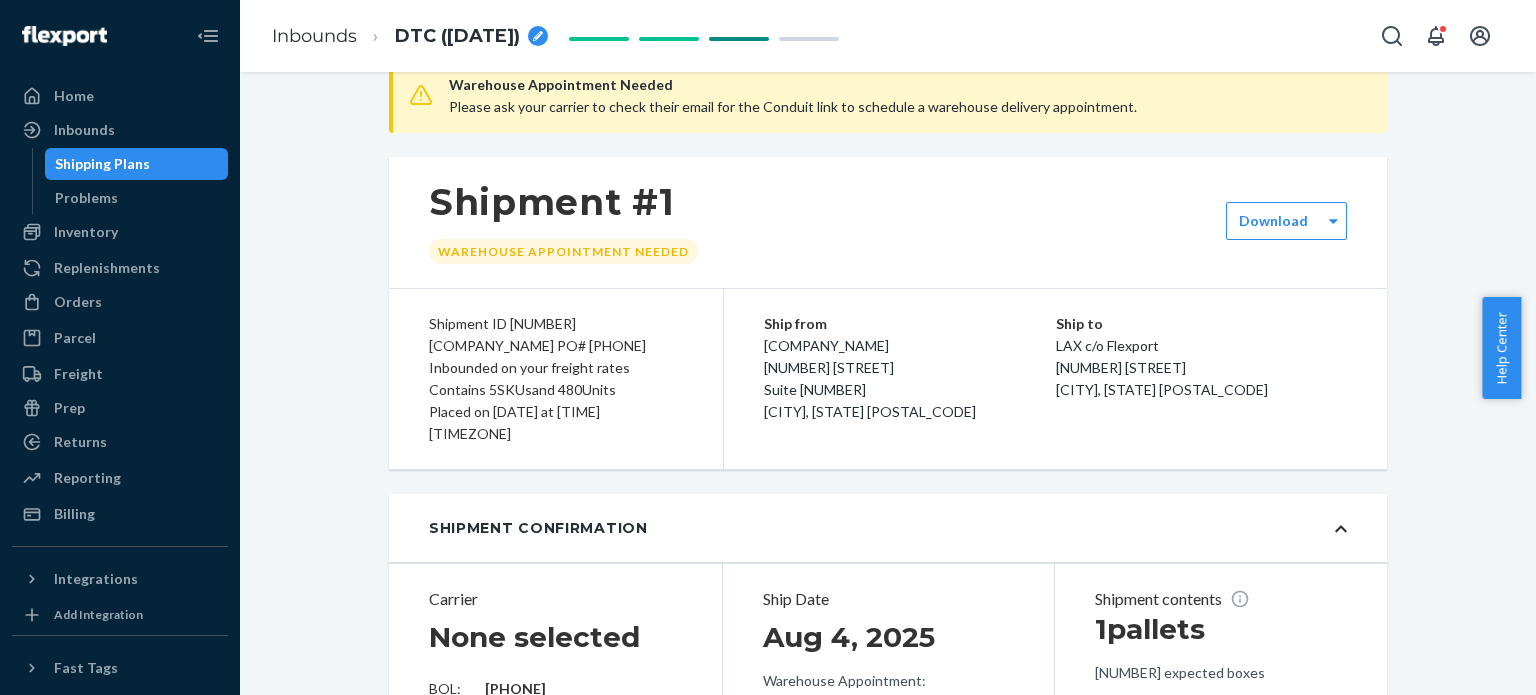 scroll, scrollTop: 0, scrollLeft: 0, axis: both 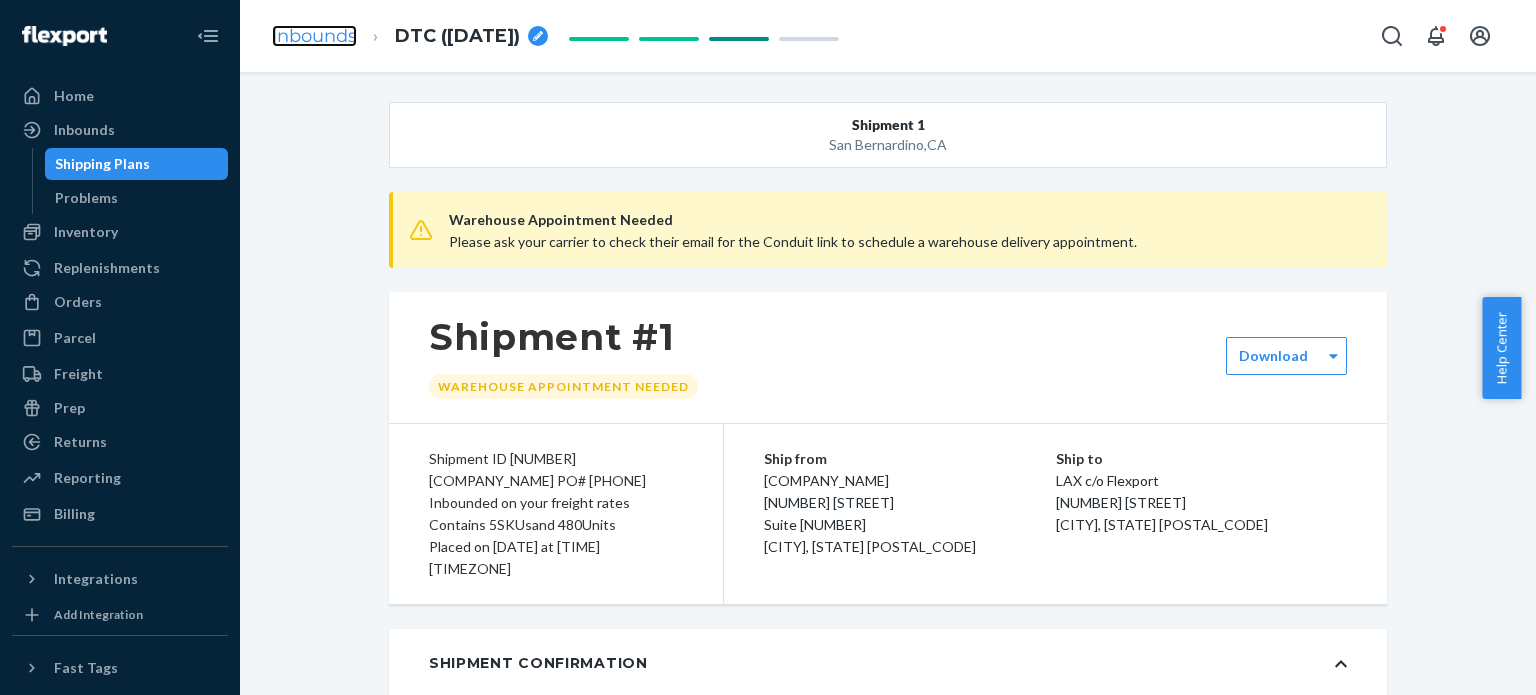 click on "Inbounds" at bounding box center (314, 36) 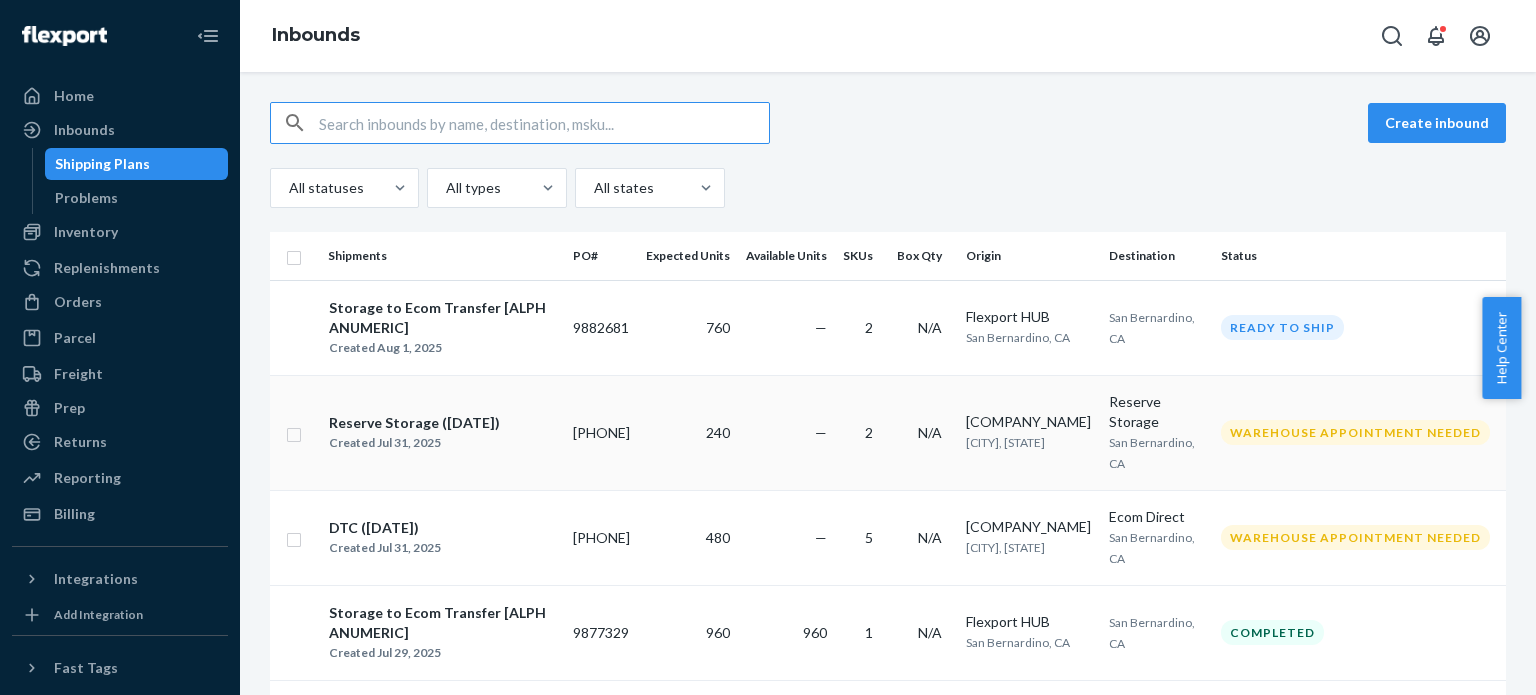 click on "—" at bounding box center [786, 432] 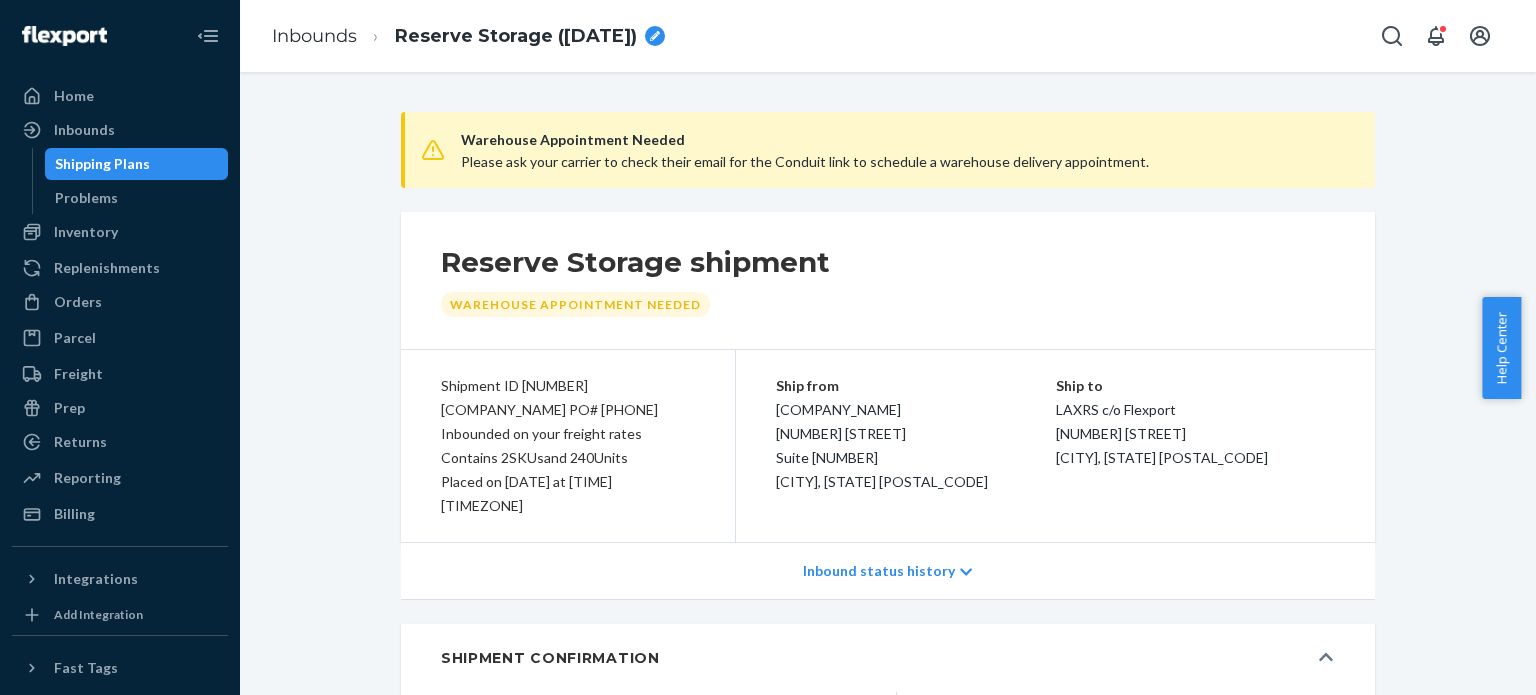 type on "[NUMBER]" 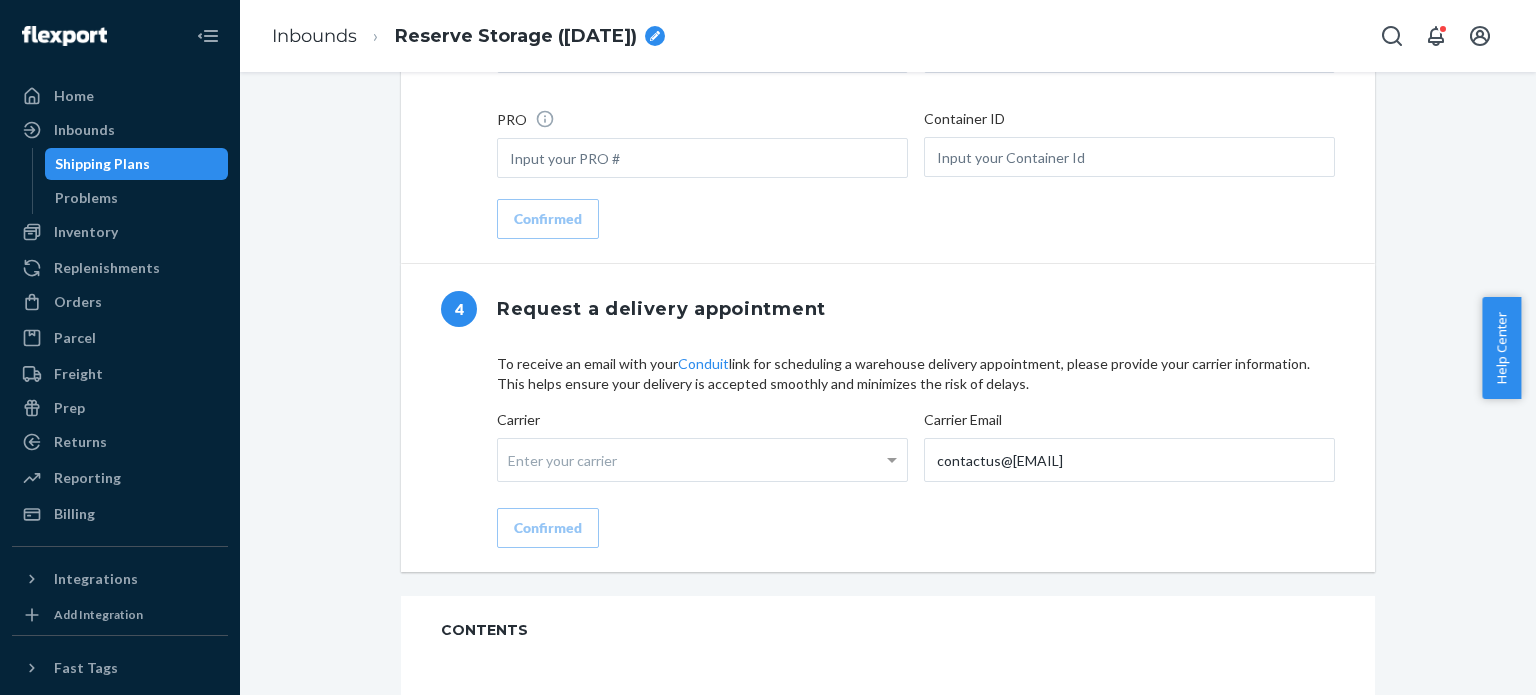 scroll, scrollTop: 1965, scrollLeft: 0, axis: vertical 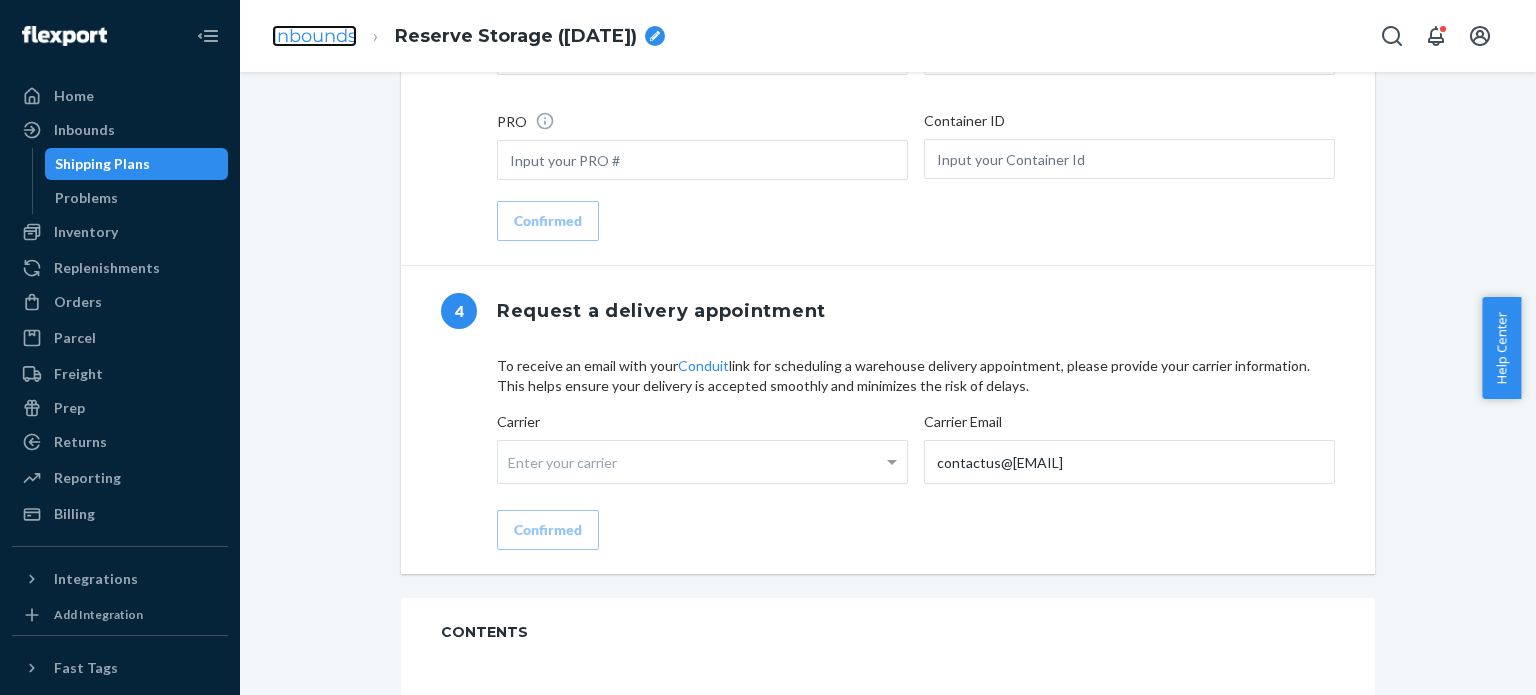 click on "Inbounds" at bounding box center (314, 36) 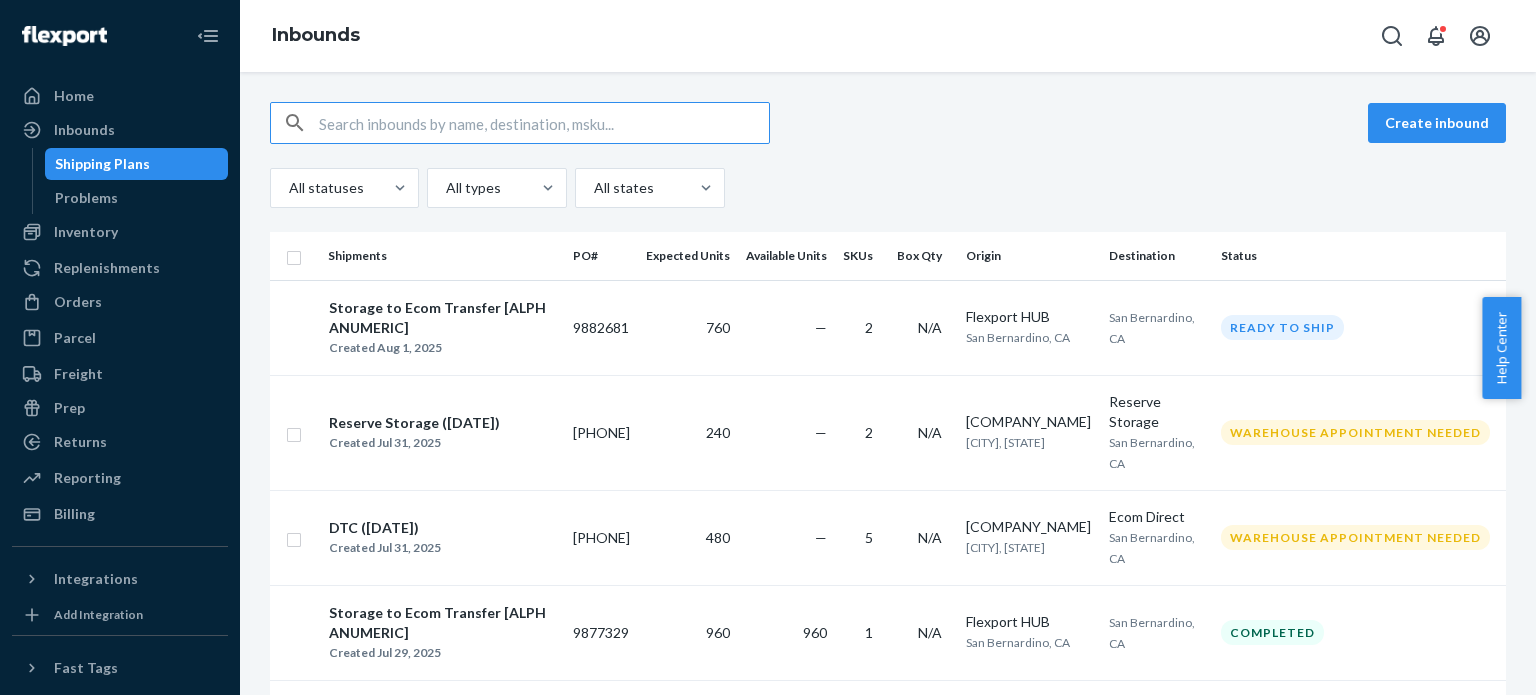 scroll, scrollTop: 11, scrollLeft: 0, axis: vertical 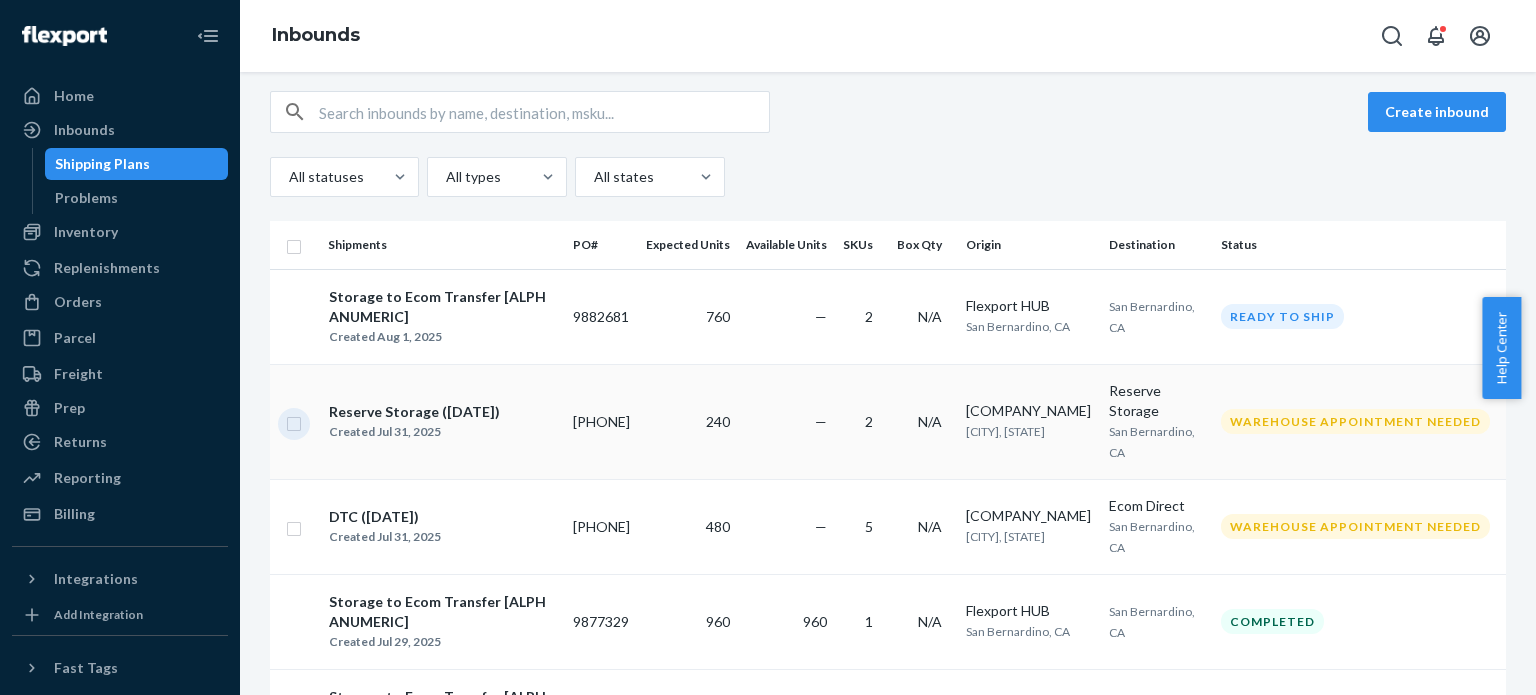 click at bounding box center [294, 421] 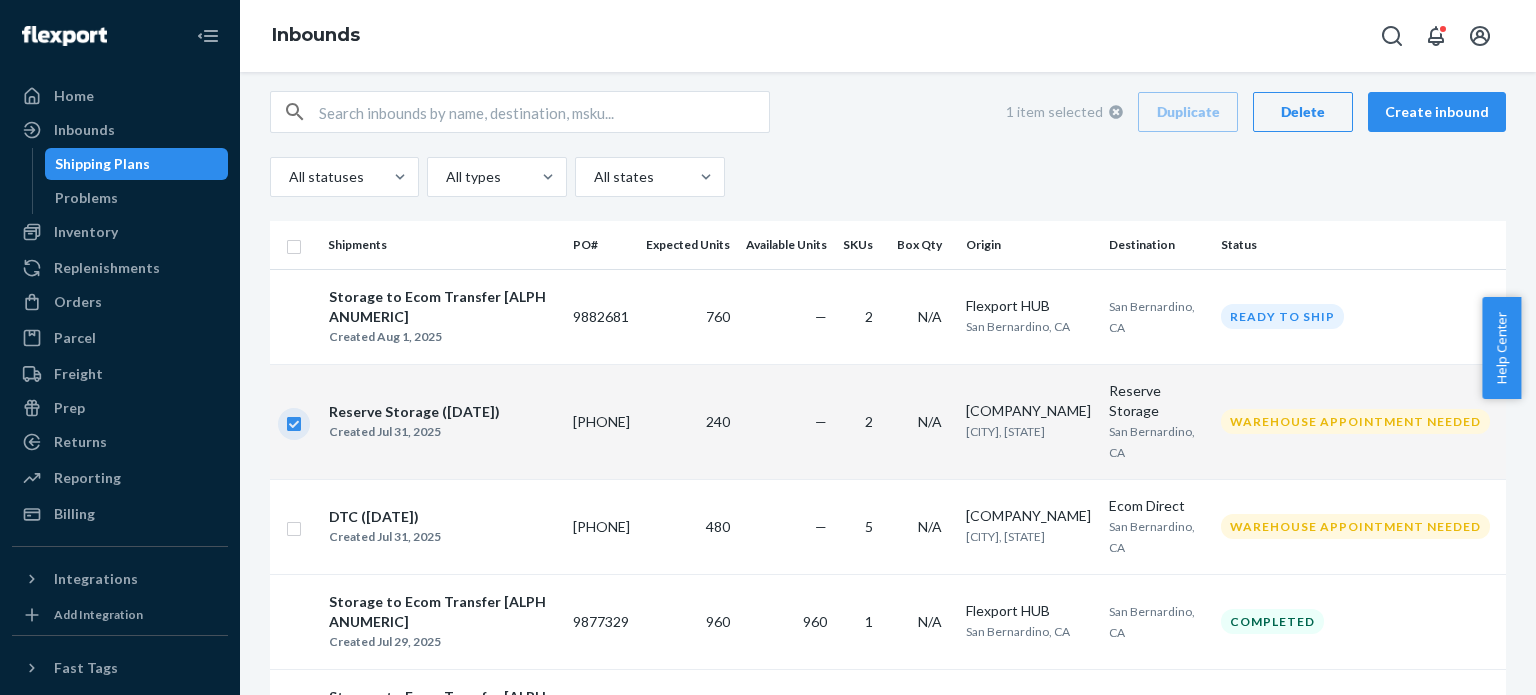 click at bounding box center [294, 421] 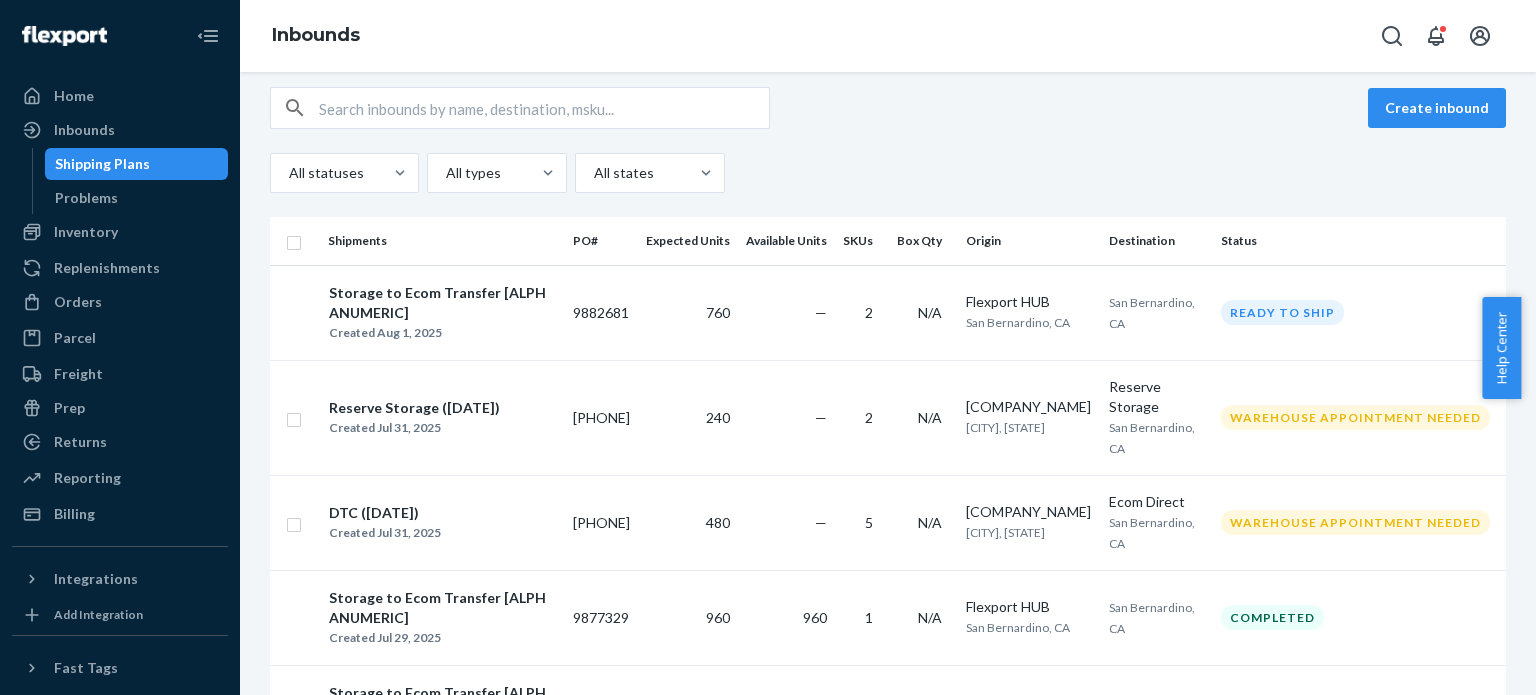 scroll, scrollTop: 0, scrollLeft: 0, axis: both 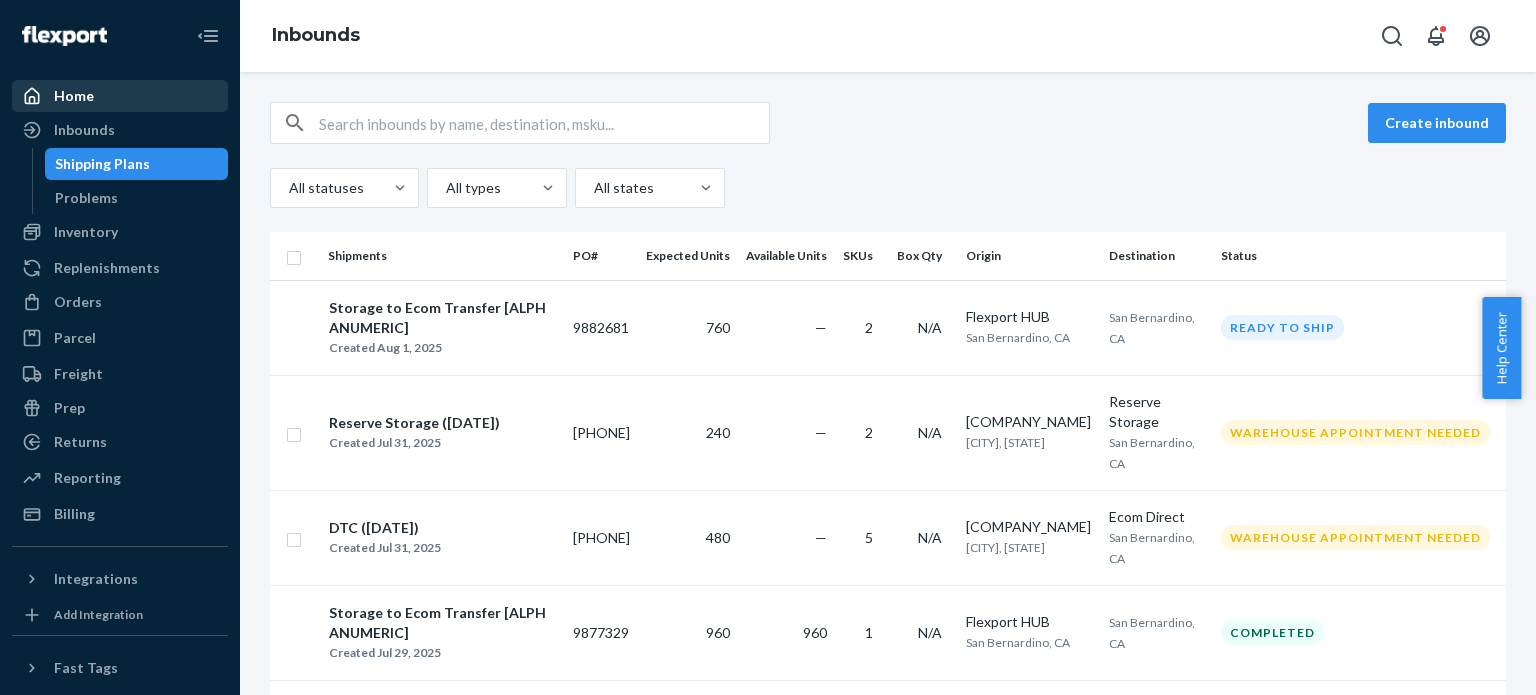 click on "Home" at bounding box center [120, 96] 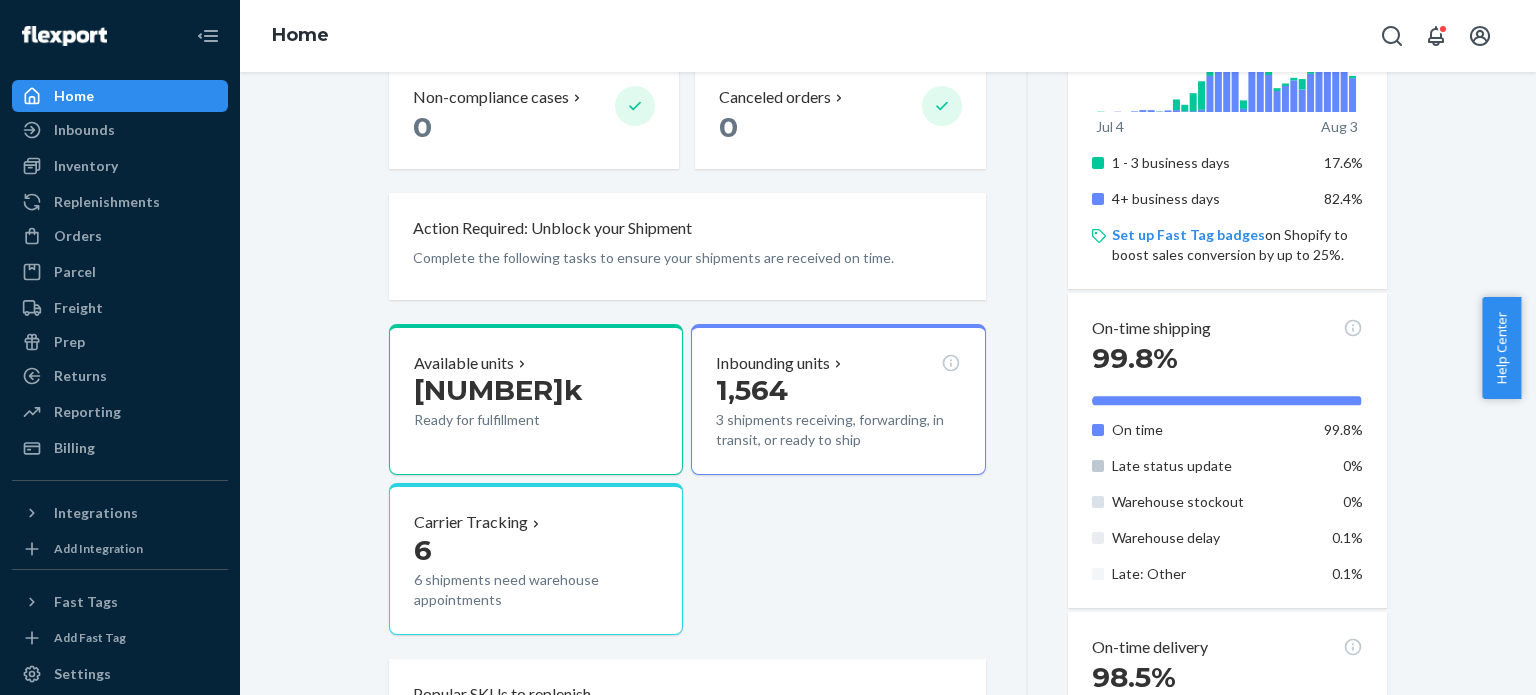 scroll, scrollTop: 400, scrollLeft: 0, axis: vertical 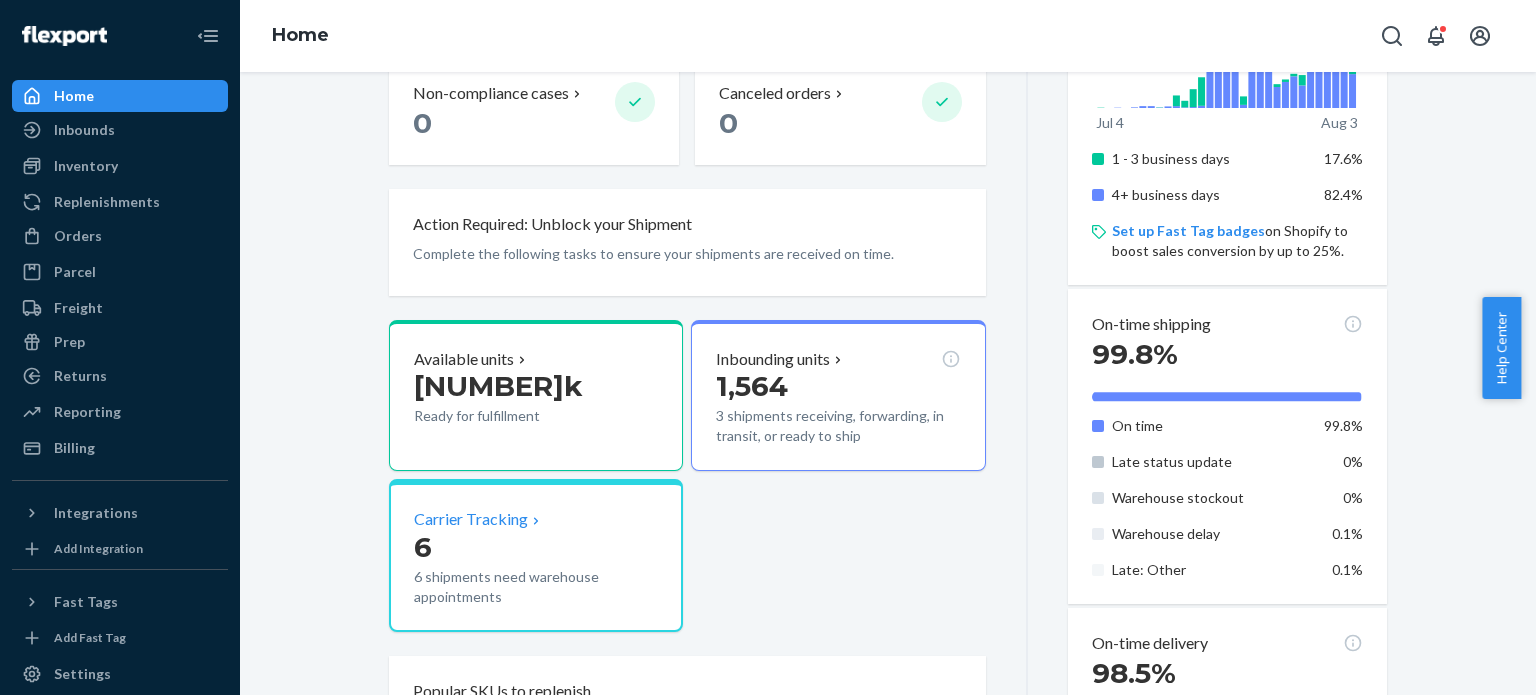 click on "6" at bounding box center [536, 547] 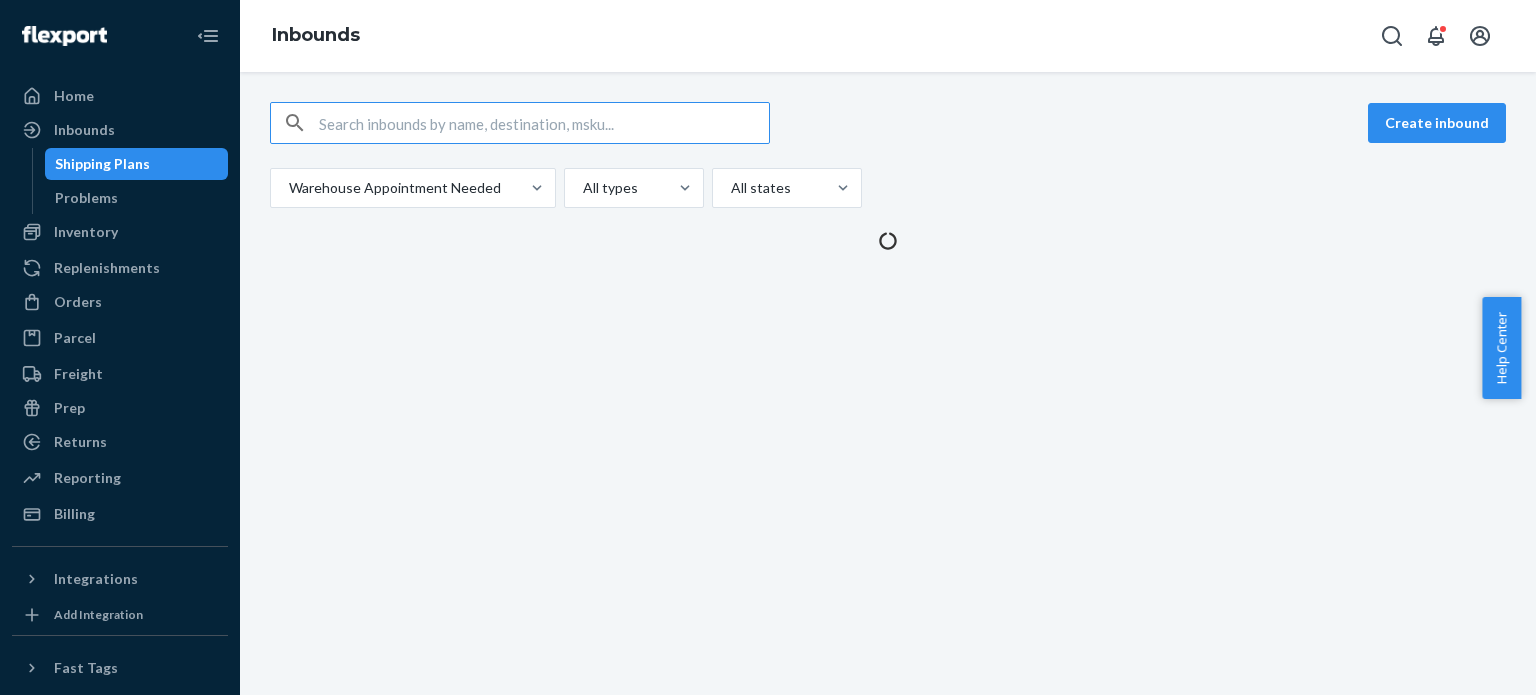 scroll, scrollTop: 0, scrollLeft: 0, axis: both 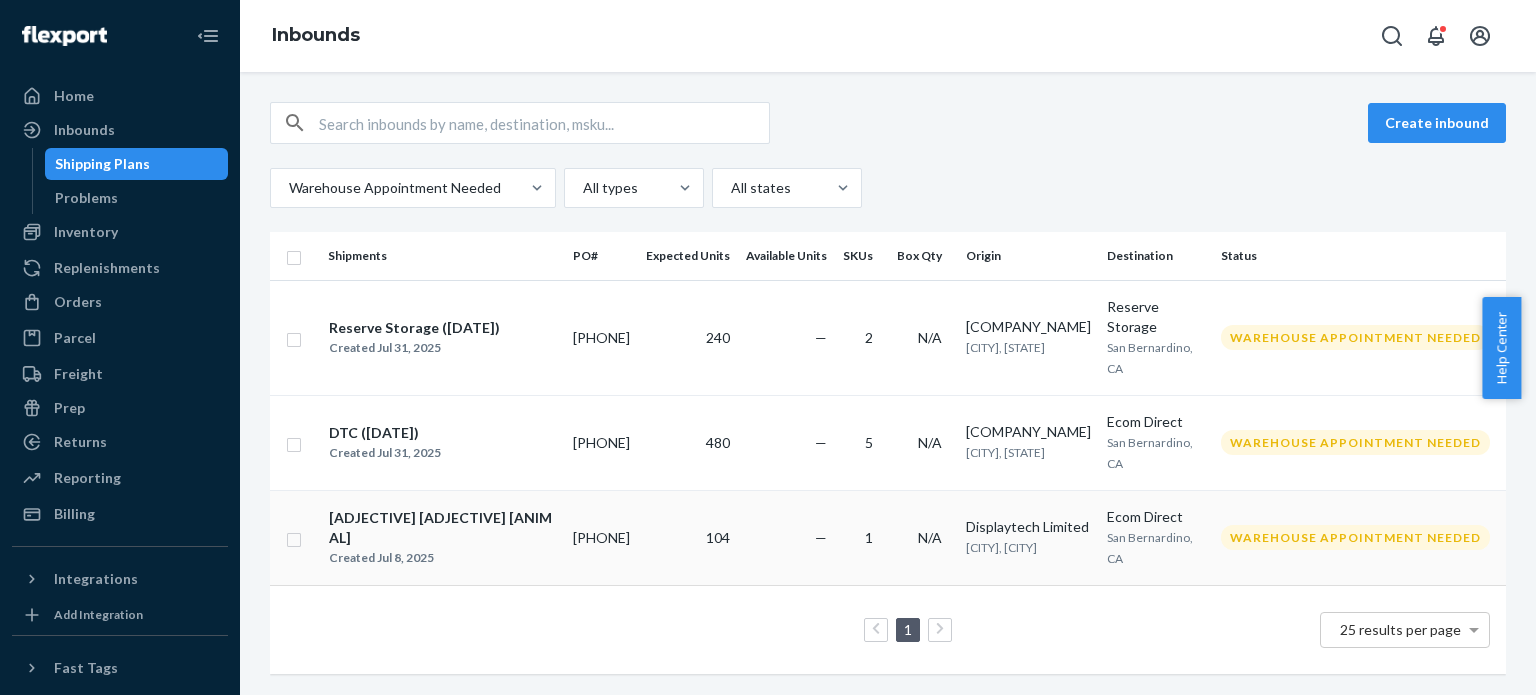 click on "—" at bounding box center [786, 537] 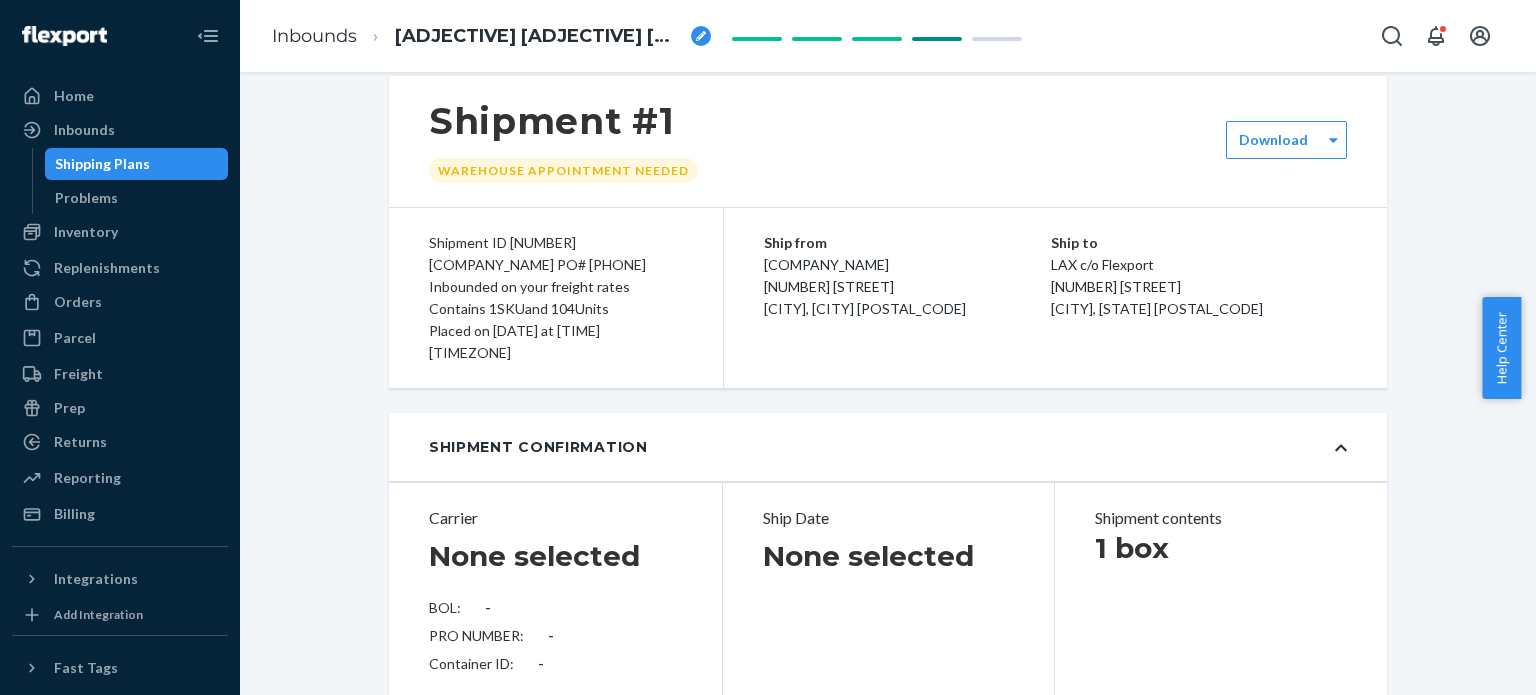 scroll, scrollTop: 0, scrollLeft: 0, axis: both 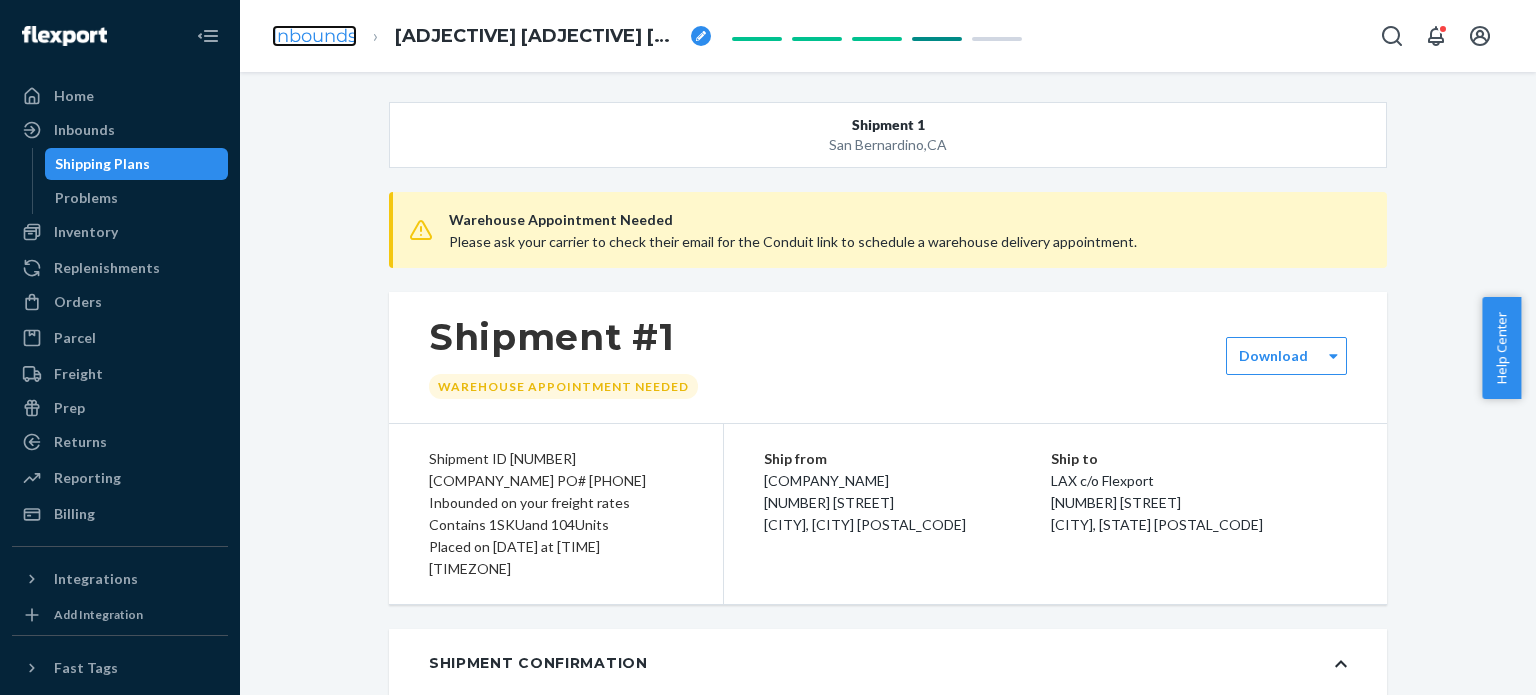 click on "Inbounds" at bounding box center [314, 36] 